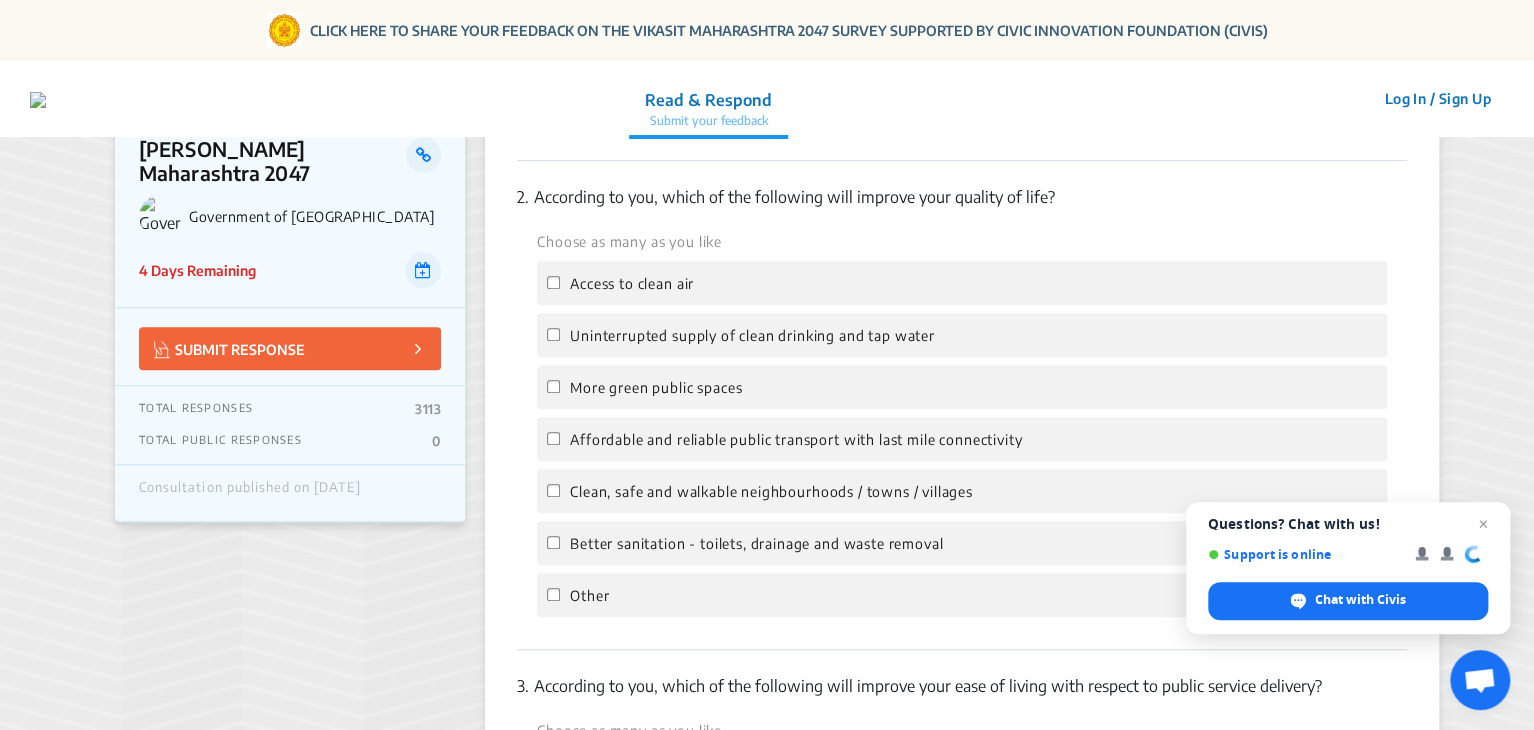 scroll, scrollTop: 556, scrollLeft: 0, axis: vertical 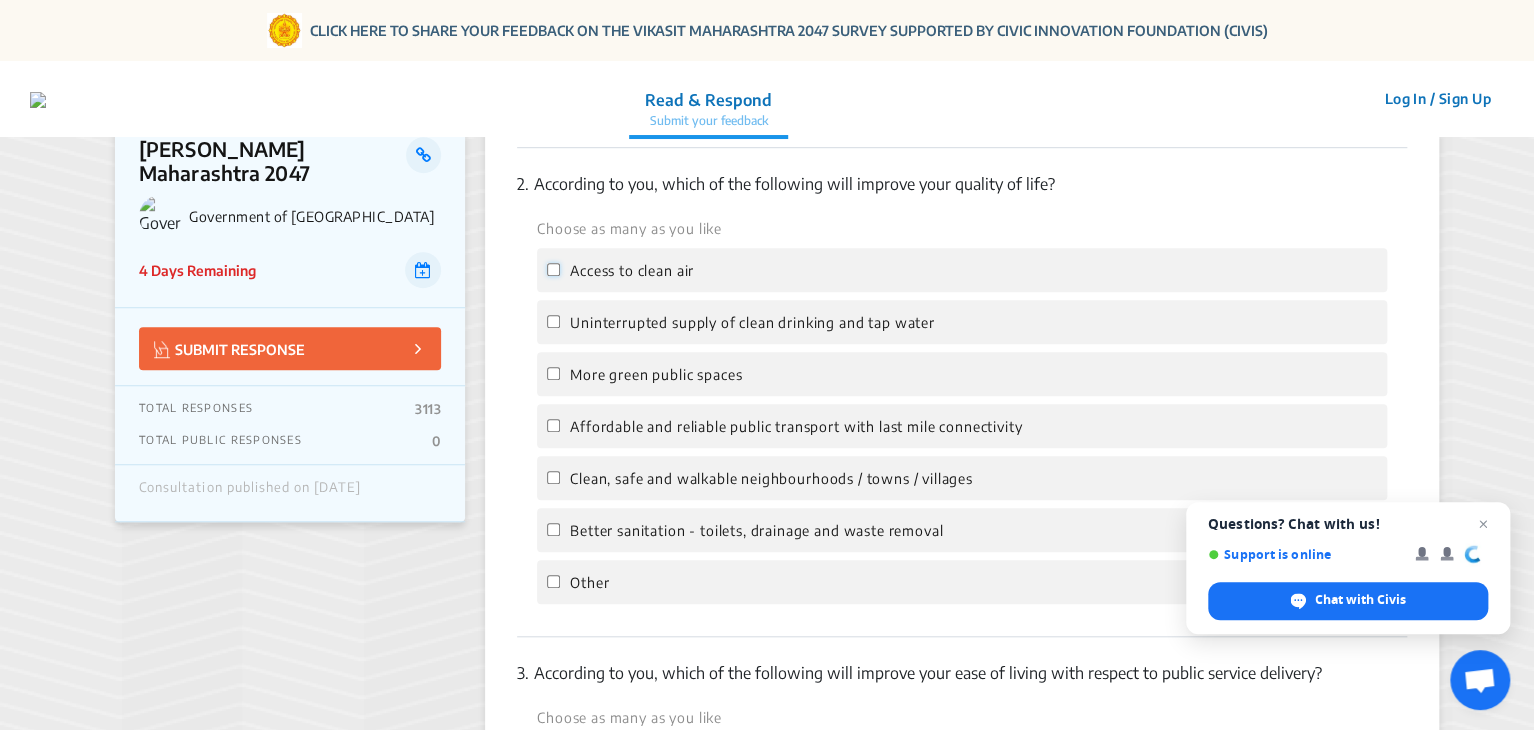 click on "Access to clean air" 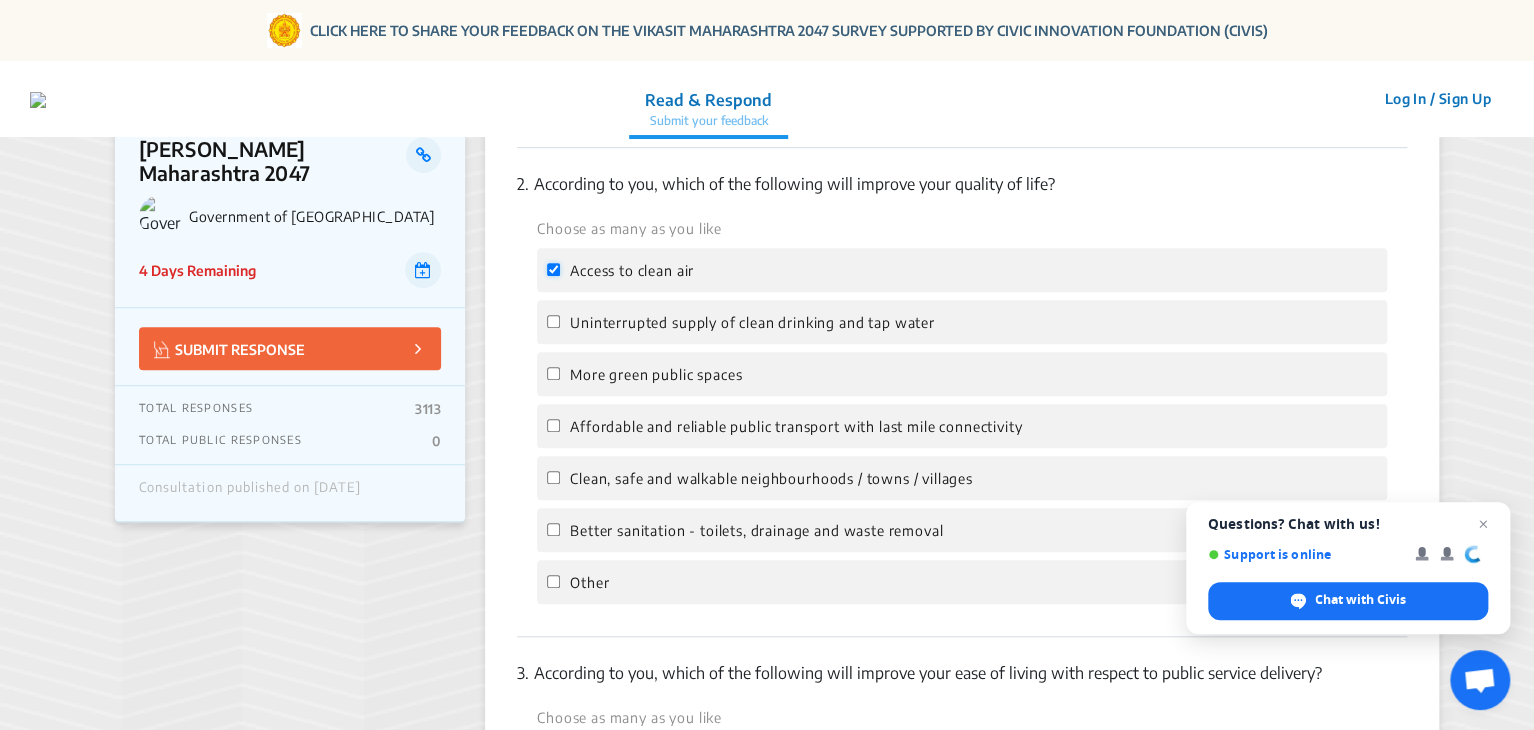 checkbox on "true" 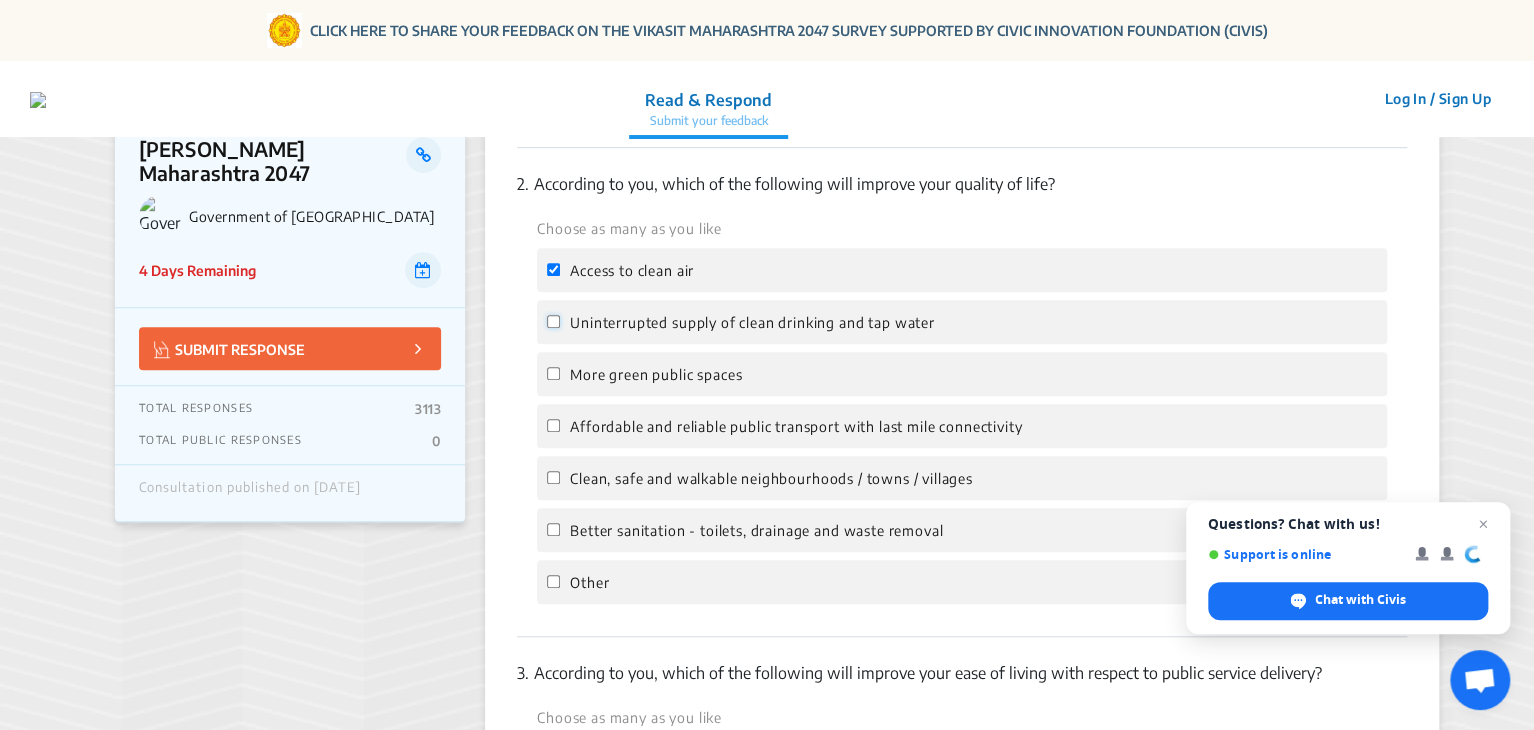 click on "Uninterrupted supply of clean drinking and tap water" 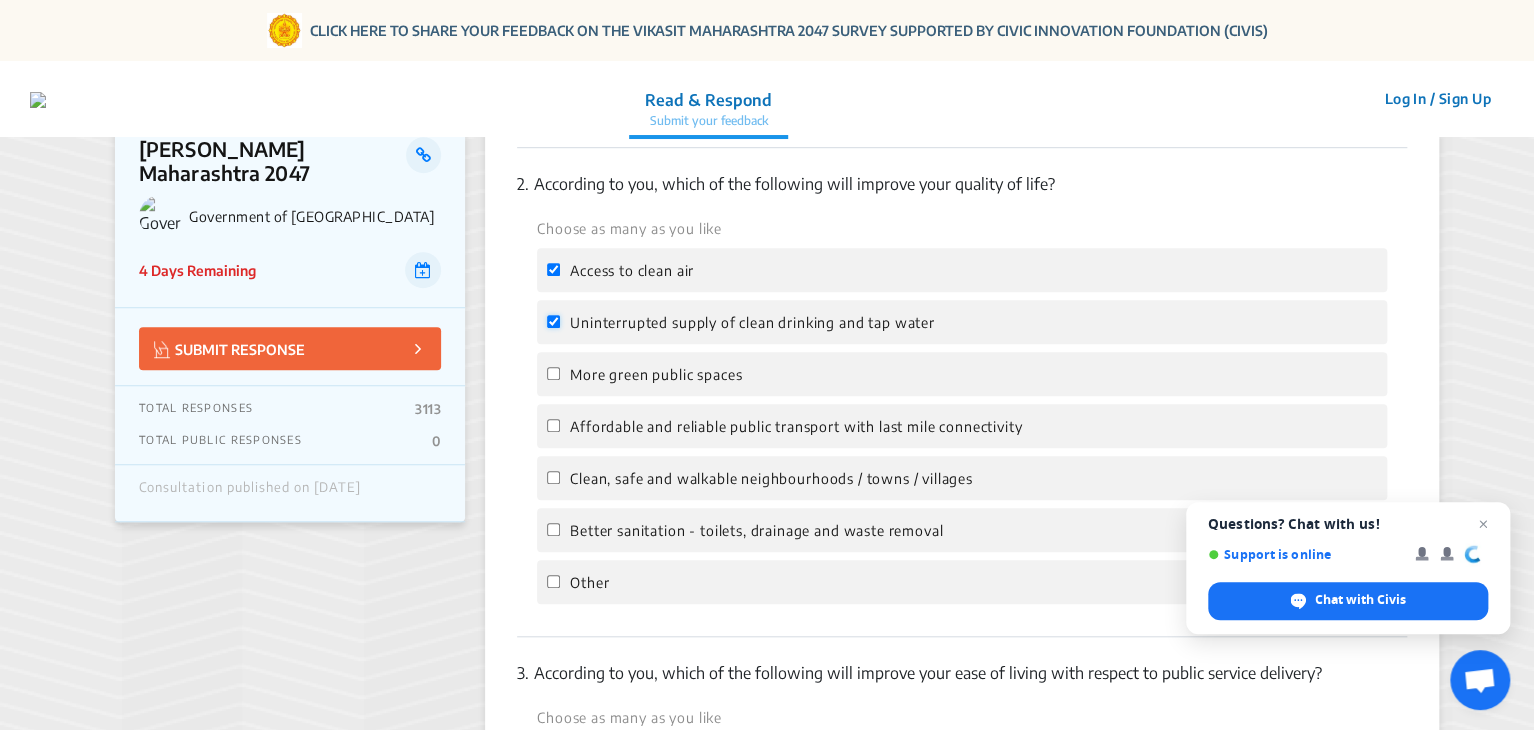 checkbox on "true" 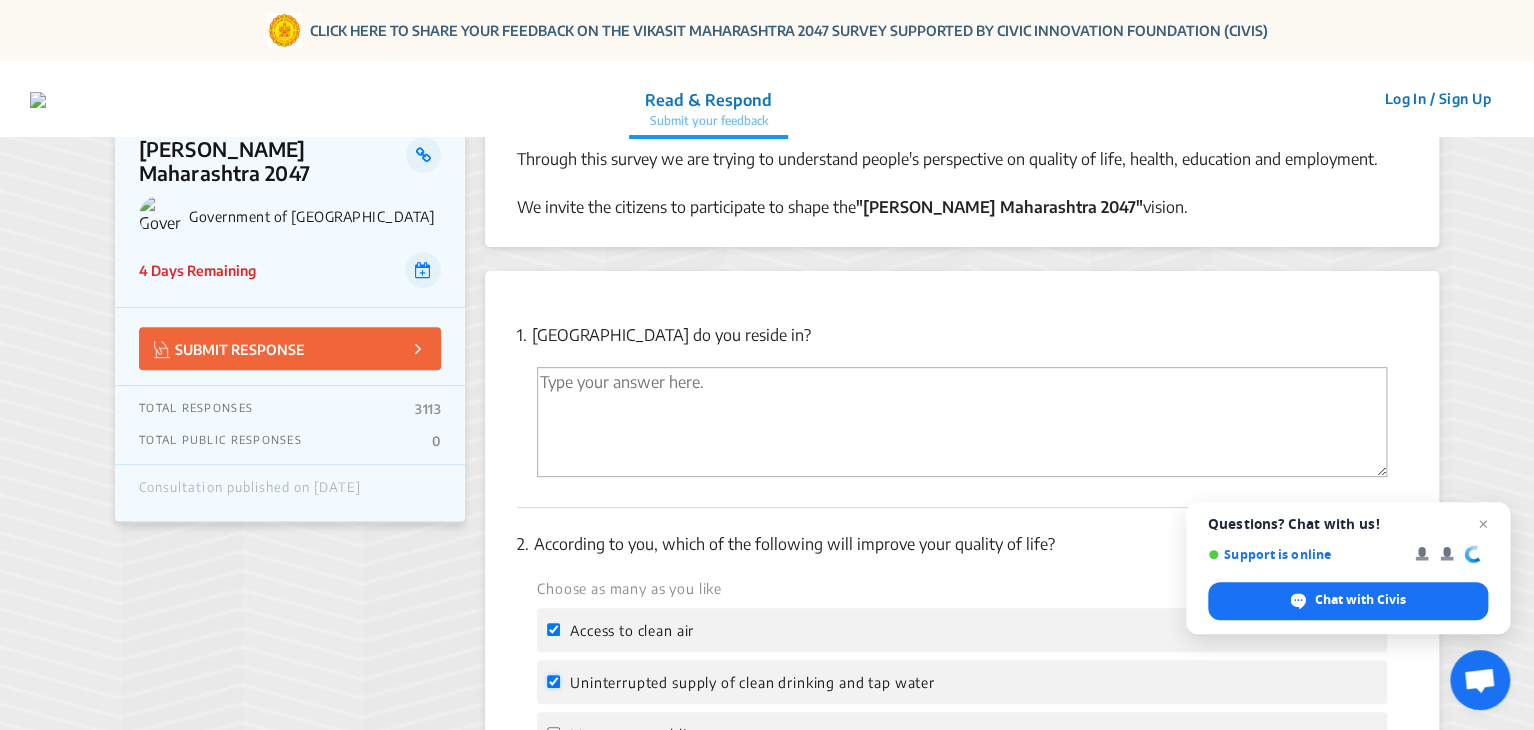 scroll, scrollTop: 192, scrollLeft: 0, axis: vertical 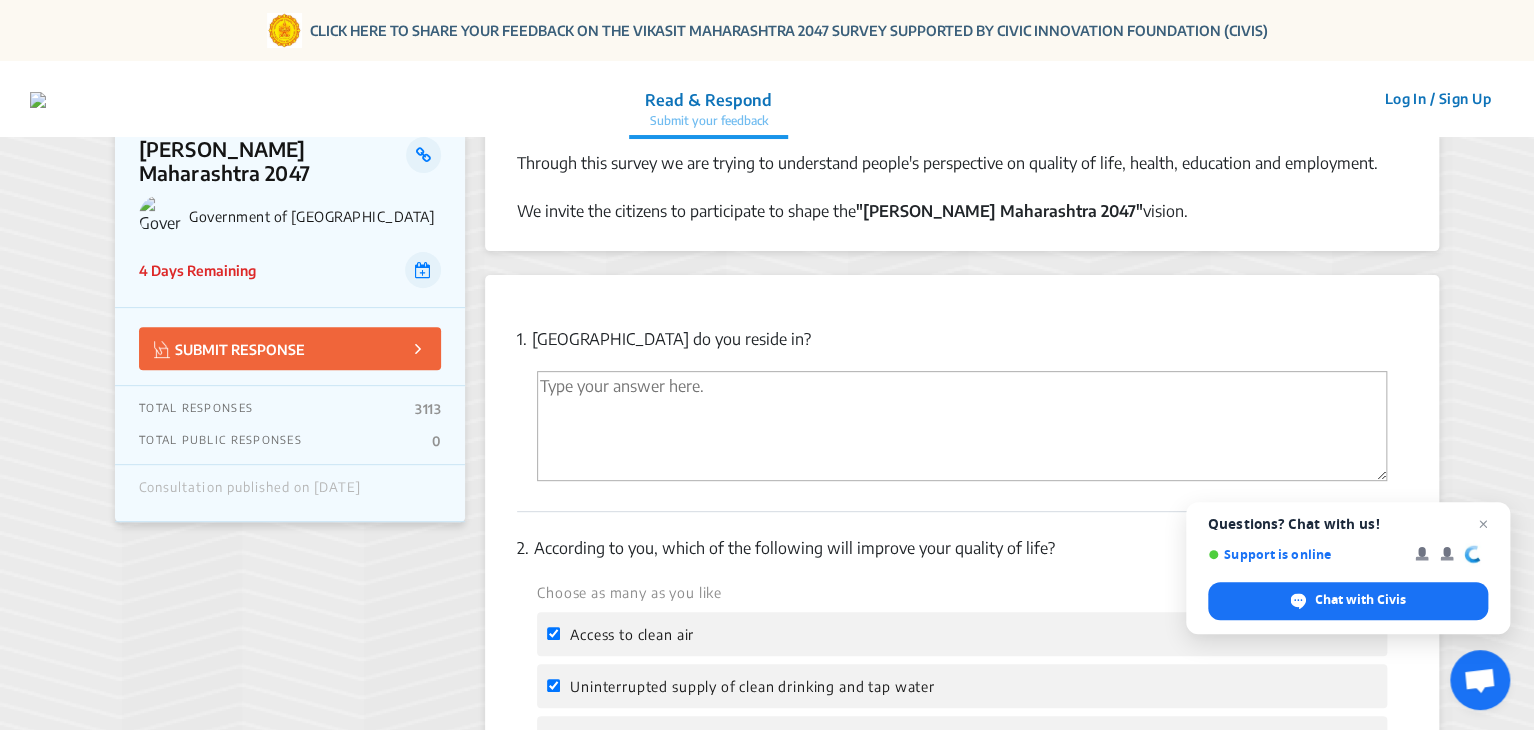 click at bounding box center [962, 426] 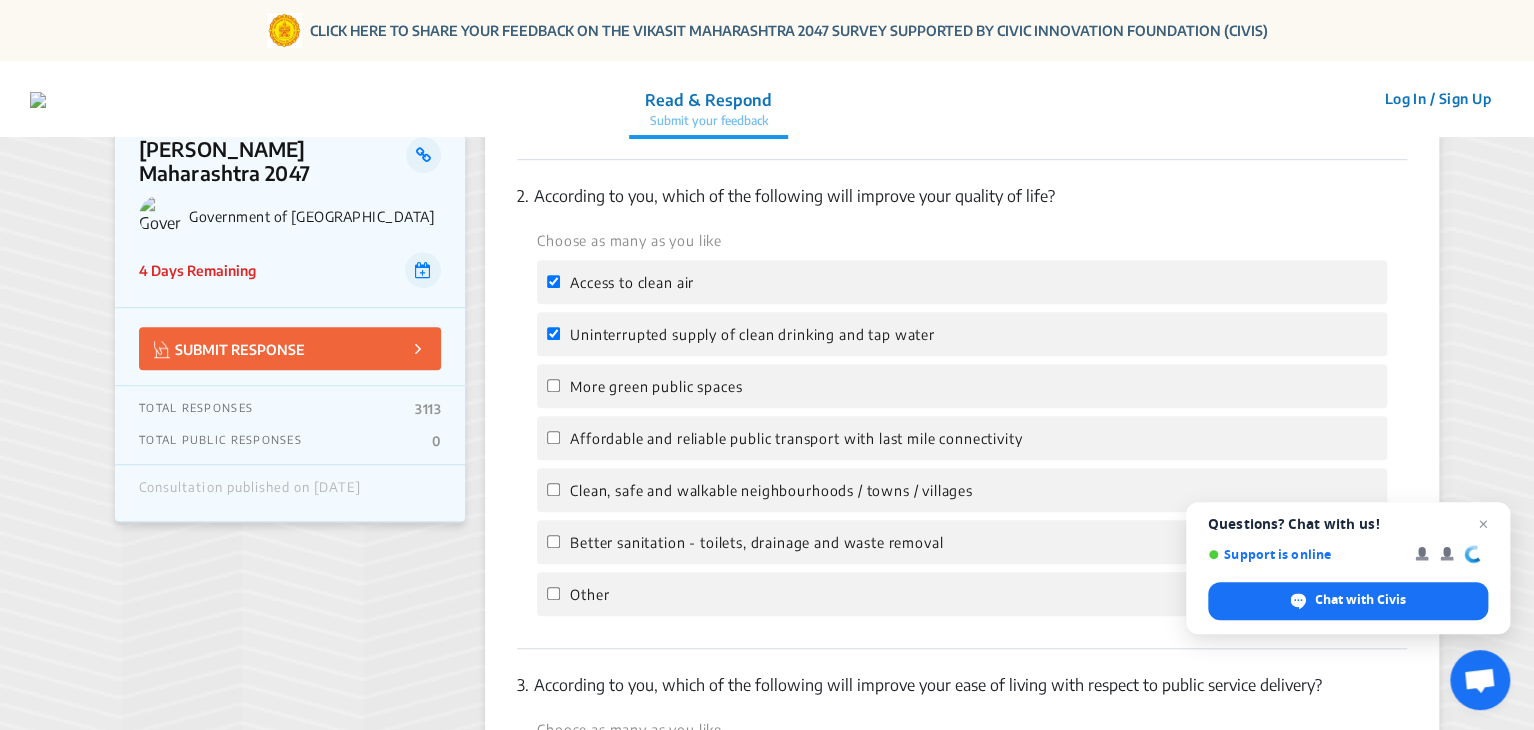scroll, scrollTop: 560, scrollLeft: 0, axis: vertical 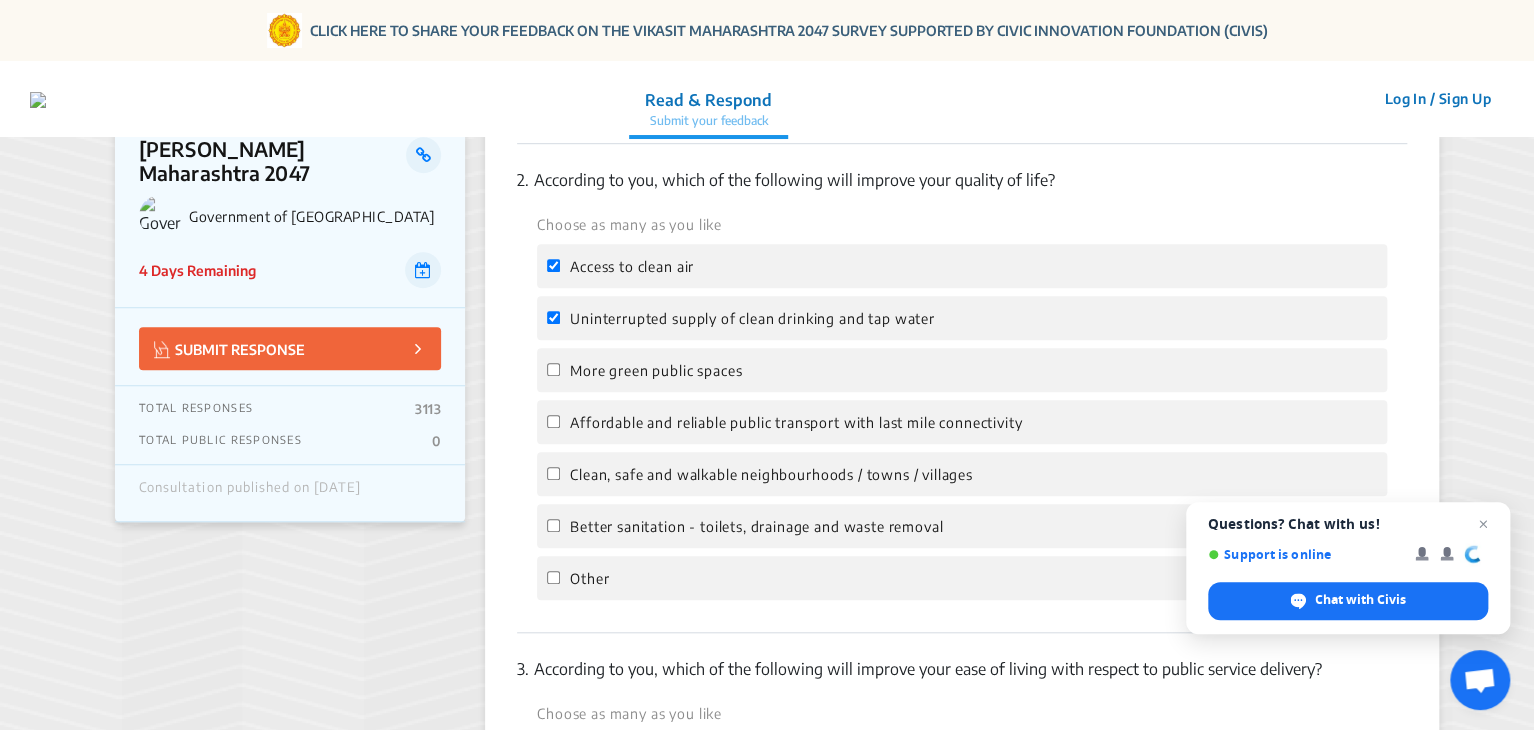 type on "Chh. [GEOGRAPHIC_DATA]" 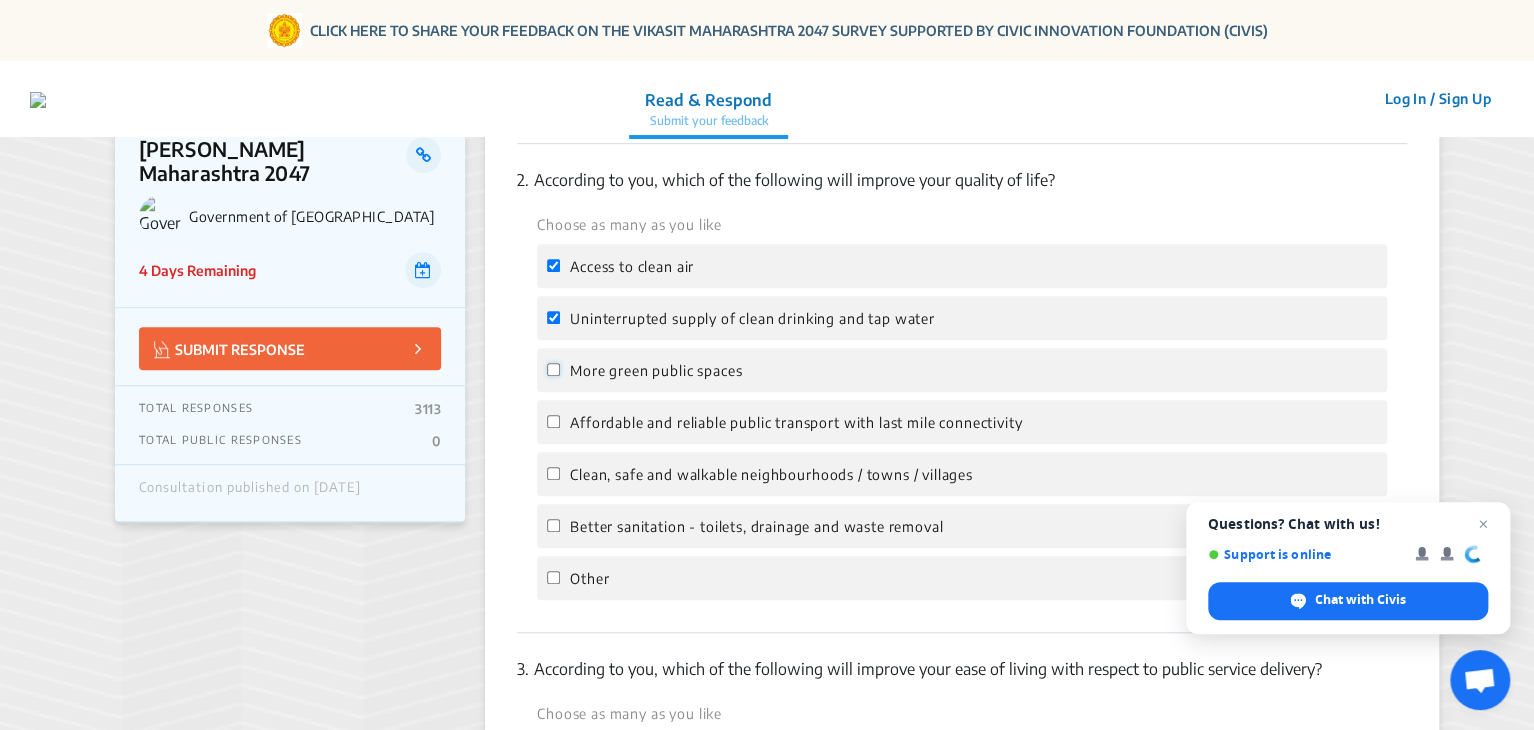 click on "More green public spaces" 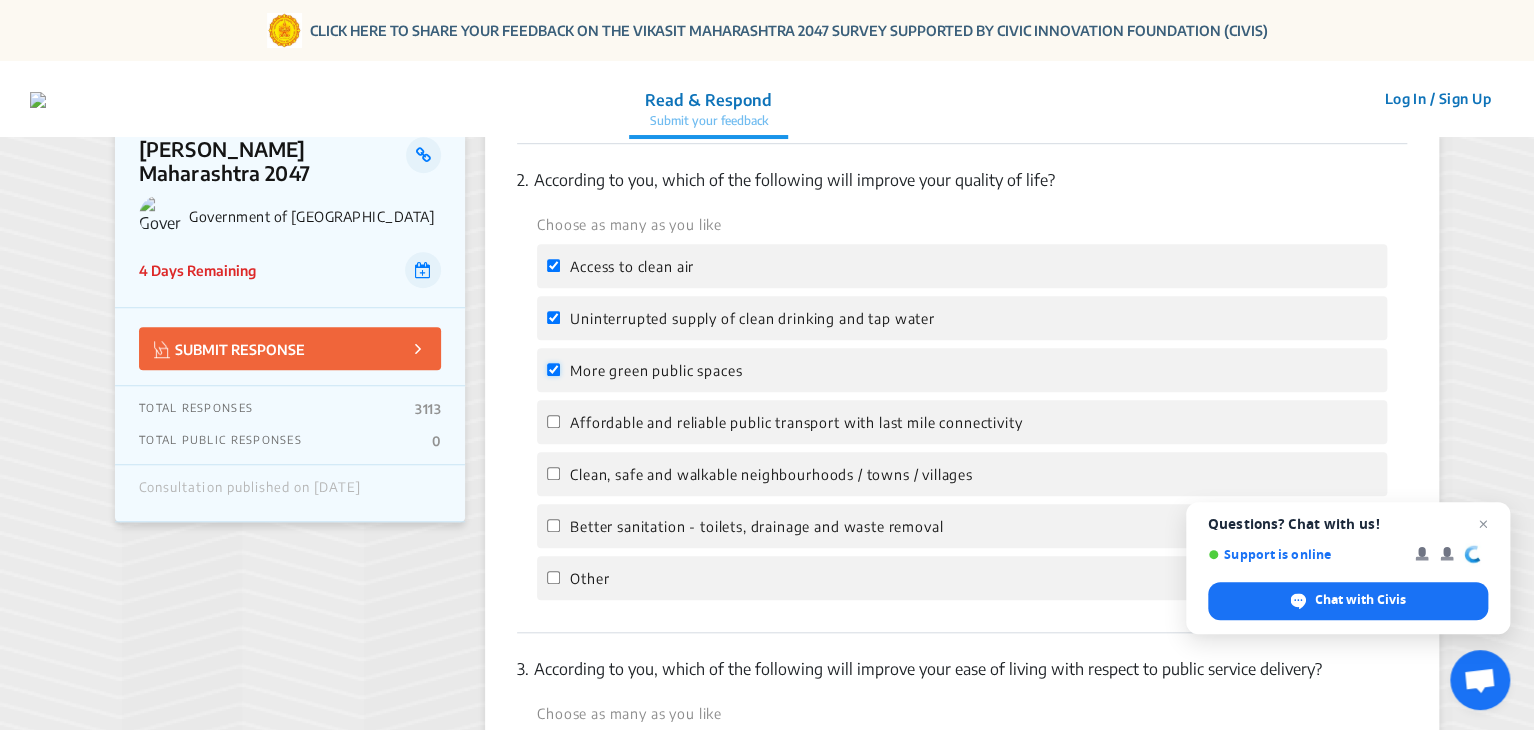 checkbox on "true" 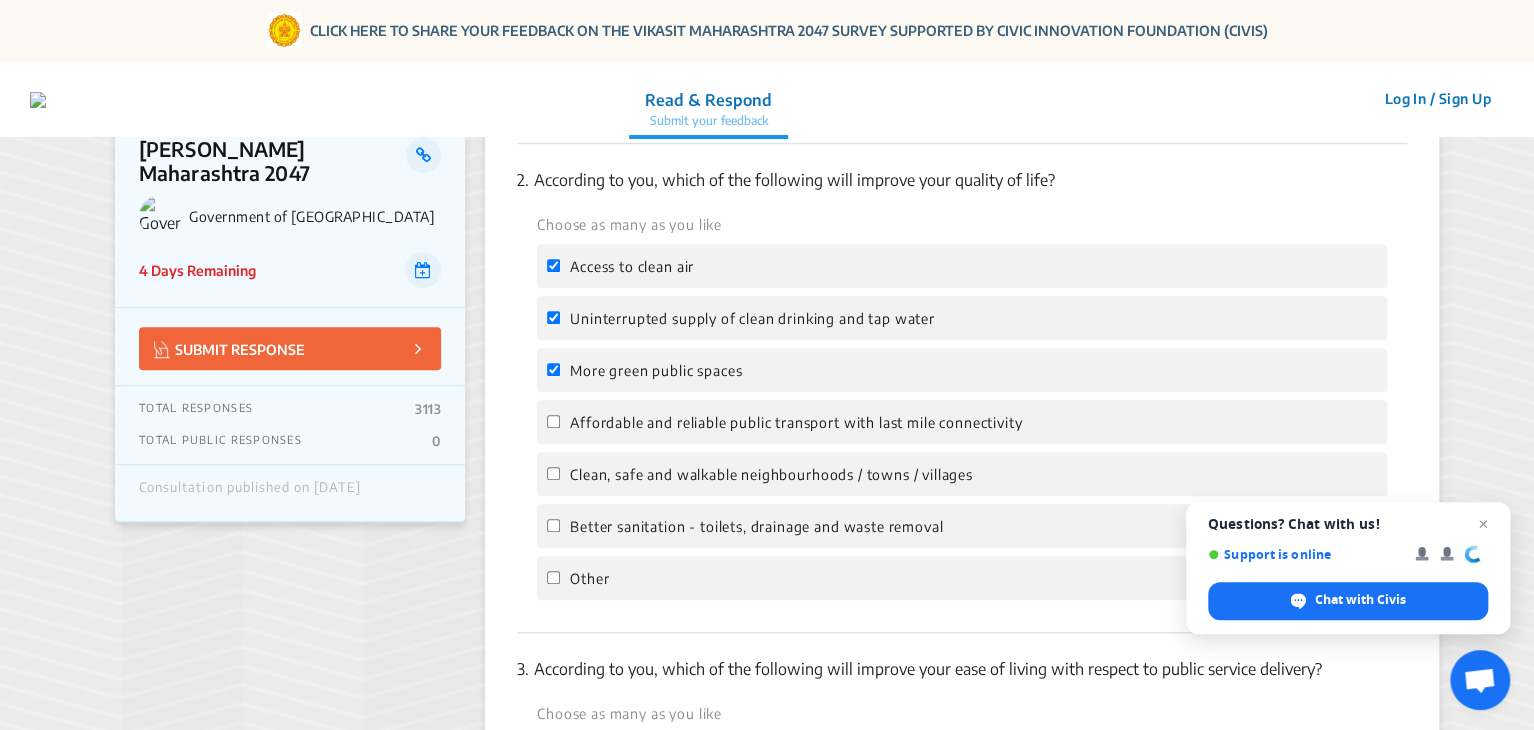 click on "Affordable and reliable public transport with last mile connectivity" 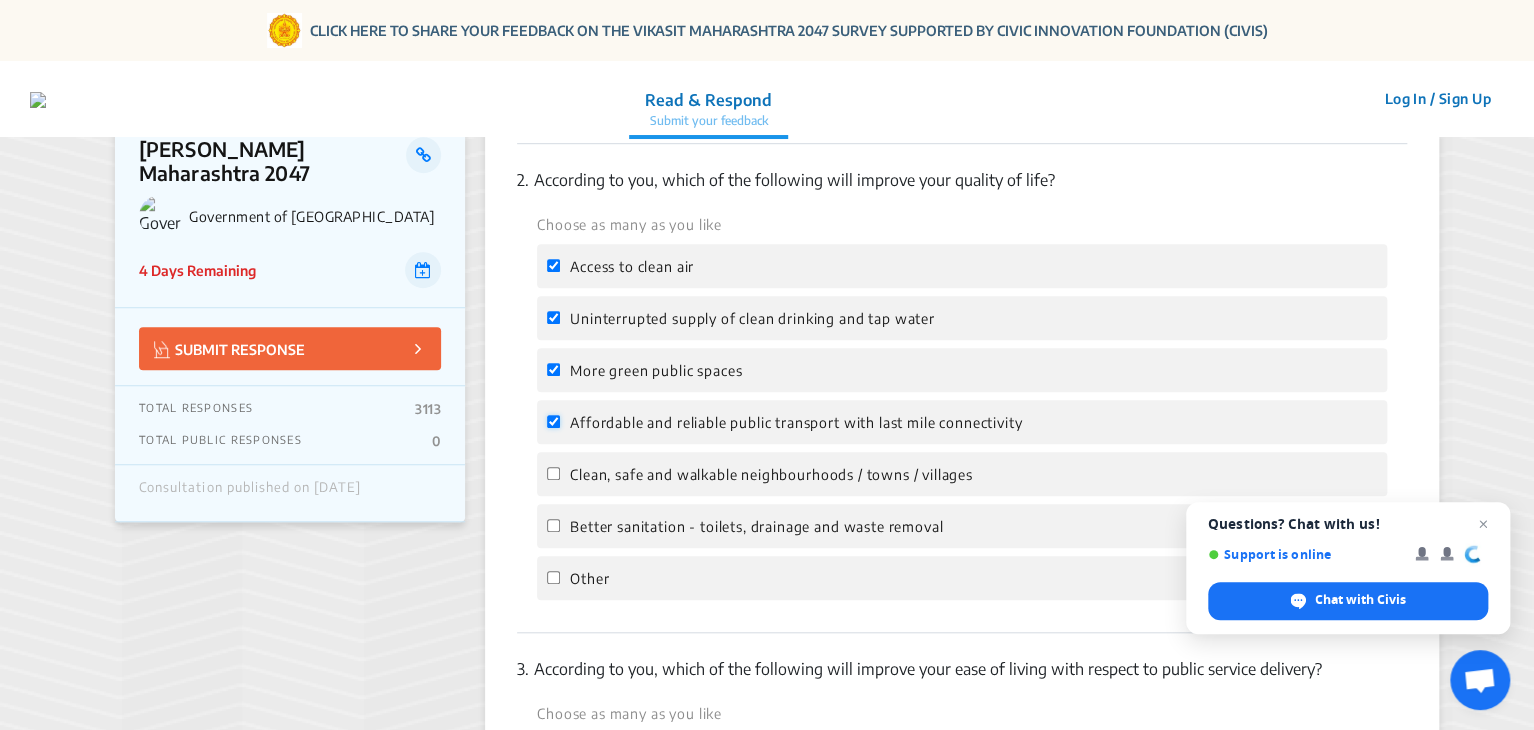 checkbox on "true" 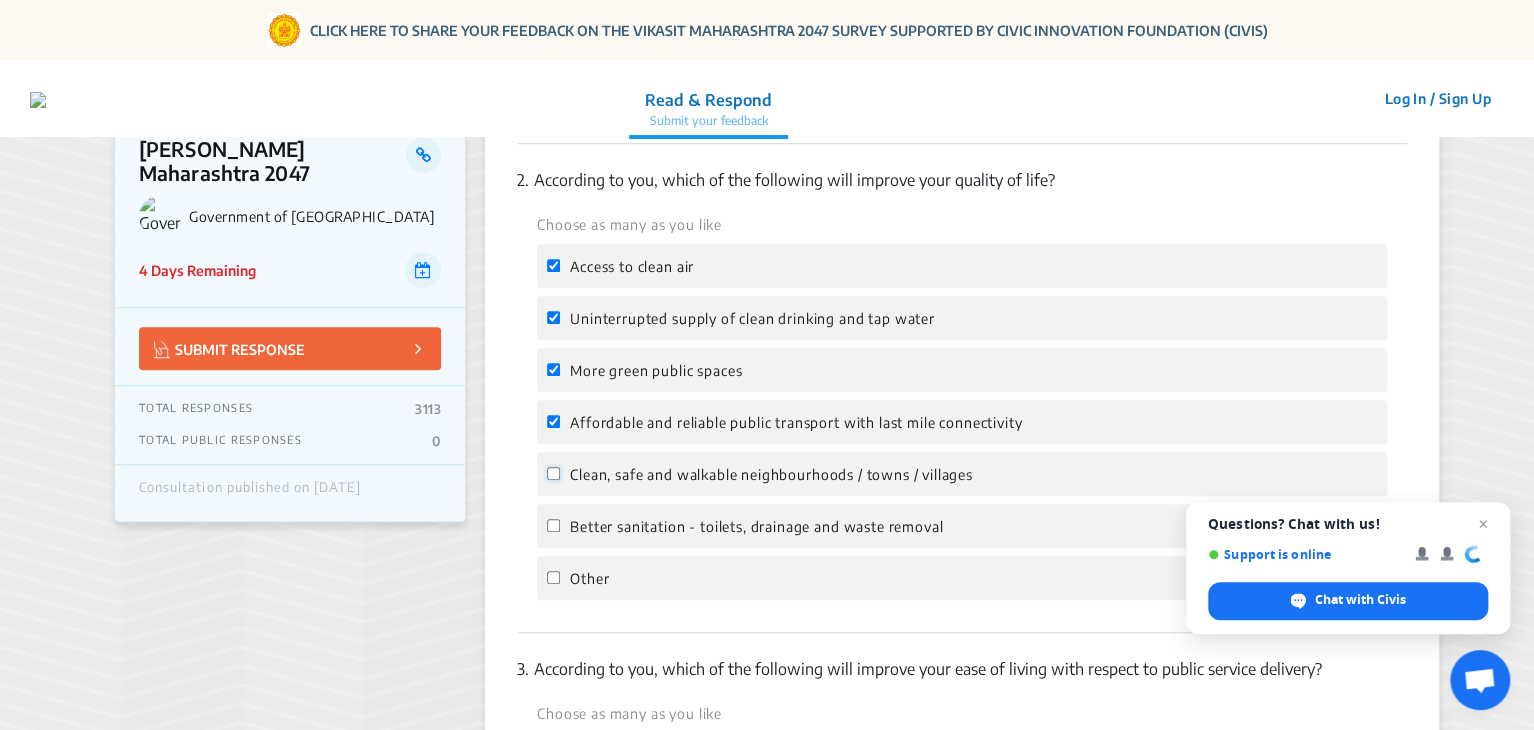 click on "Clean, safe and walkable neighbourhoods / towns / villages" 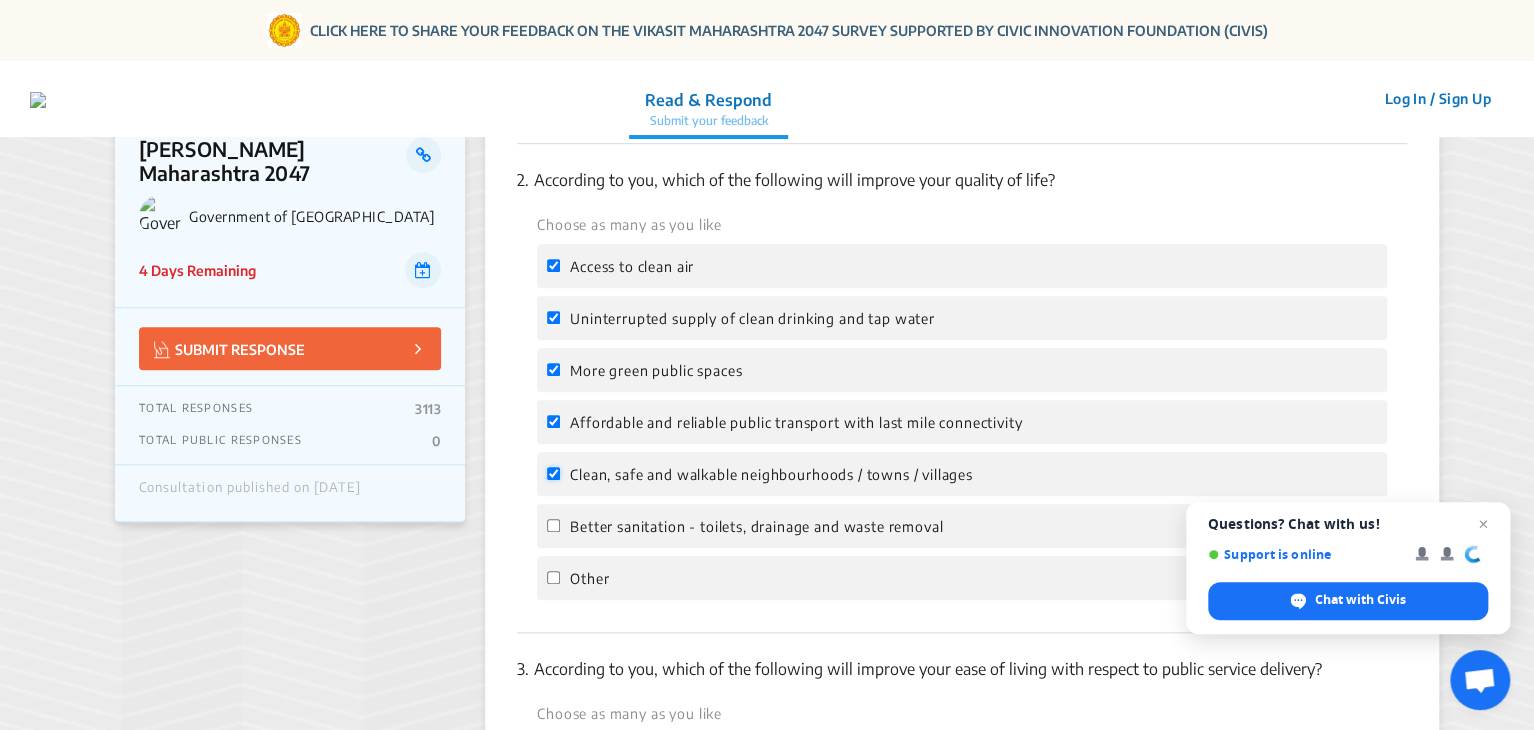 checkbox on "true" 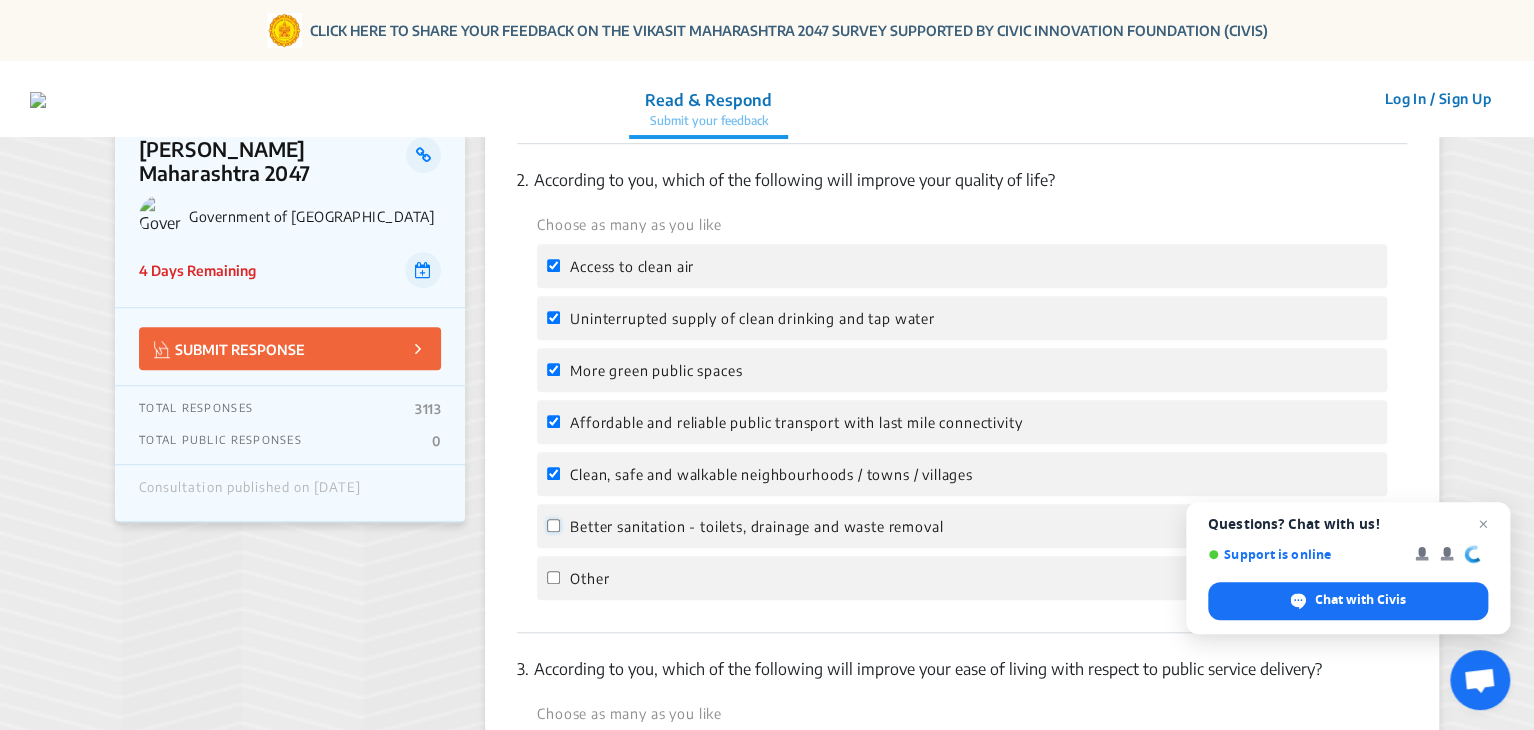 click on "Better sanitation - toilets, drainage and waste removal" 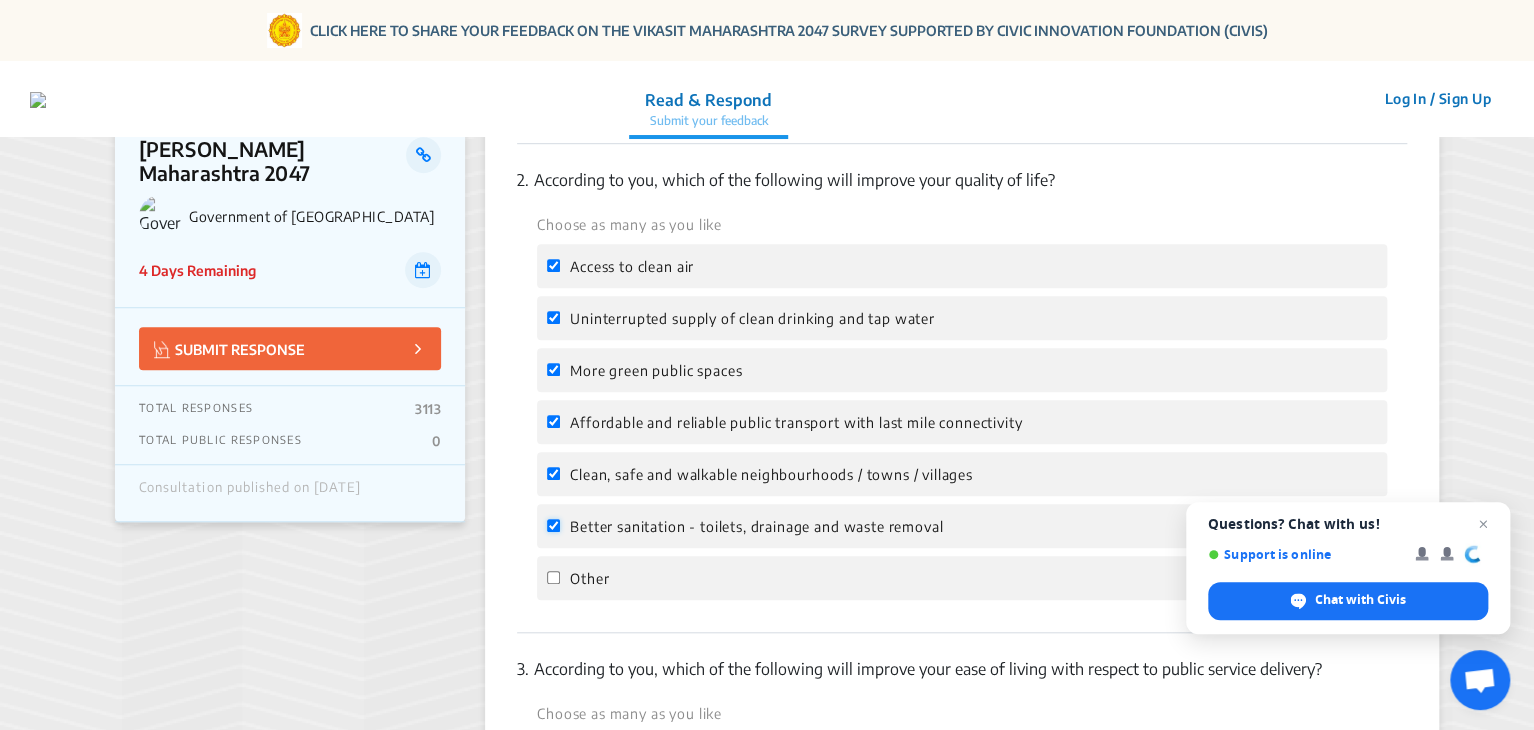 checkbox on "true" 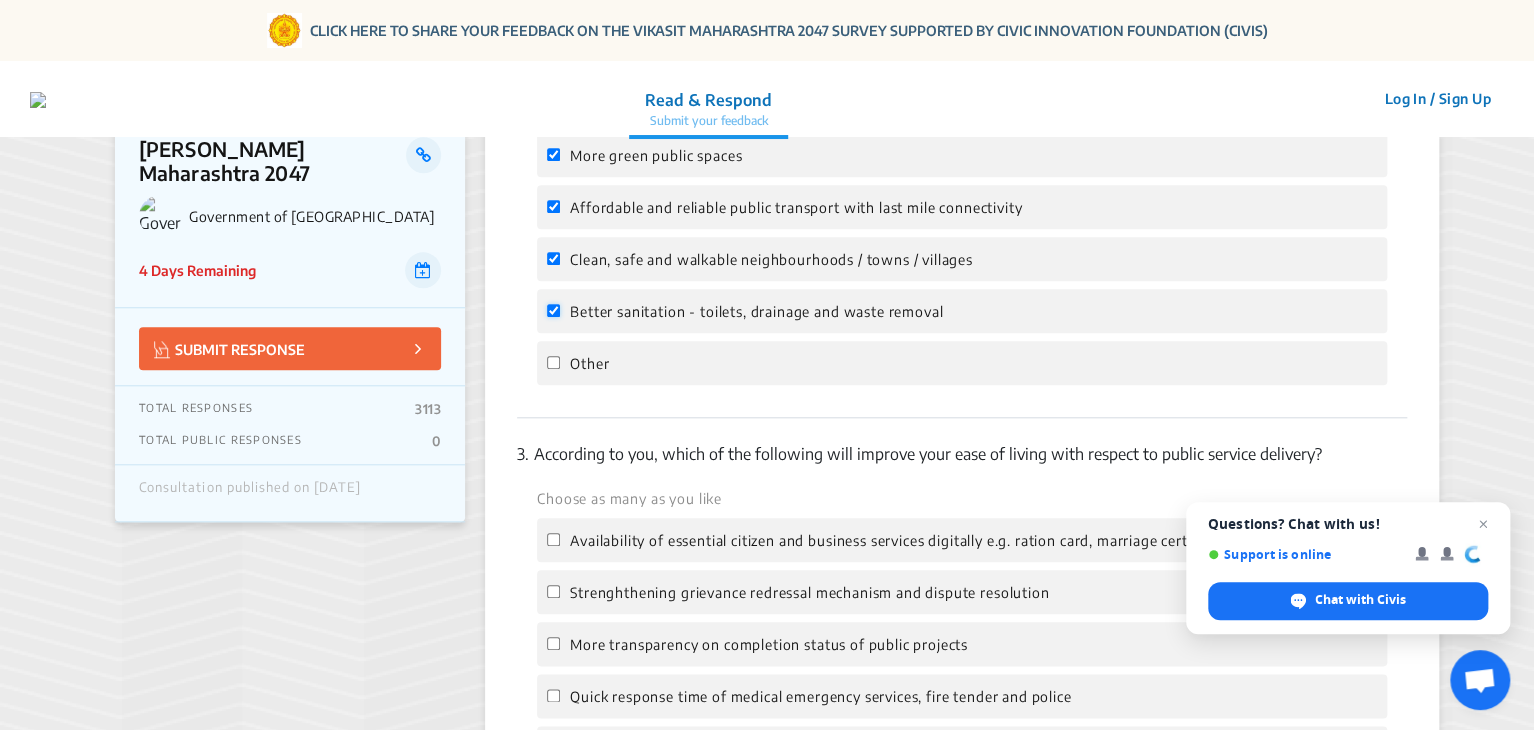 scroll, scrollTop: 919, scrollLeft: 0, axis: vertical 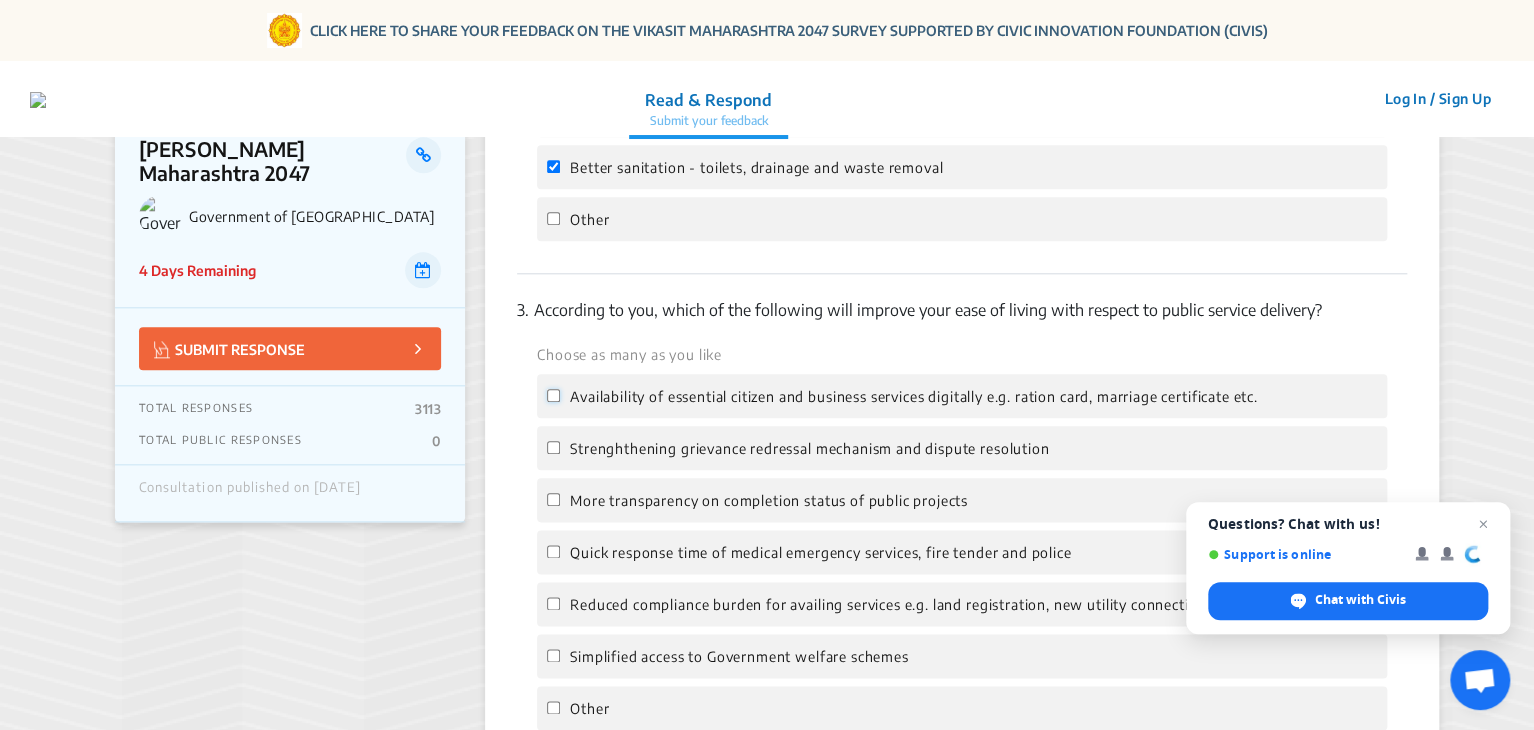 click on "Availability of essential citizen and business services digitally e.g. ration card, marriage certificate etc." 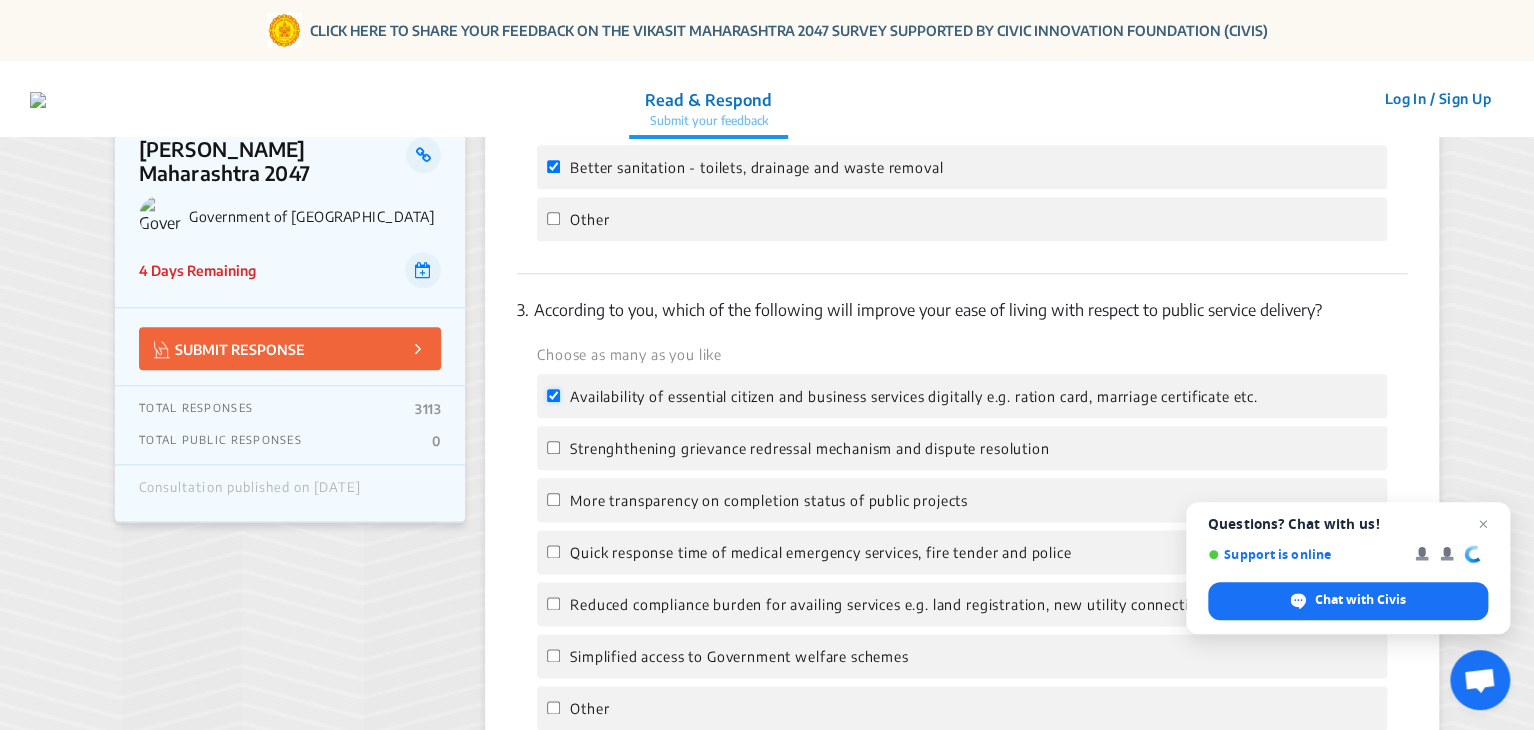 checkbox on "true" 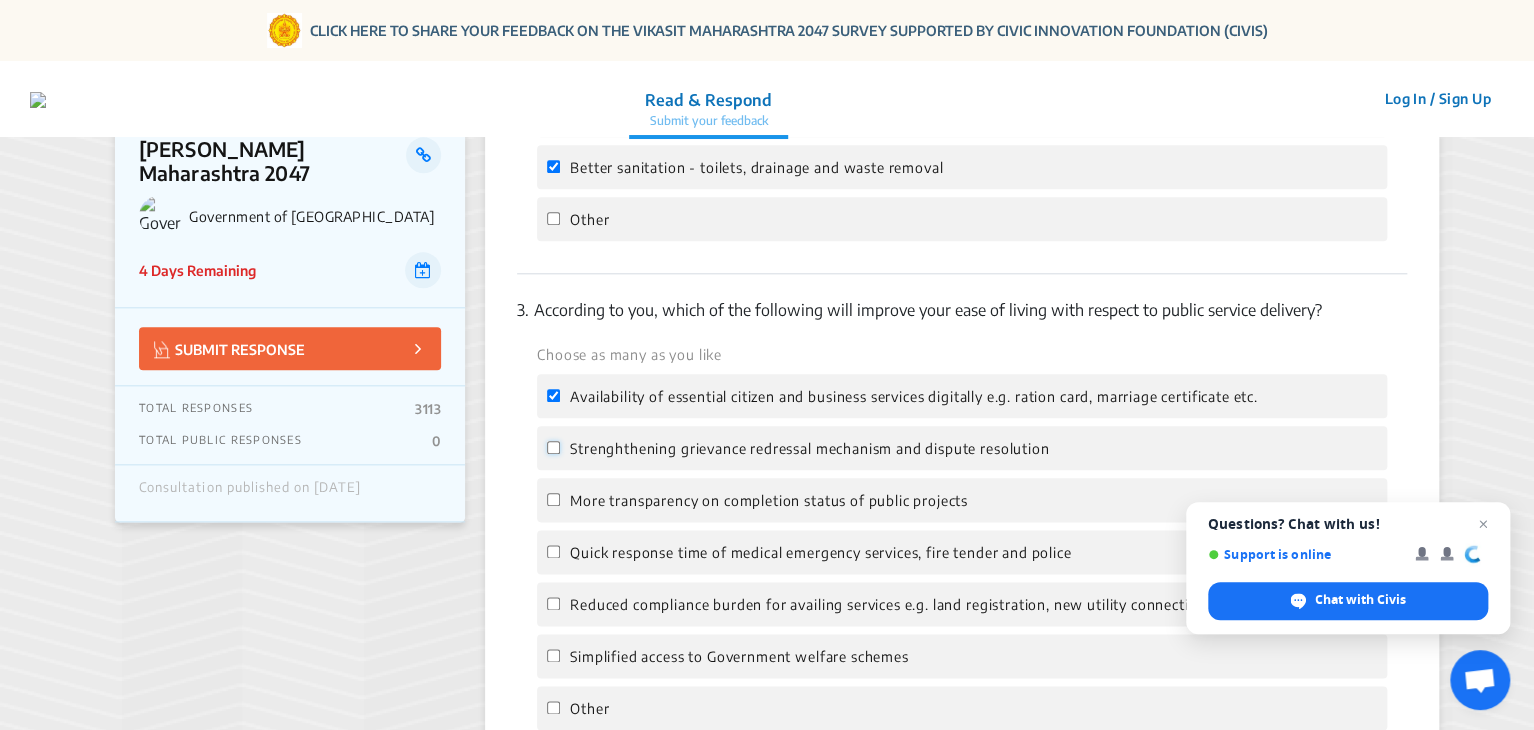 click on "Strenghthening grievance redressal mechanism and dispute resolution" 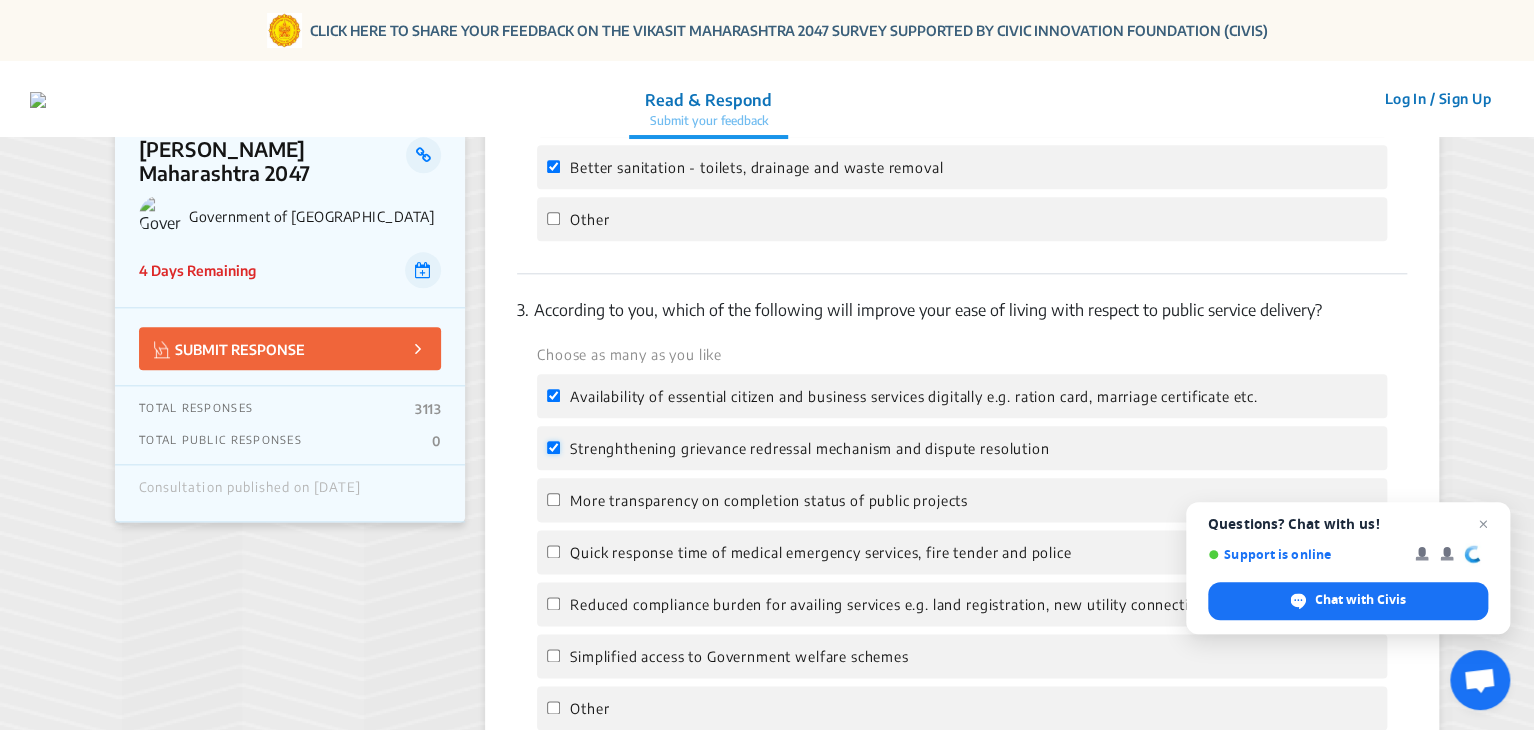 checkbox on "true" 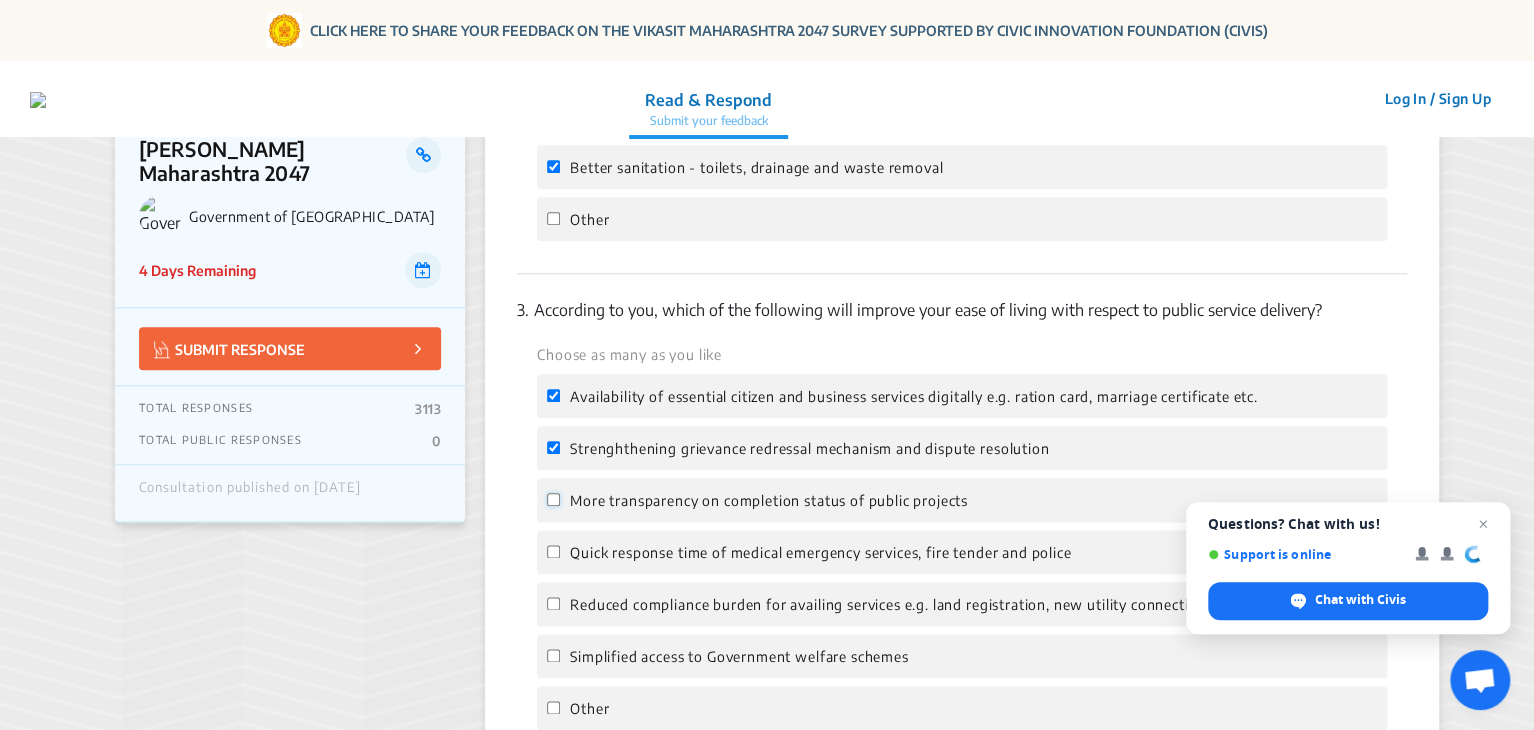 click on "More transparency on completion status of public projects" 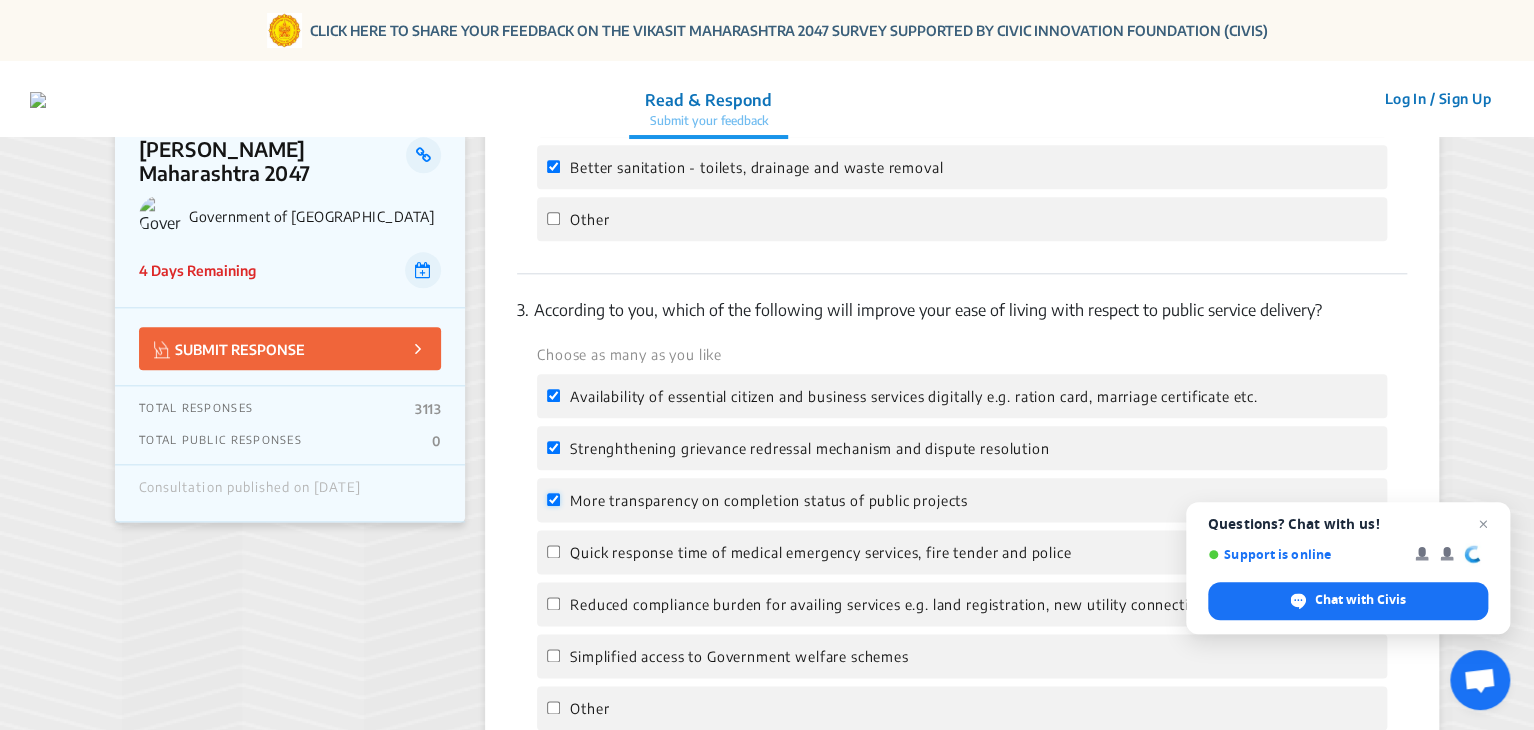 checkbox on "true" 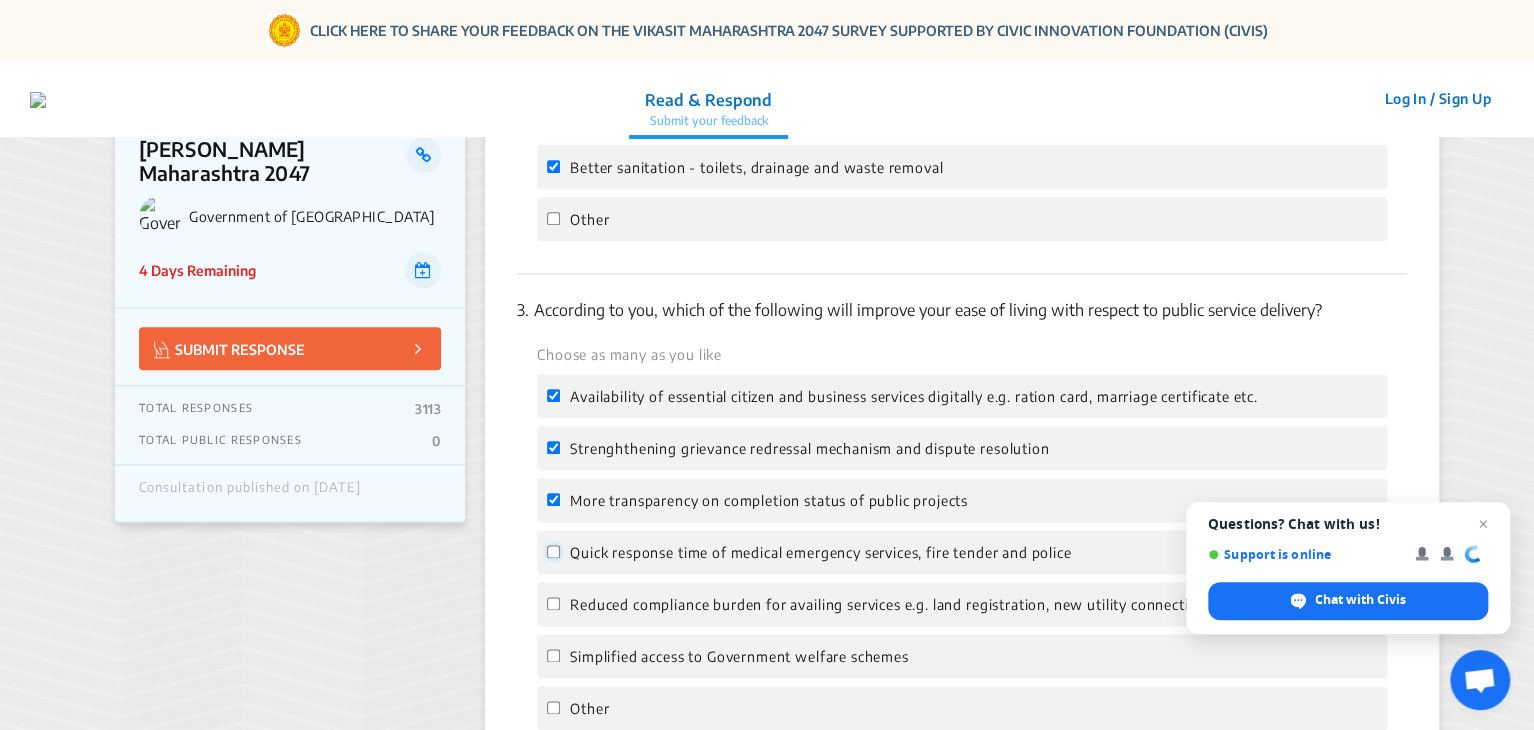 click on "Quick response time of medical emergency services, fire tender and police" 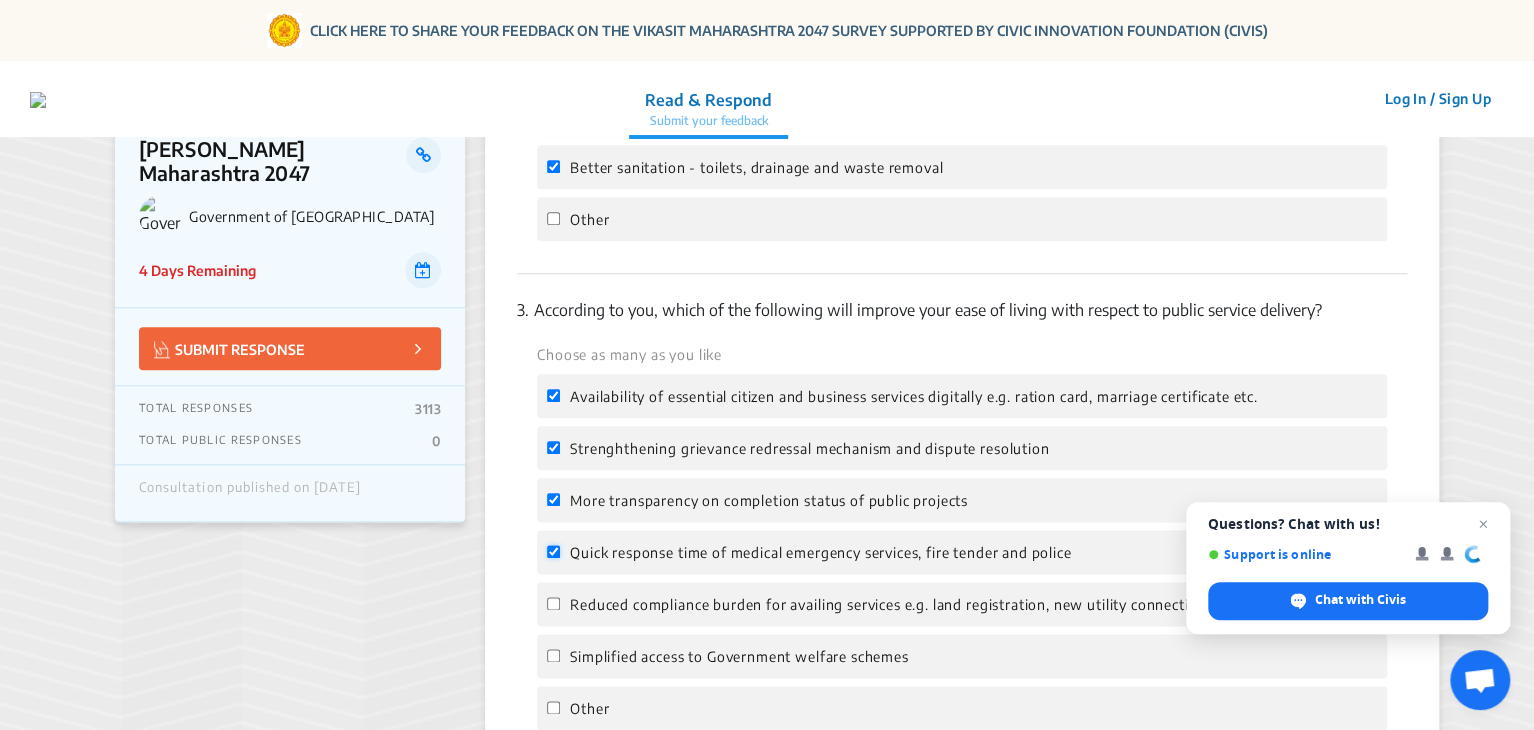 checkbox on "true" 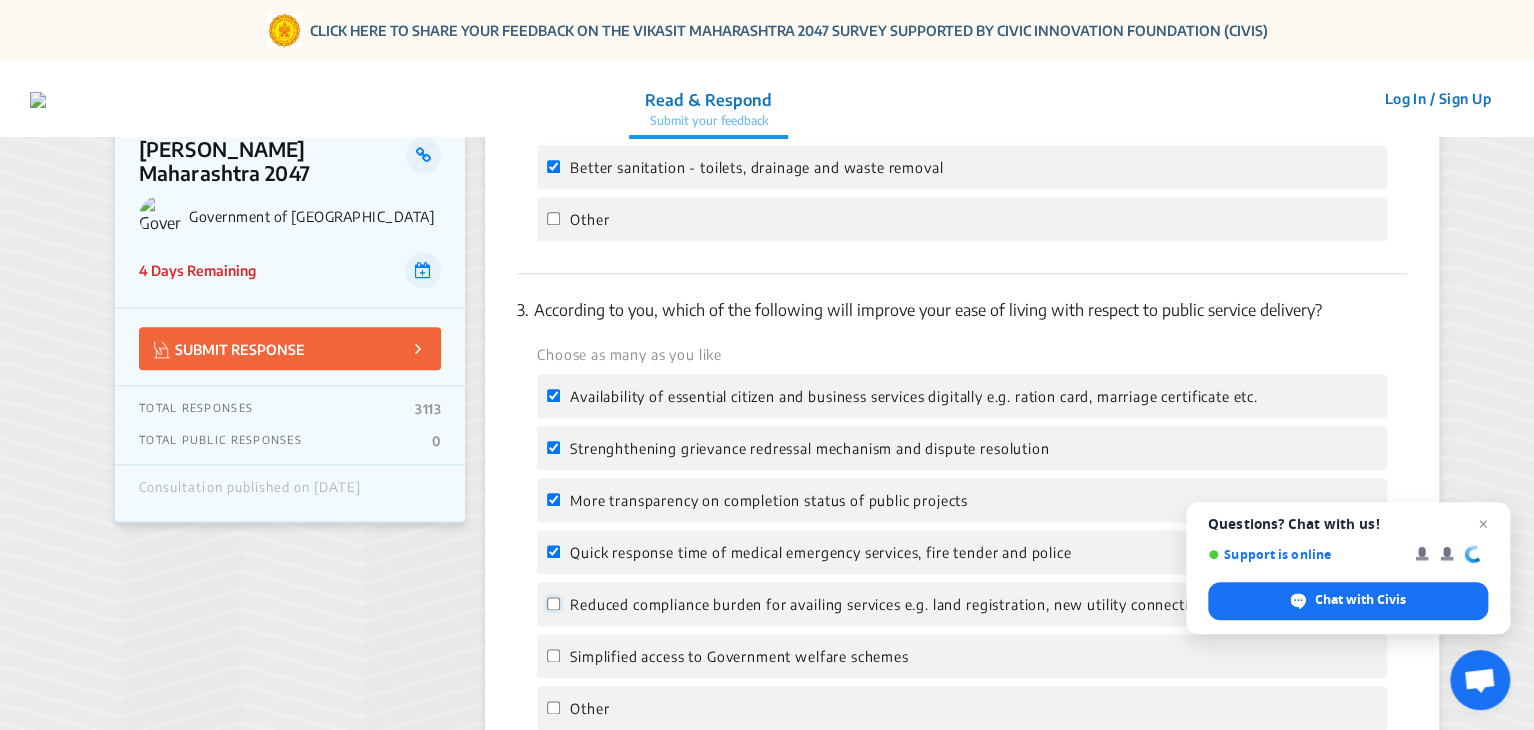 click on "Reduced compliance burden for availing services e.g. land registration, new utility connections" 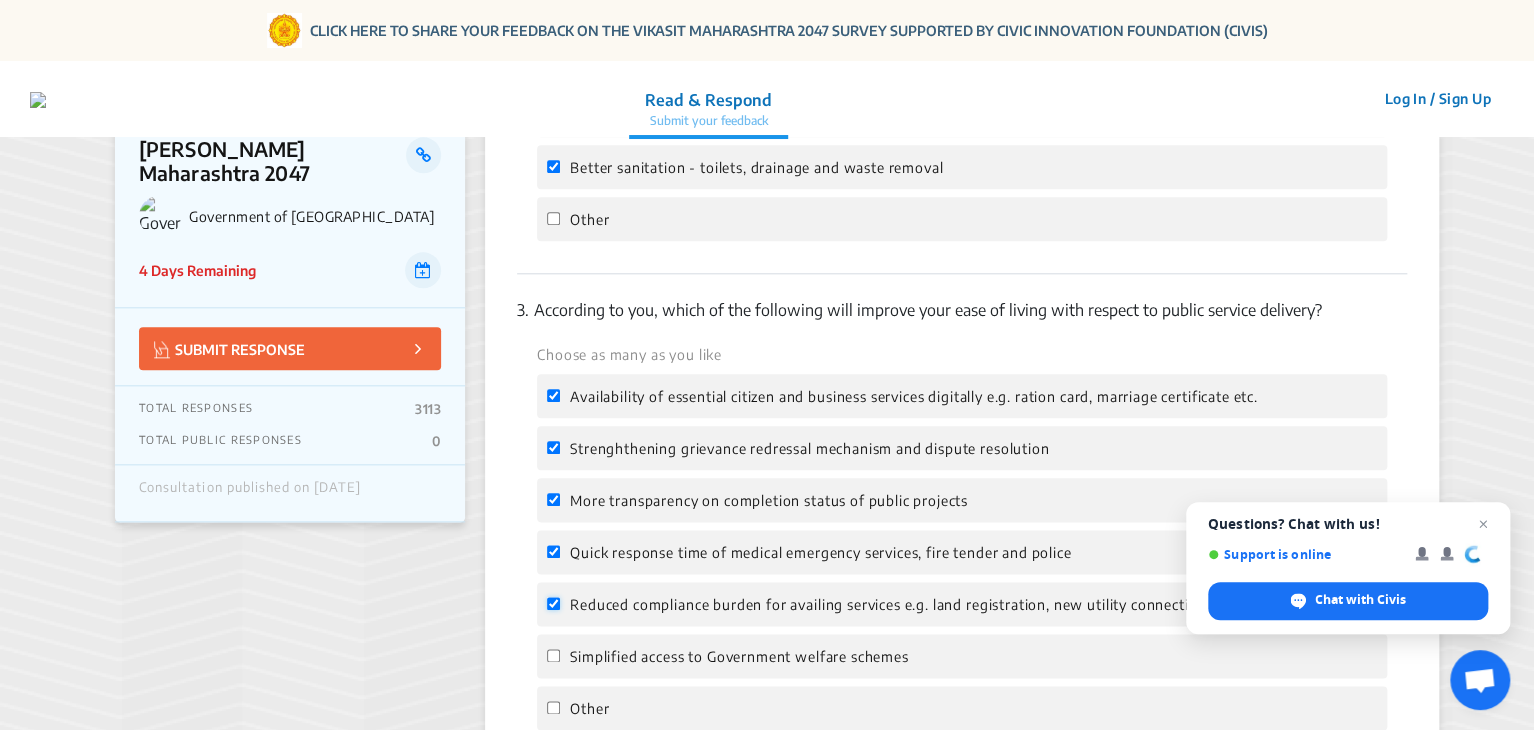 checkbox on "true" 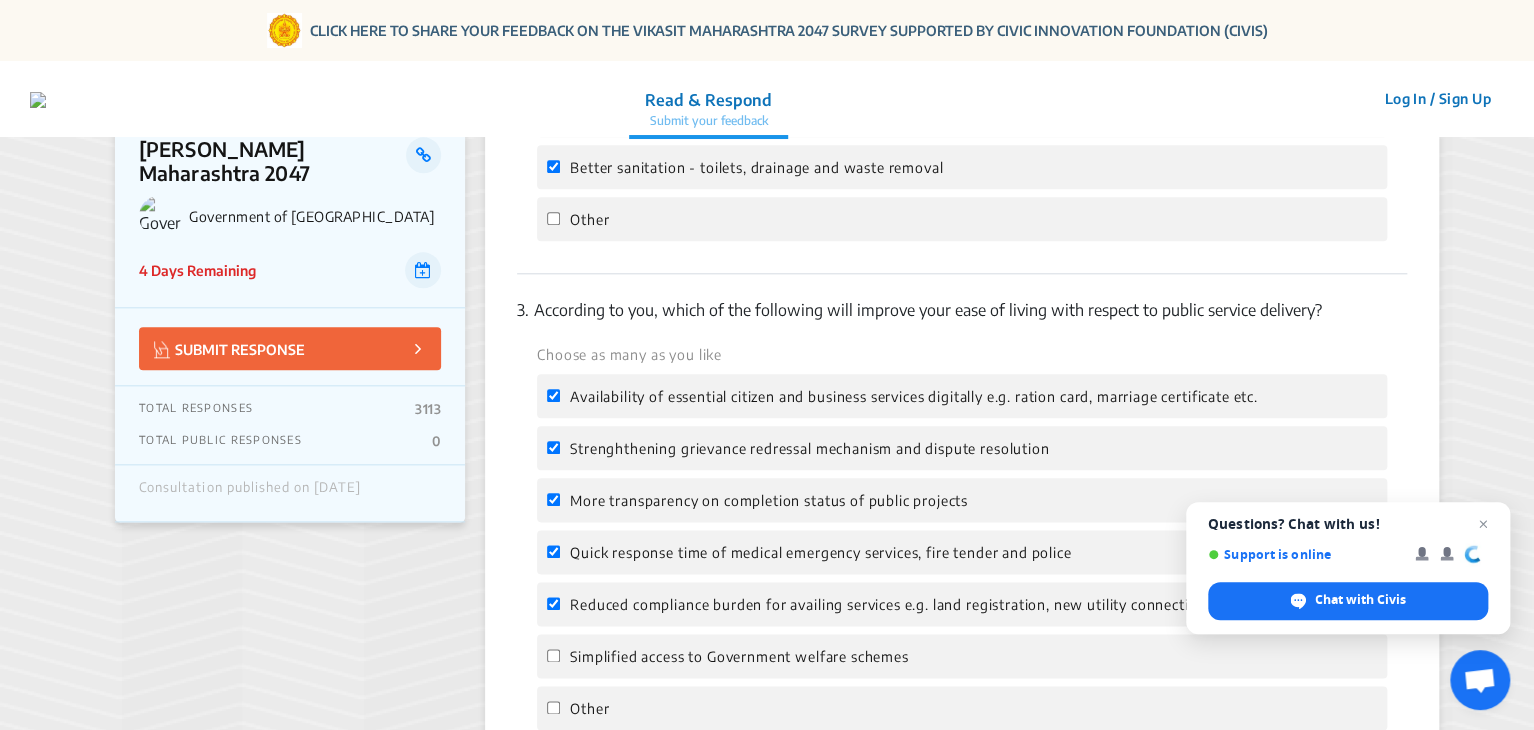 click on "Simplified access to Government welfare schemes" 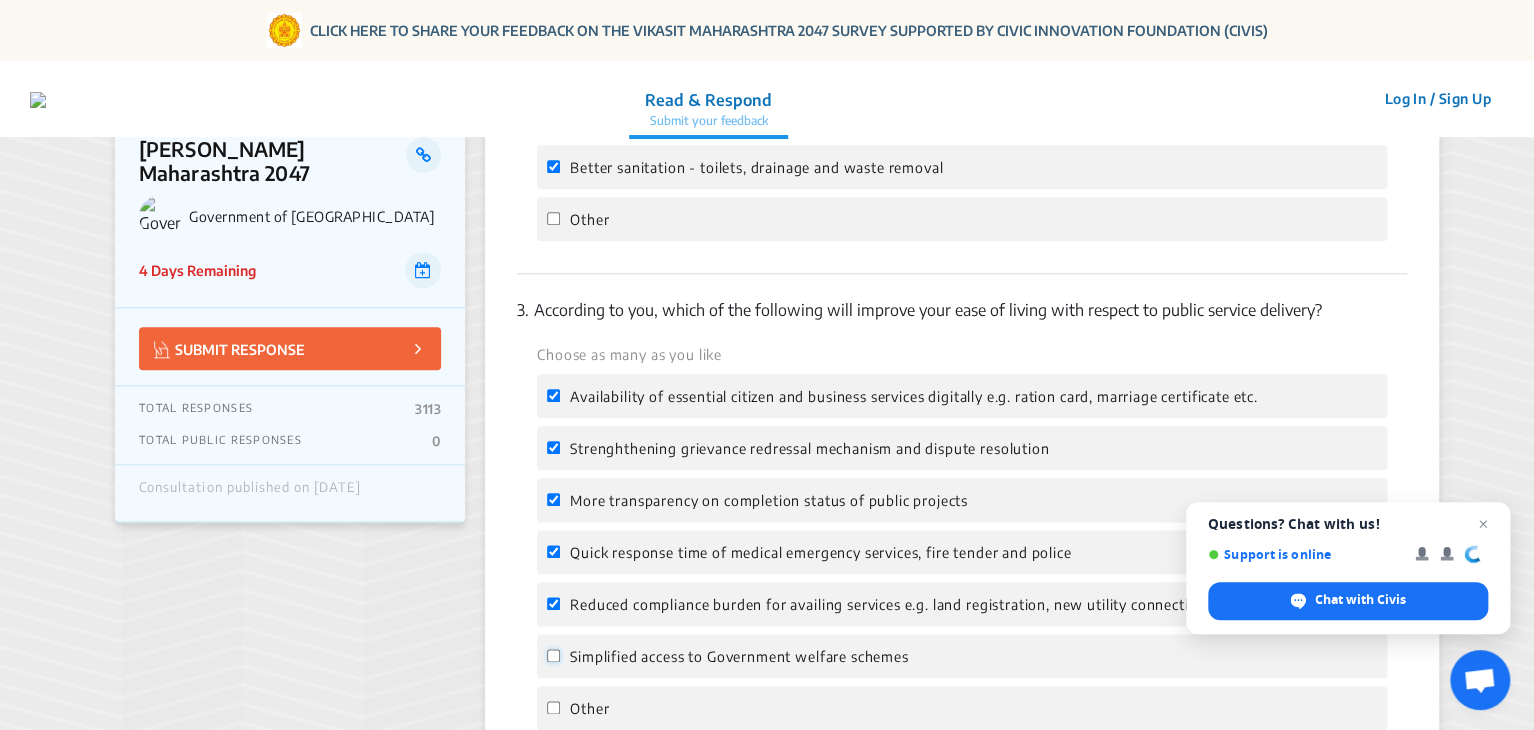 click on "Simplified access to Government welfare schemes" 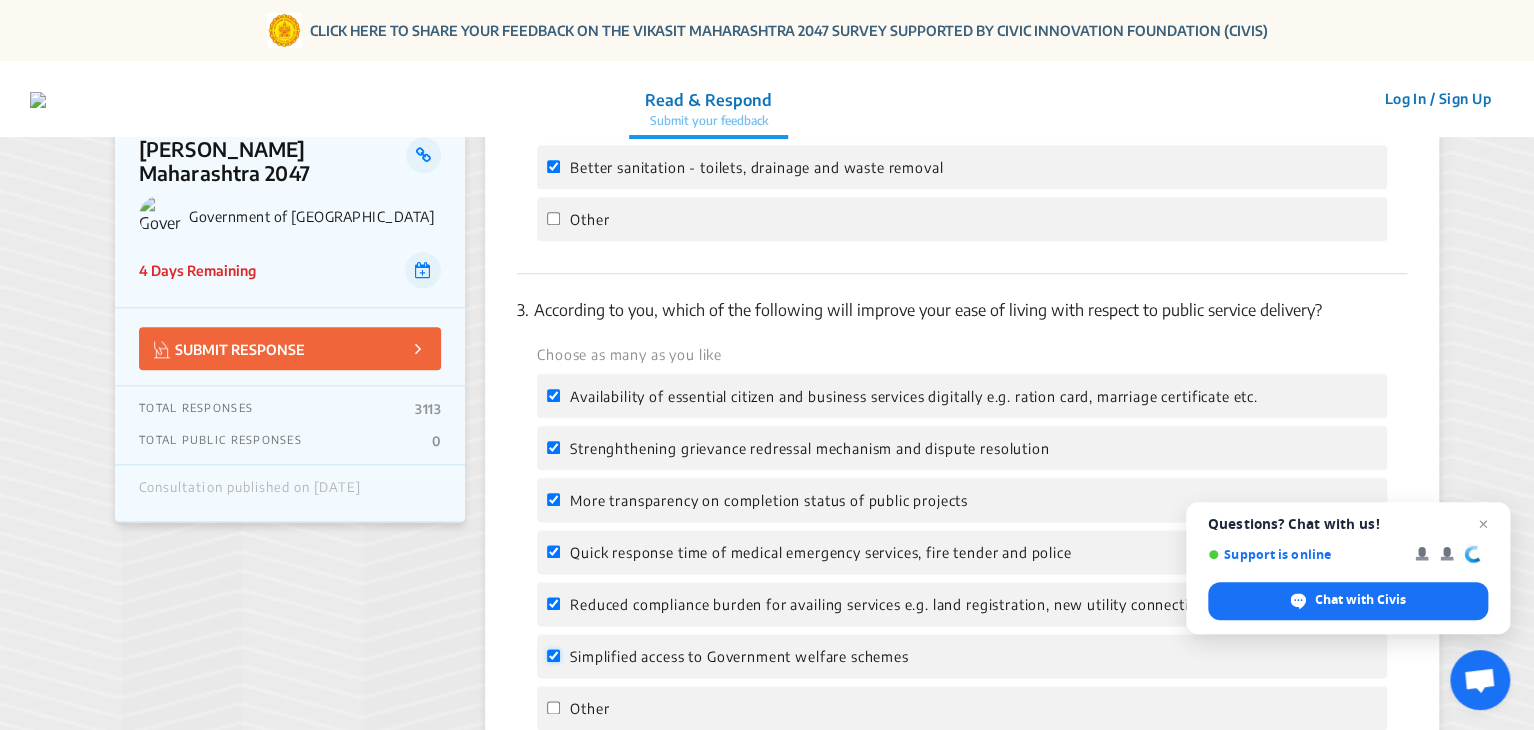 checkbox on "true" 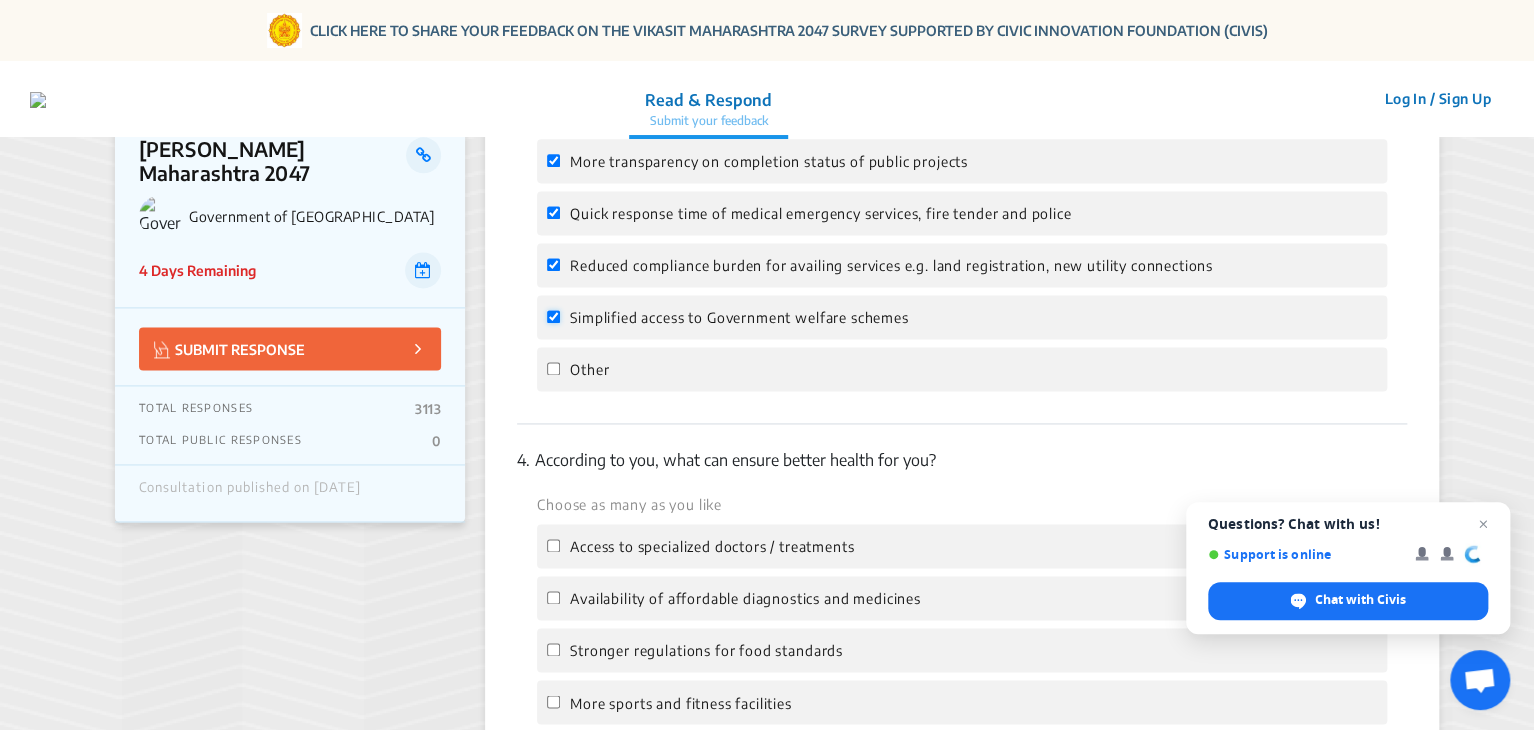 scroll, scrollTop: 1263, scrollLeft: 0, axis: vertical 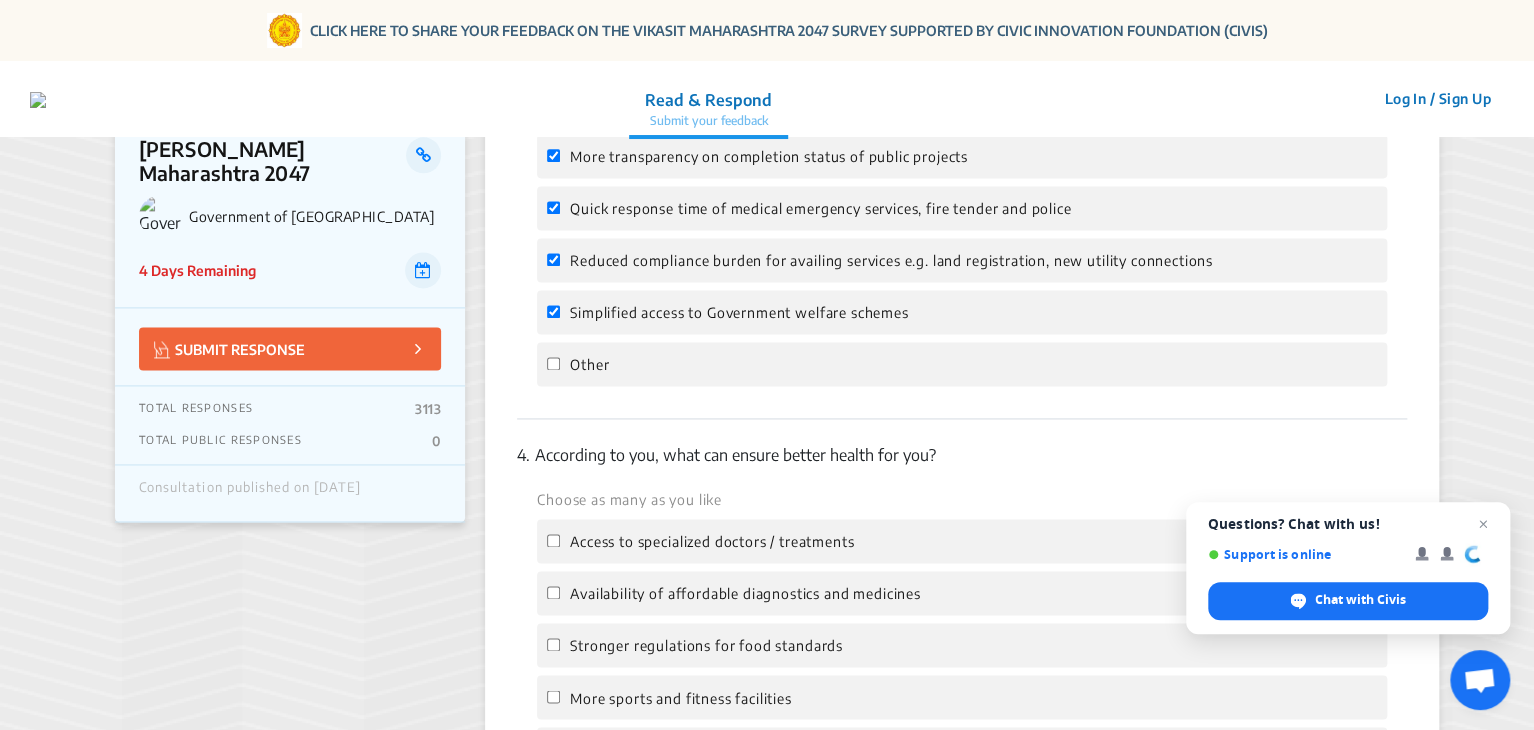 click on "Access to specialized doctors / treatments" 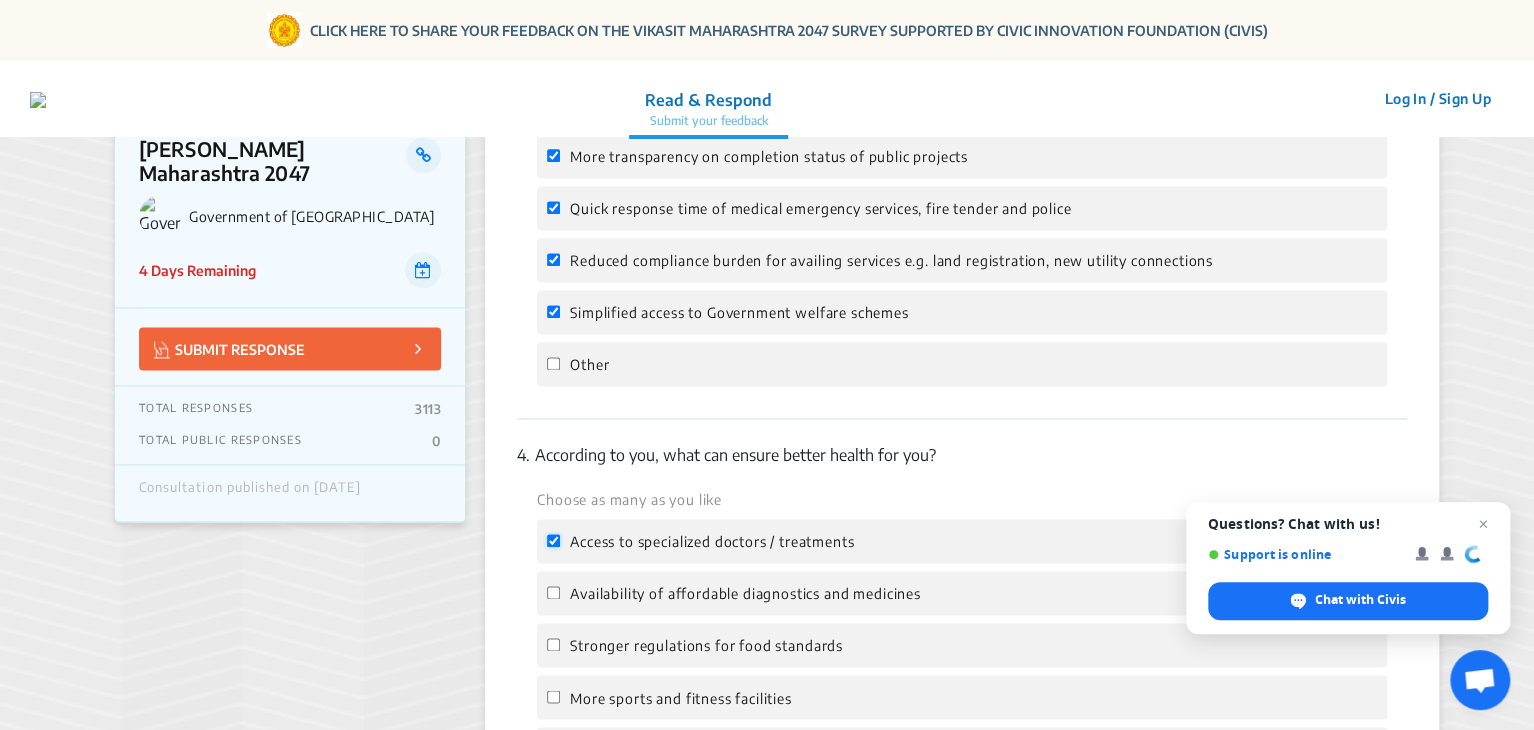 checkbox on "true" 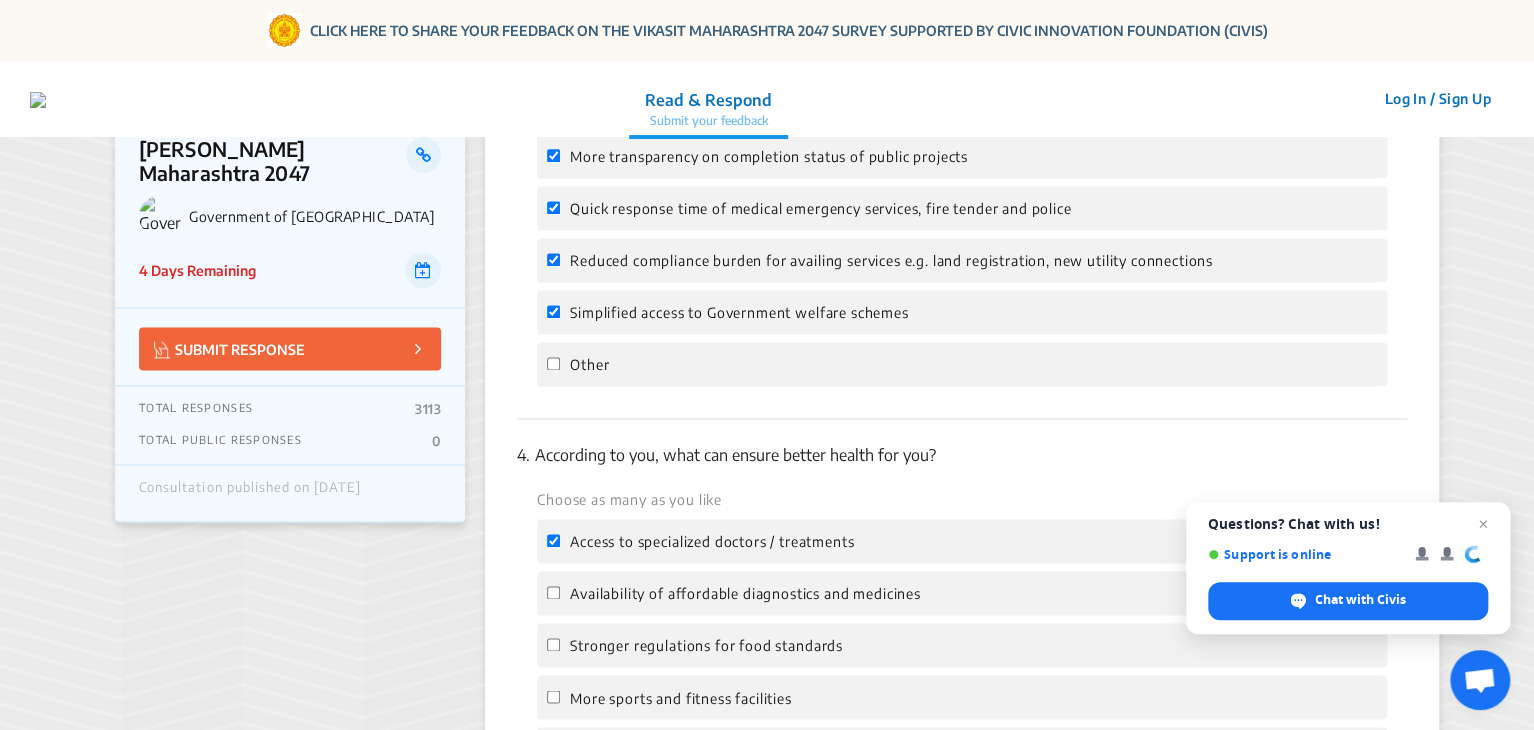 click on "Availability of affordable diagnostics and medicines" 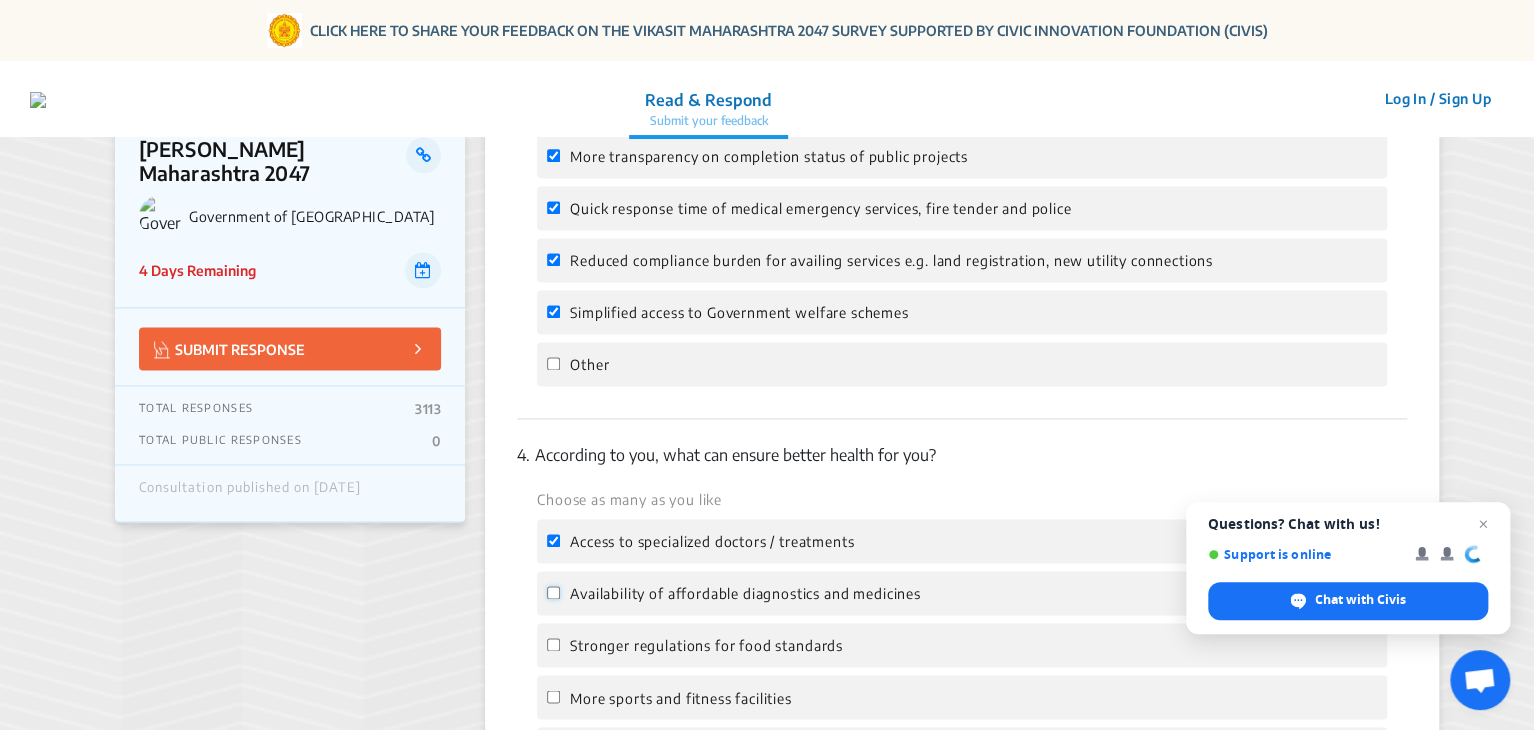 click on "Availability of affordable diagnostics and medicines" 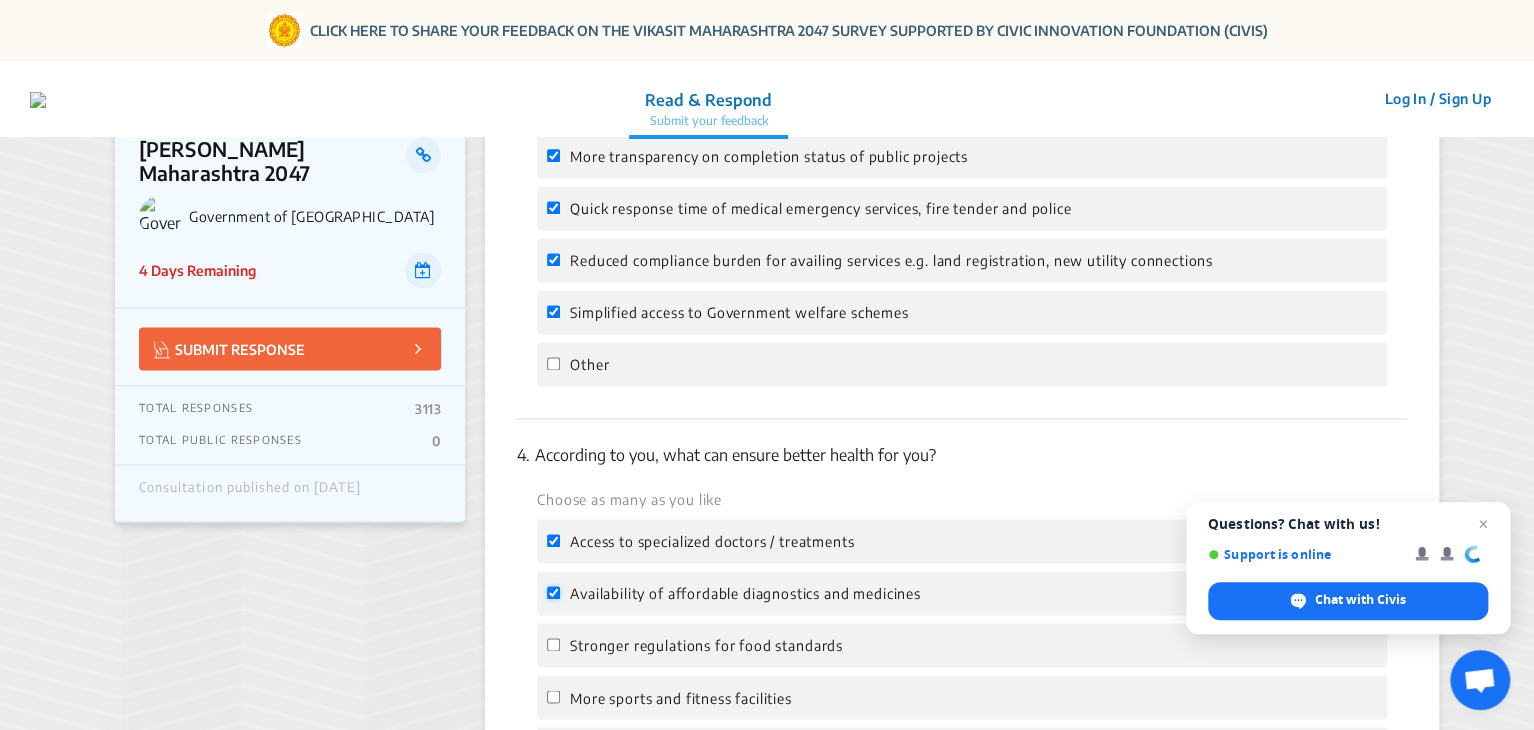 checkbox on "true" 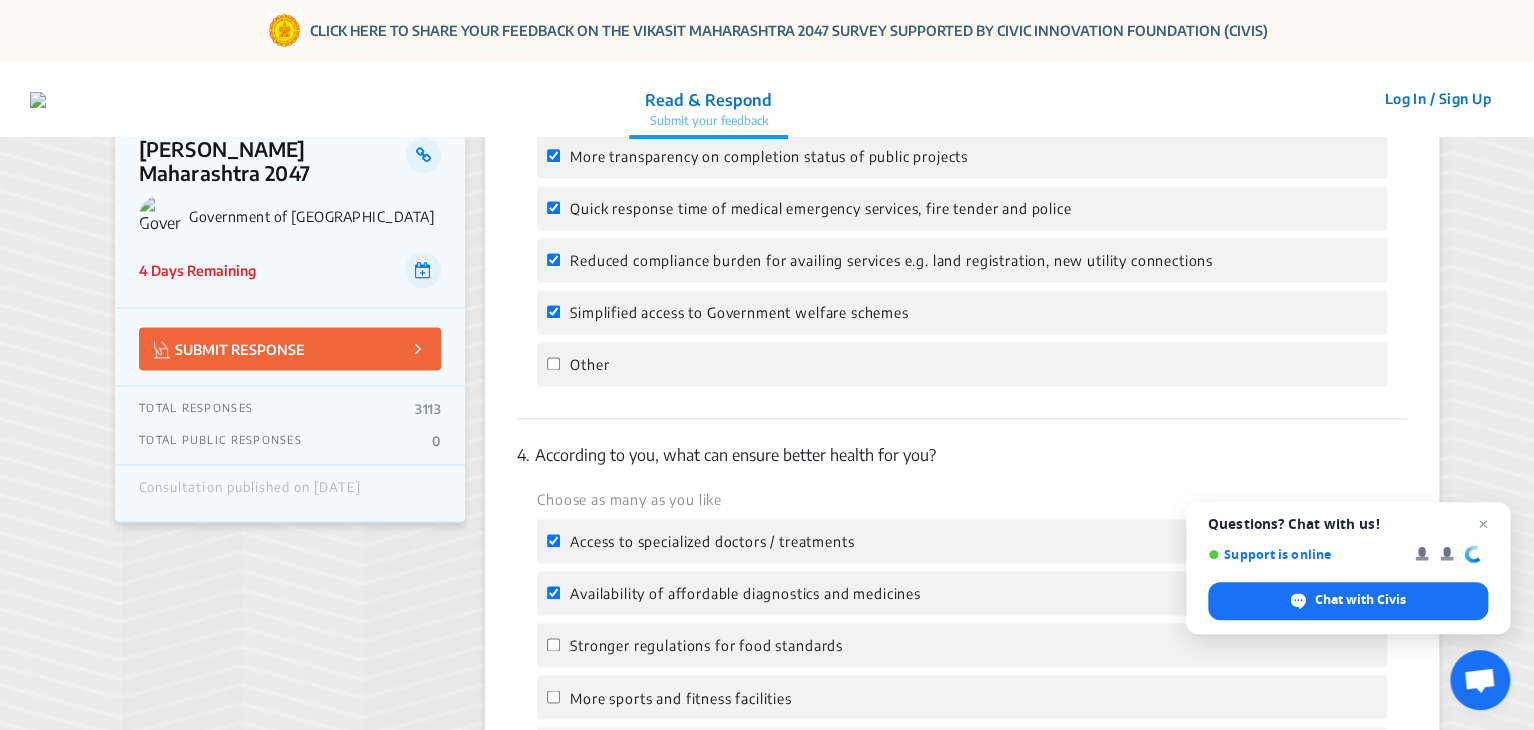 click on "Stronger regulations for food standards" 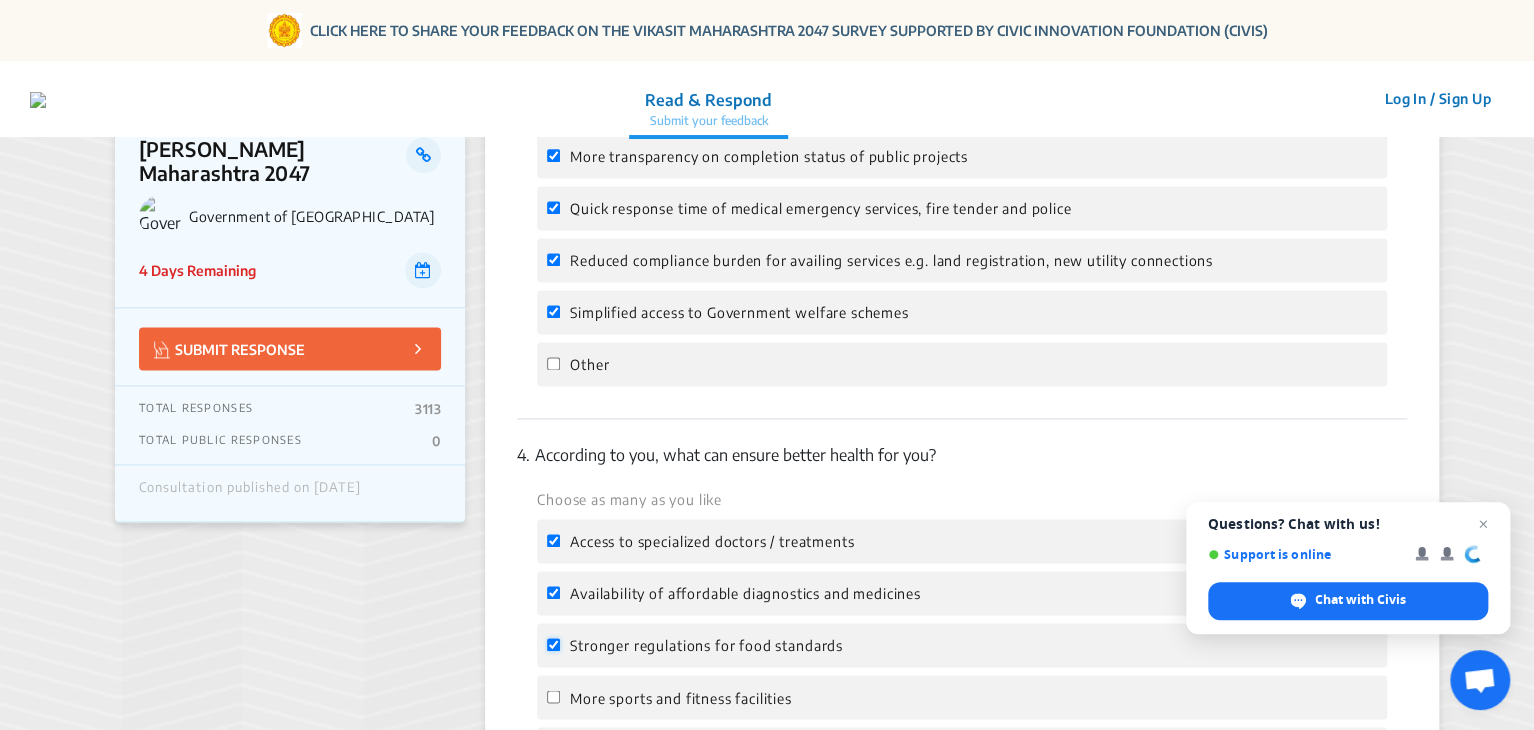 checkbox on "true" 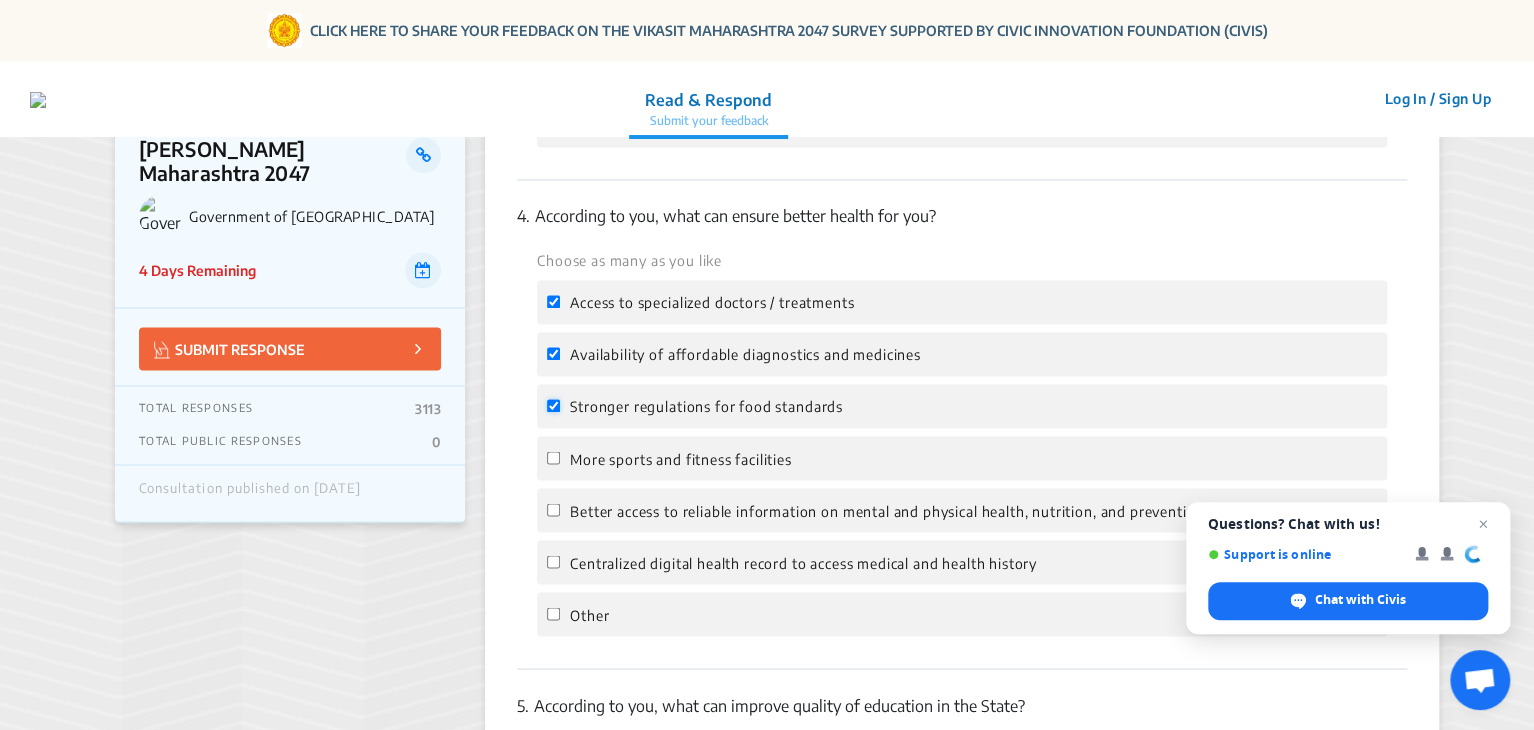 scroll, scrollTop: 1503, scrollLeft: 0, axis: vertical 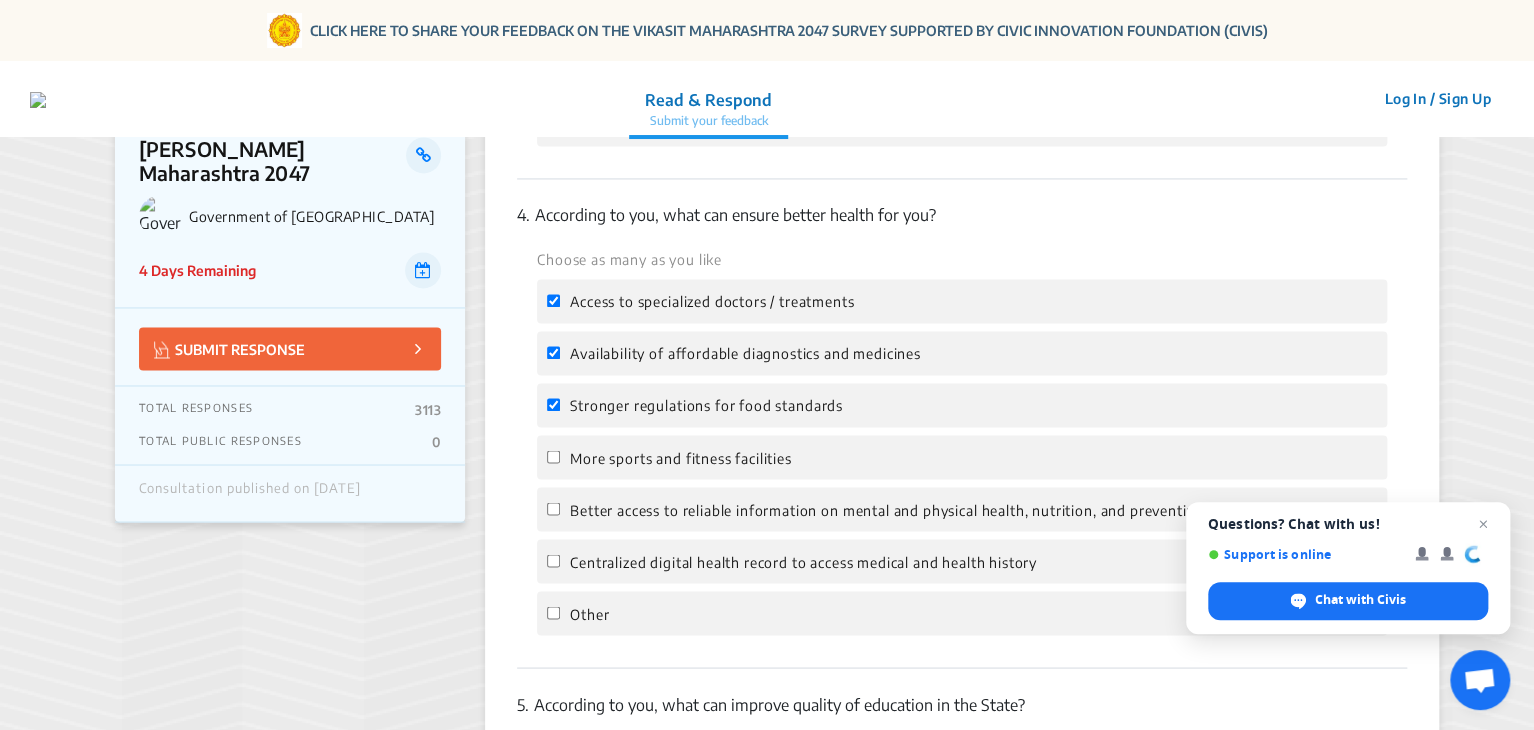 click on "More sports and fitness facilities" 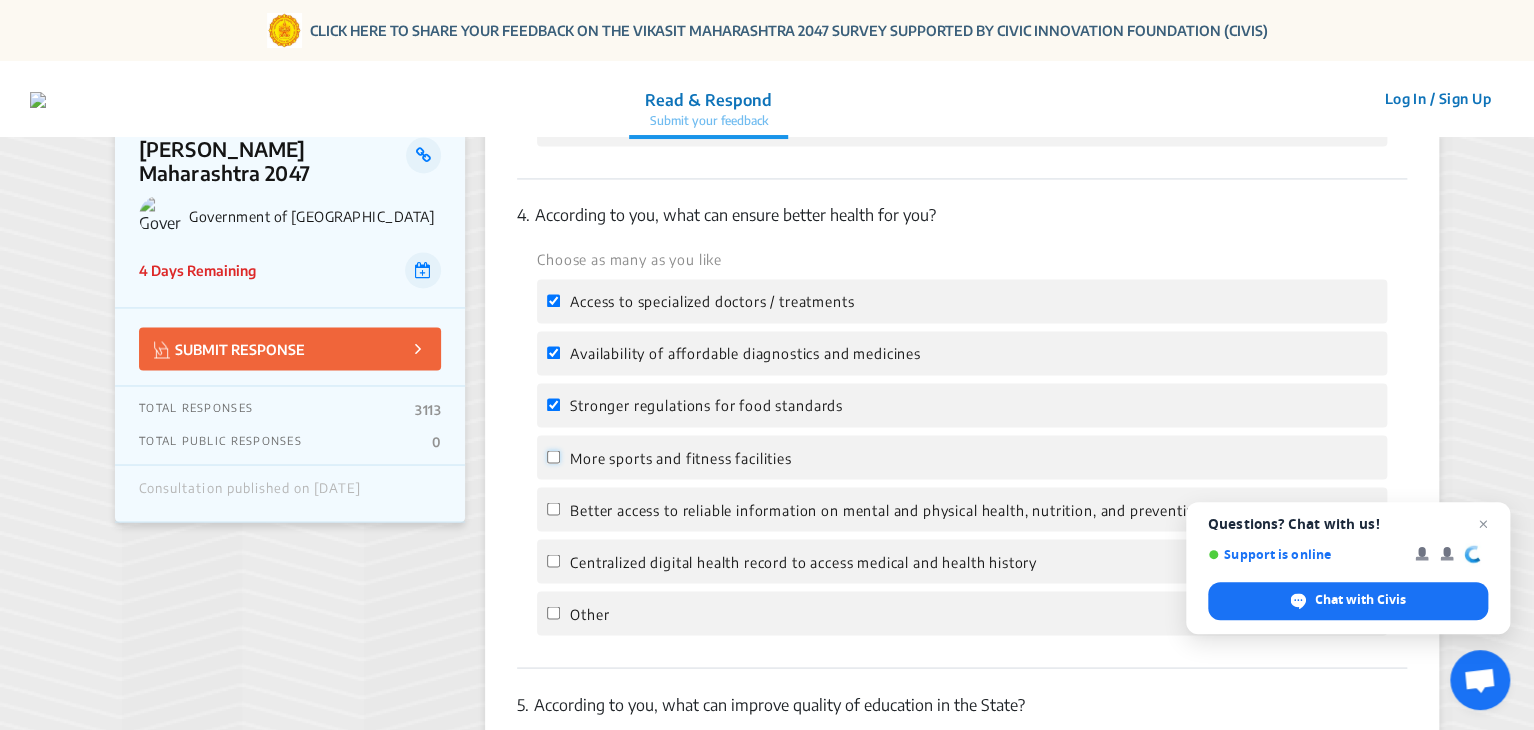 click on "More sports and fitness facilities" 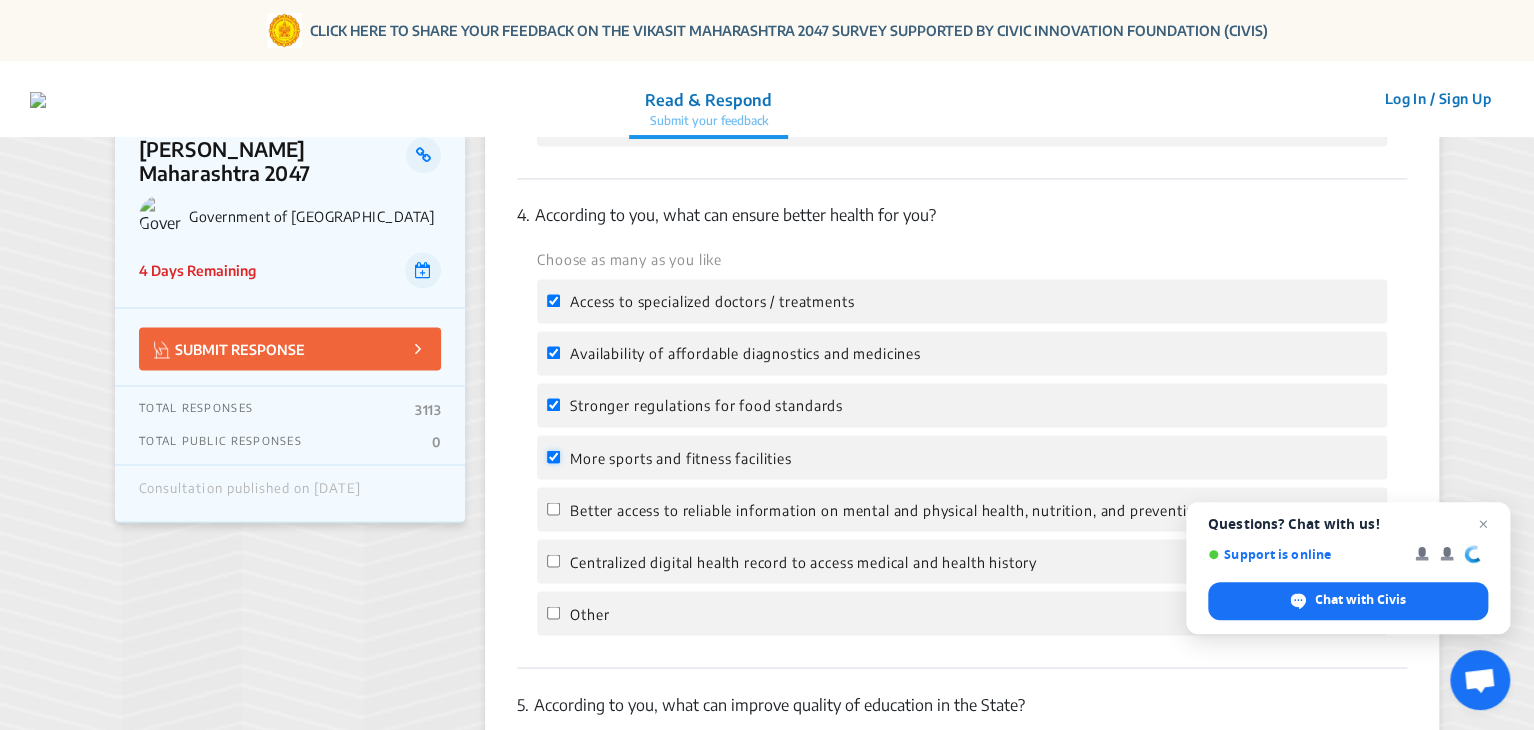 checkbox on "true" 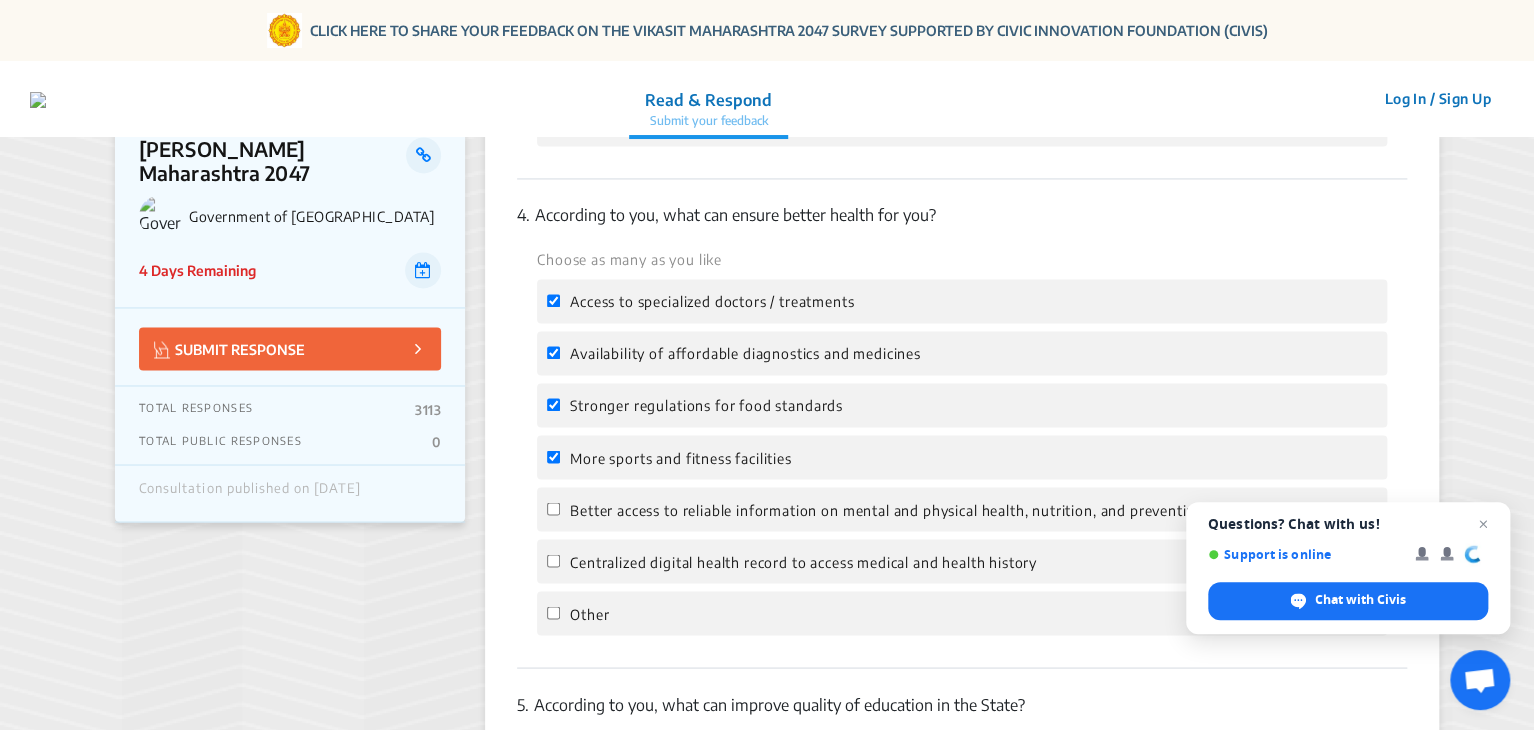 click on "Better access to reliable information on mental and physical health, nutrition, and preventive care" 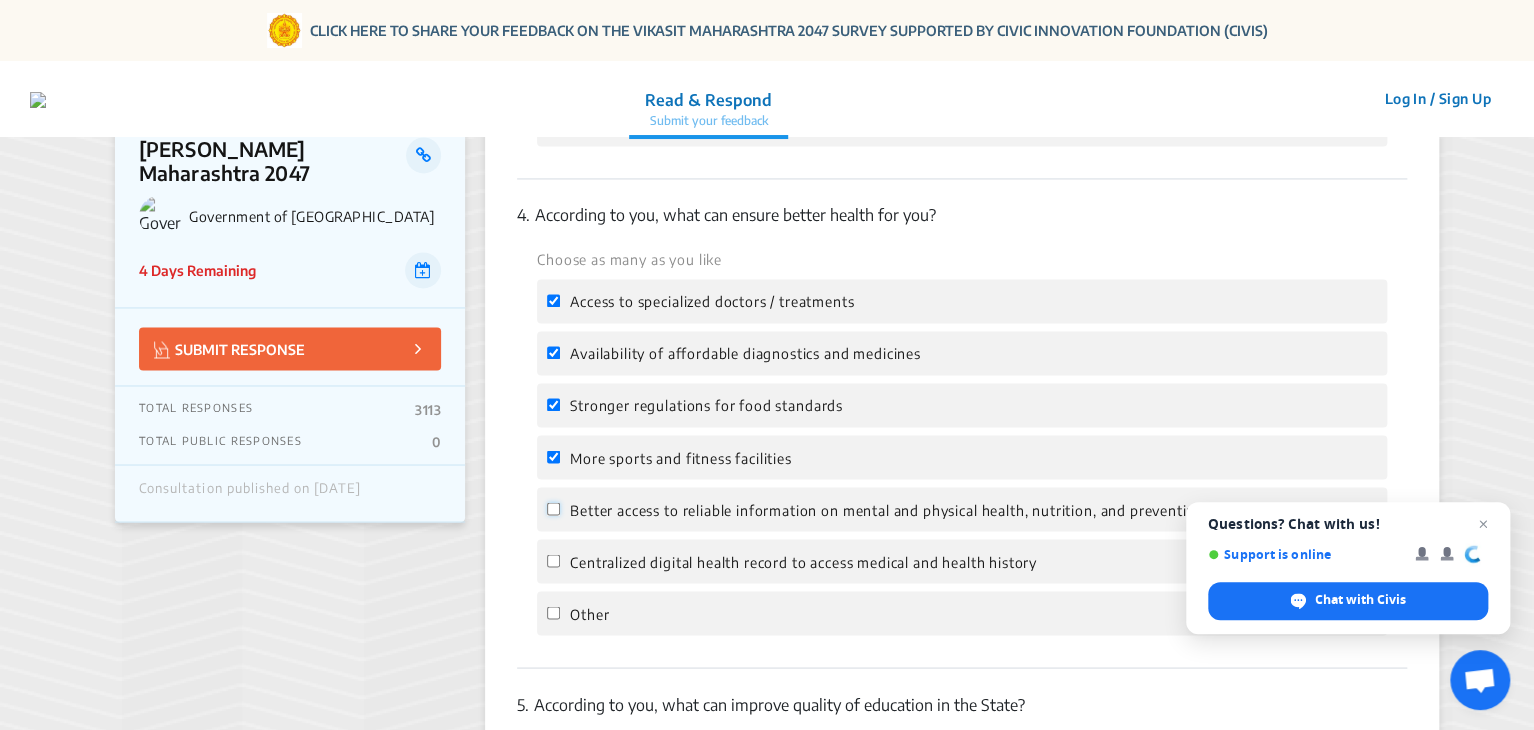 click on "Better access to reliable information on mental and physical health, nutrition, and preventive care" 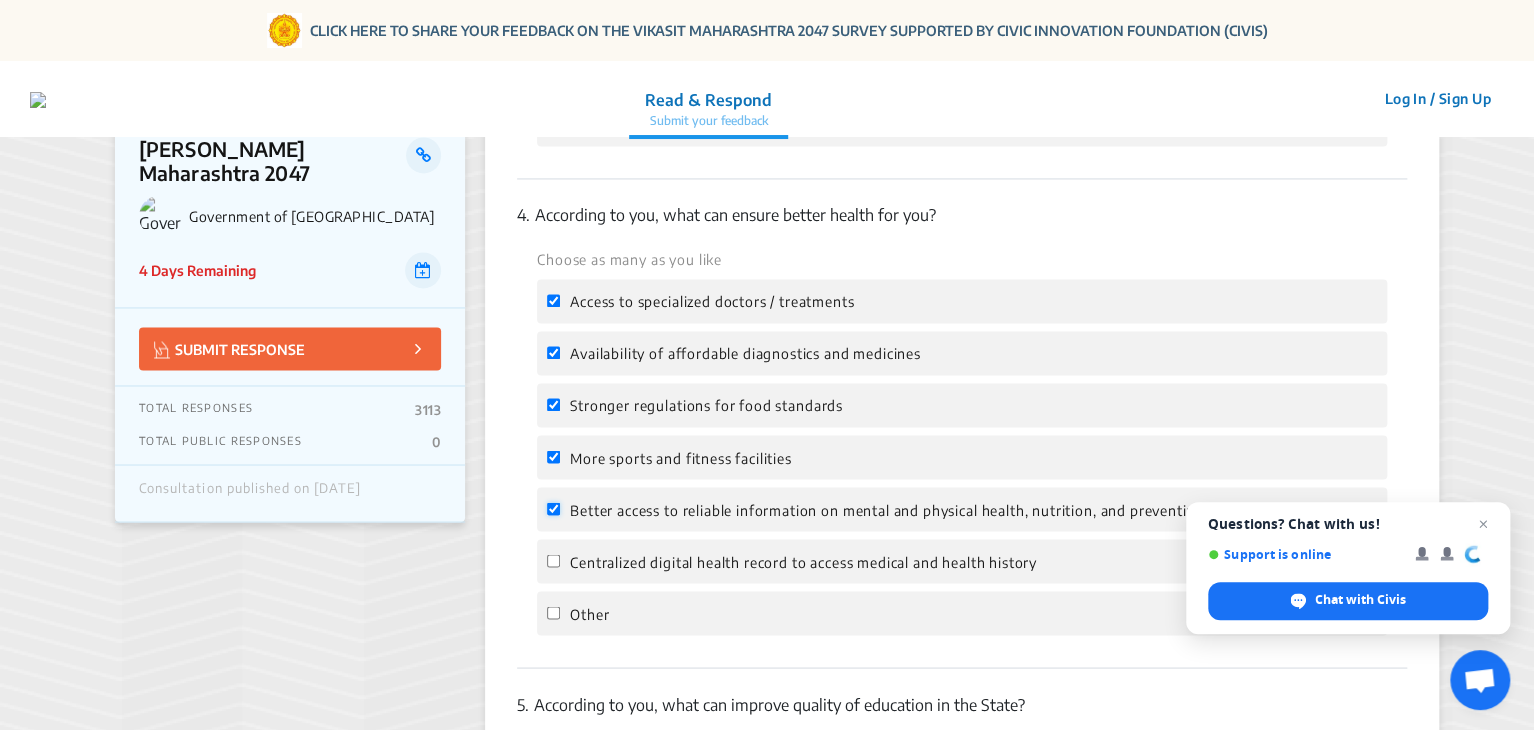 checkbox on "true" 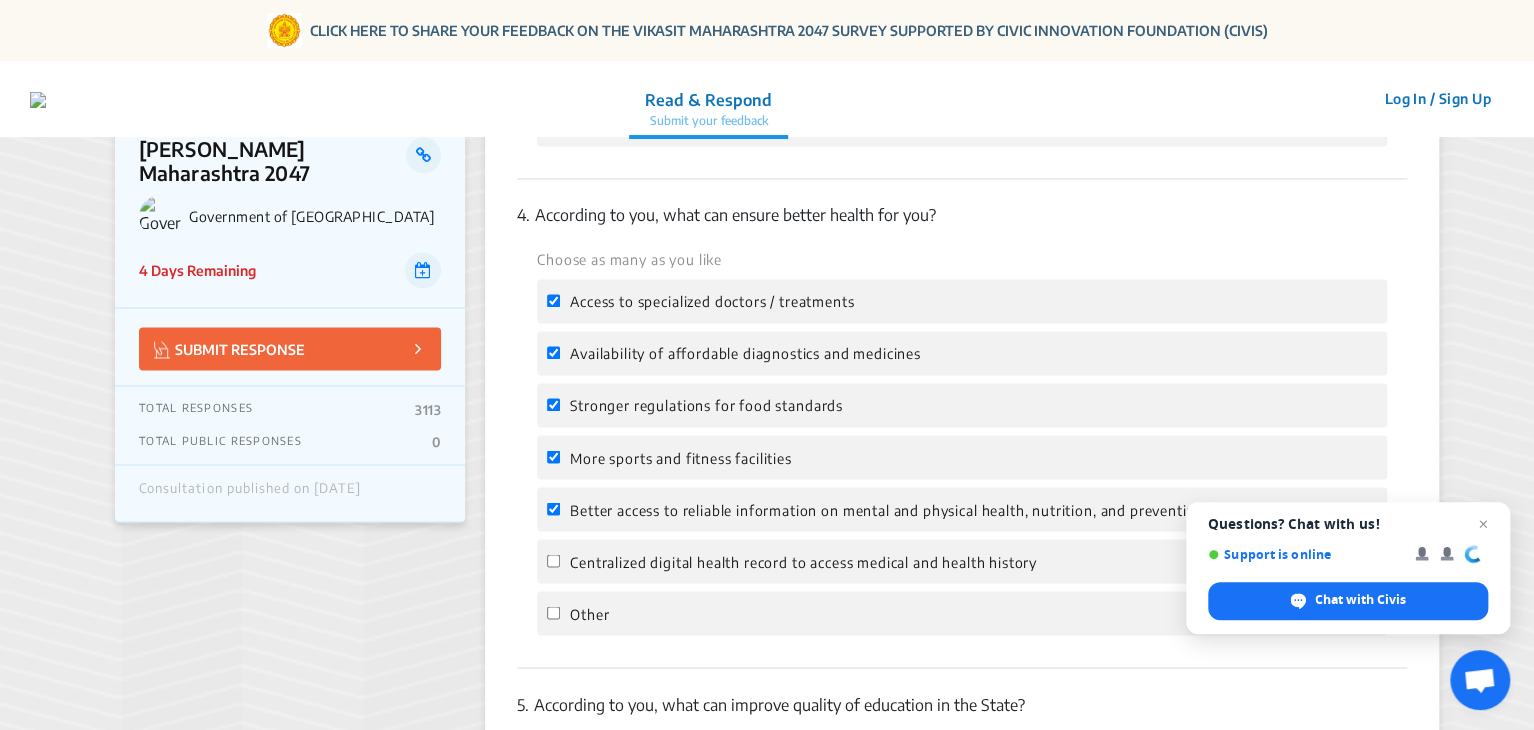 click on "Centralized digital health record to access medical and health history" 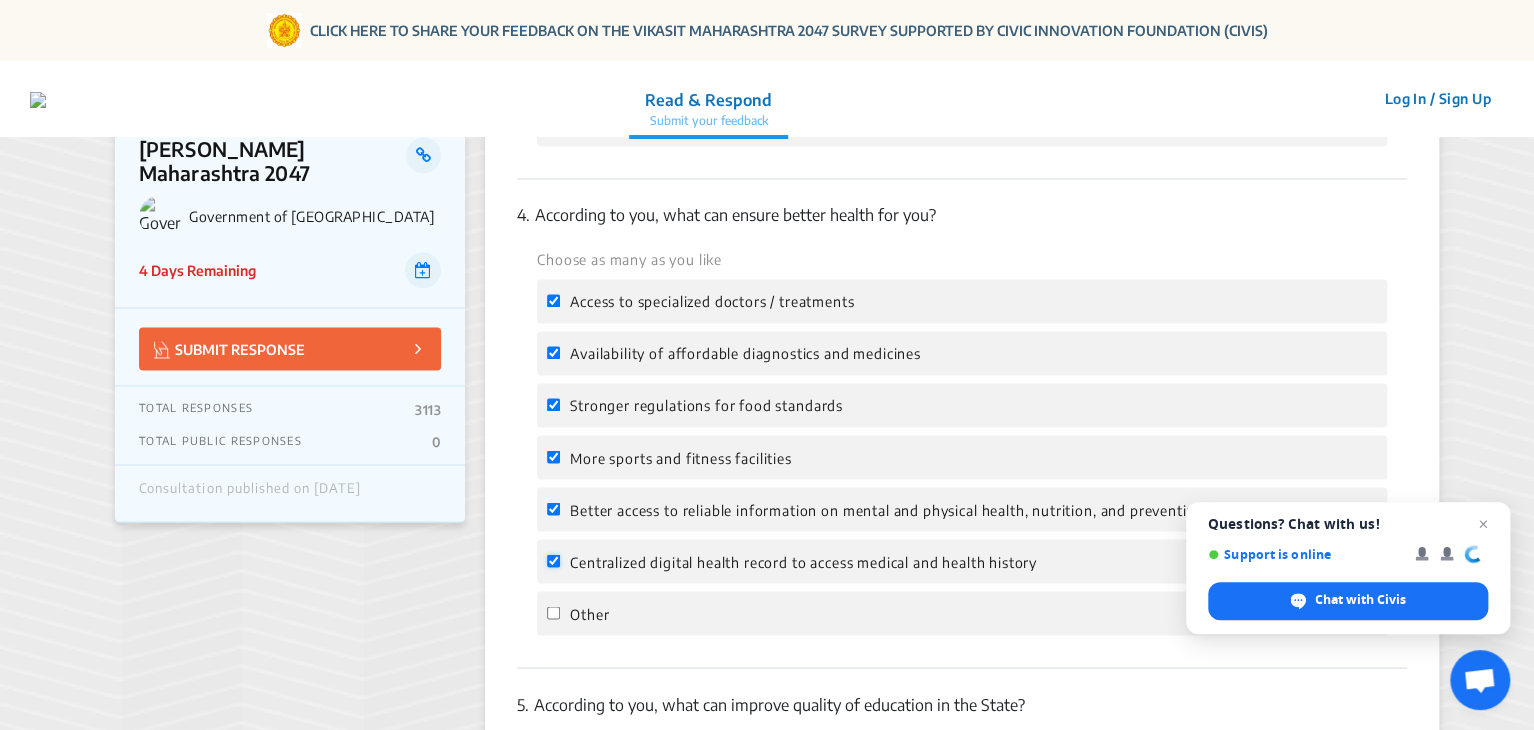checkbox on "true" 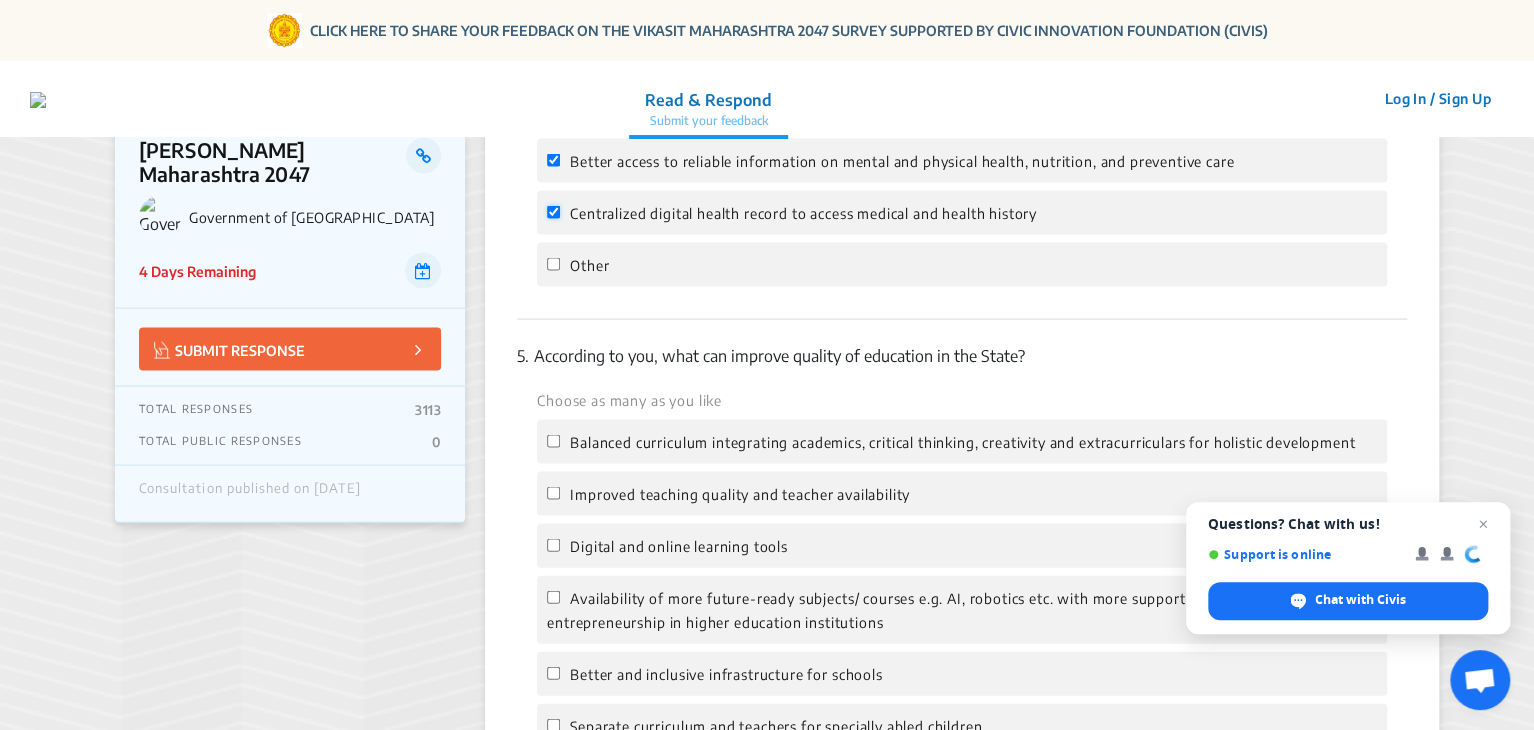 scroll, scrollTop: 1856, scrollLeft: 0, axis: vertical 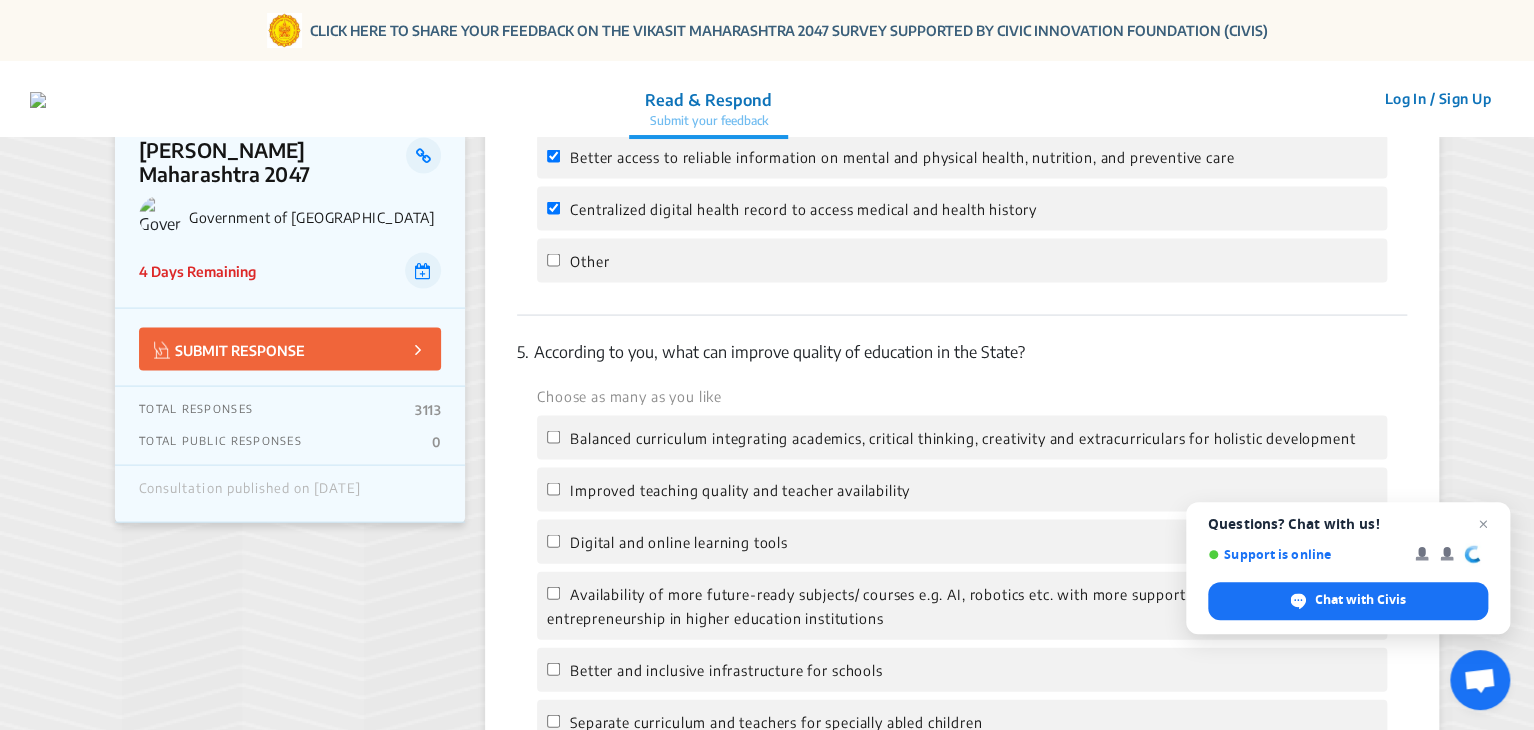 click on "Balanced curriculum integrating academics, critical thinking, creativity and extracurriculars for holistic development" 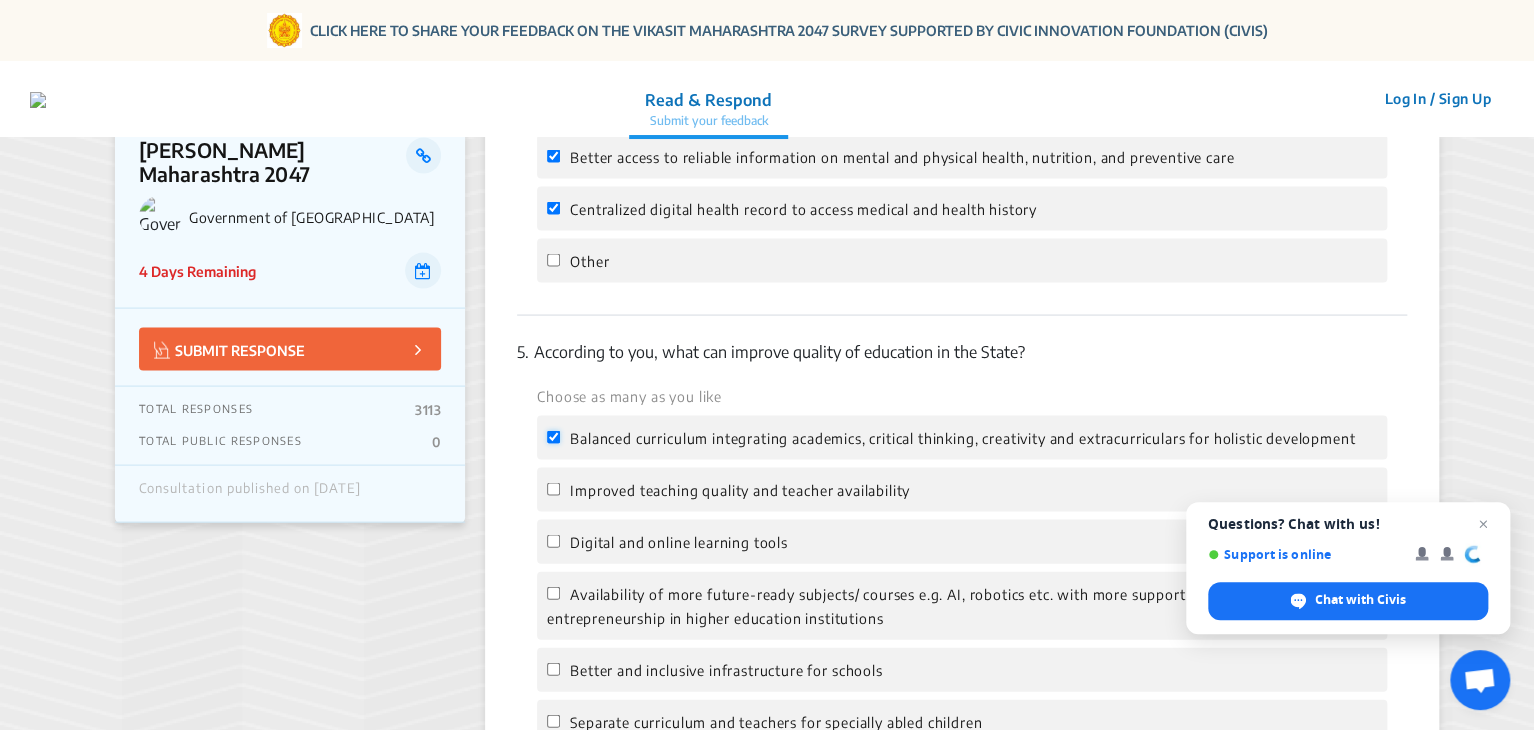 checkbox on "true" 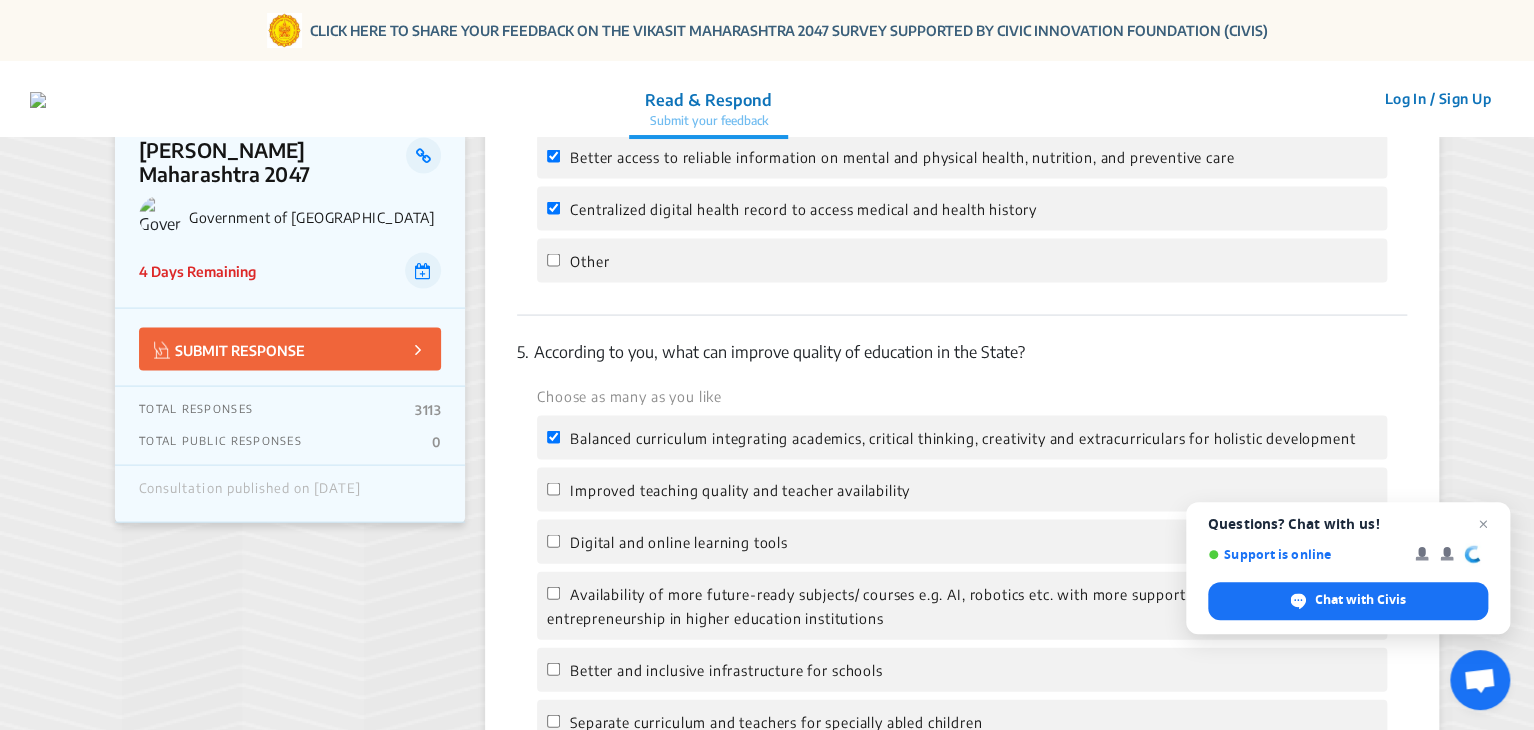 click on "Improved teaching quality and teacher availability" 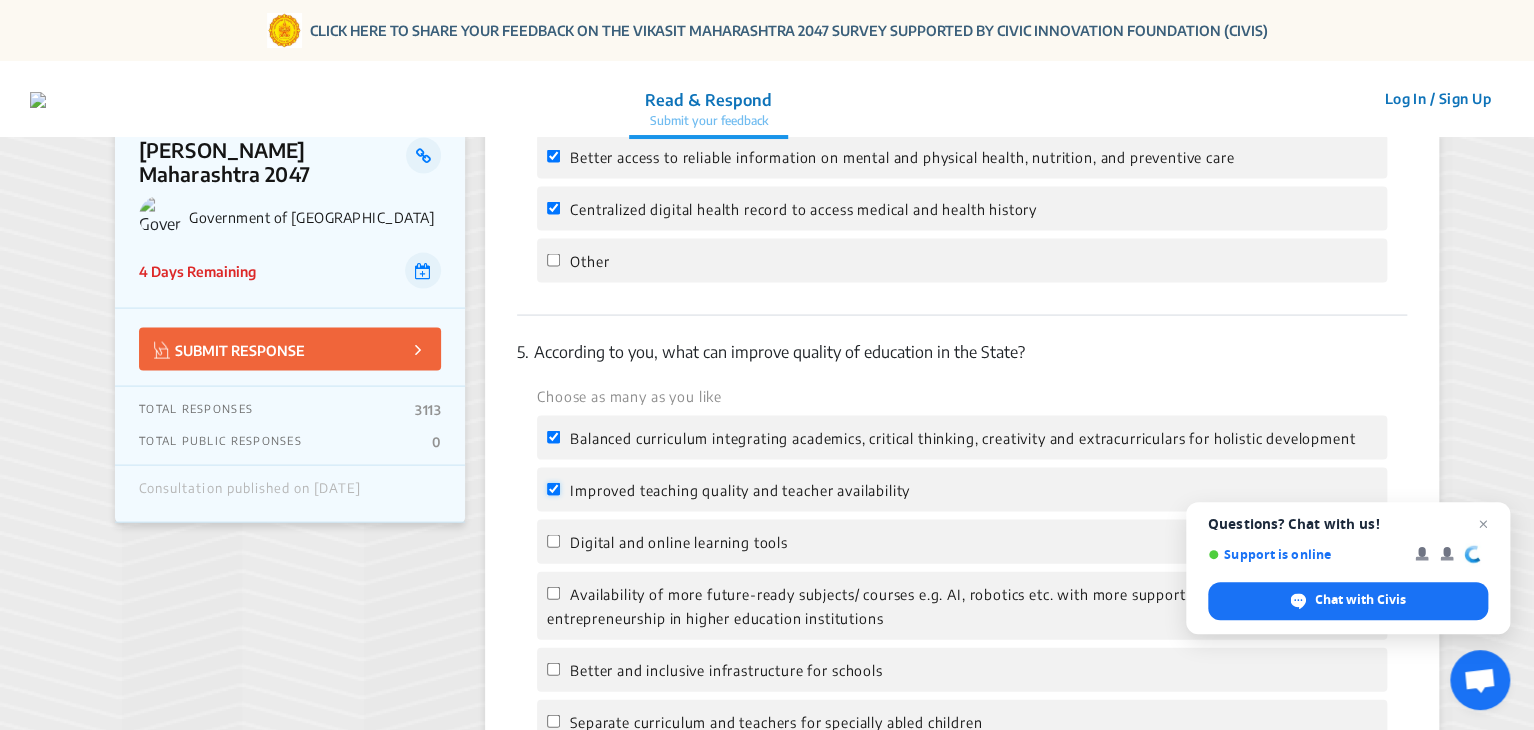 checkbox on "true" 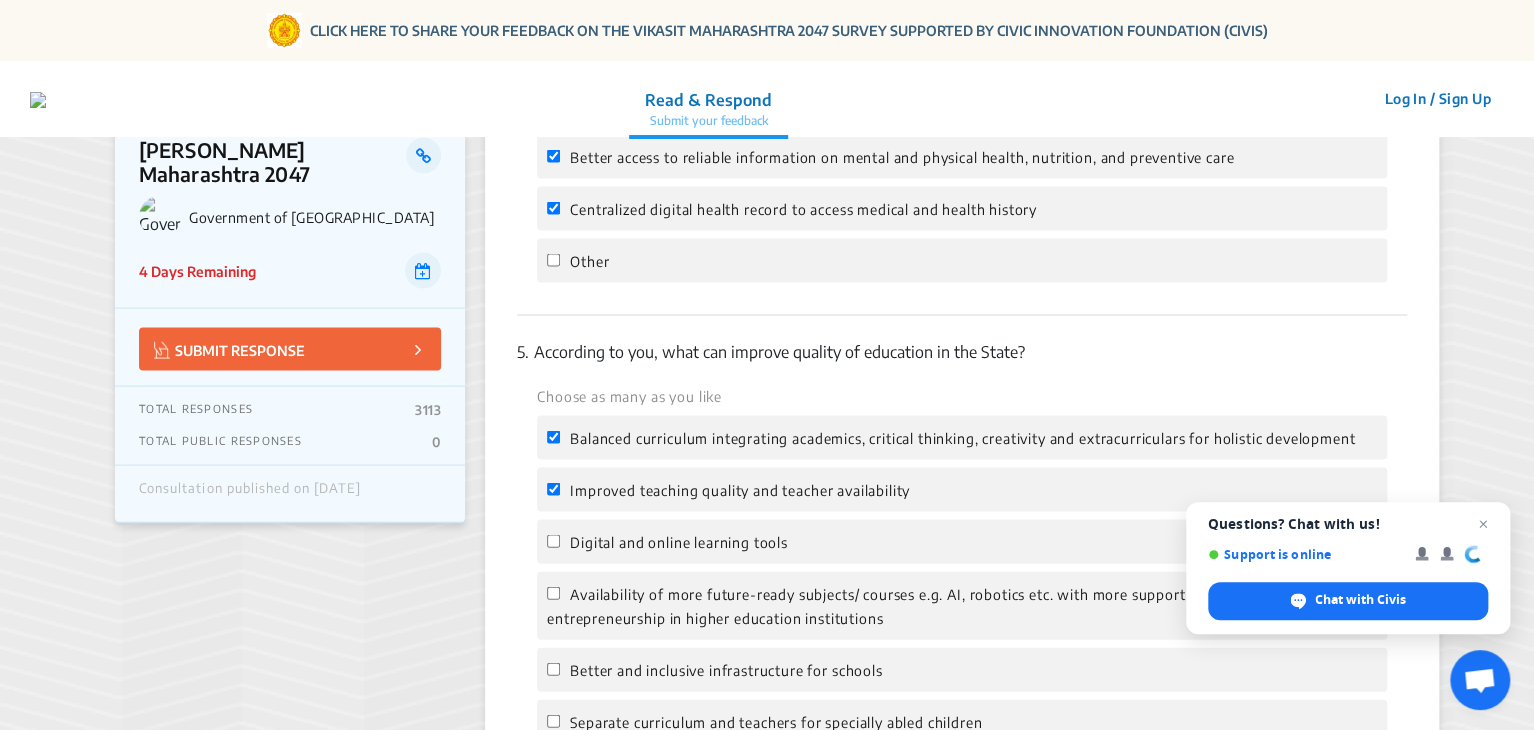 click on "Digital and online learning tools" 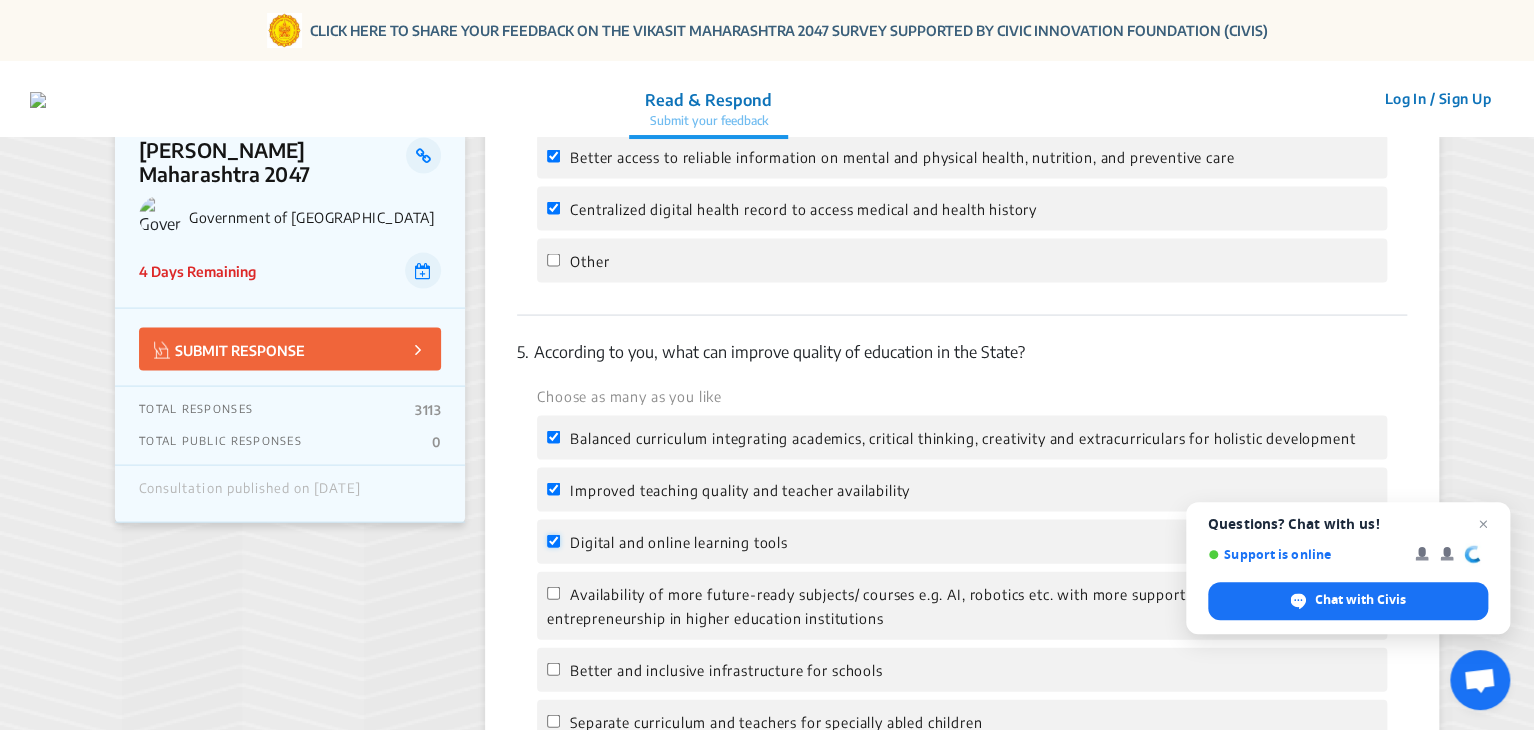checkbox on "true" 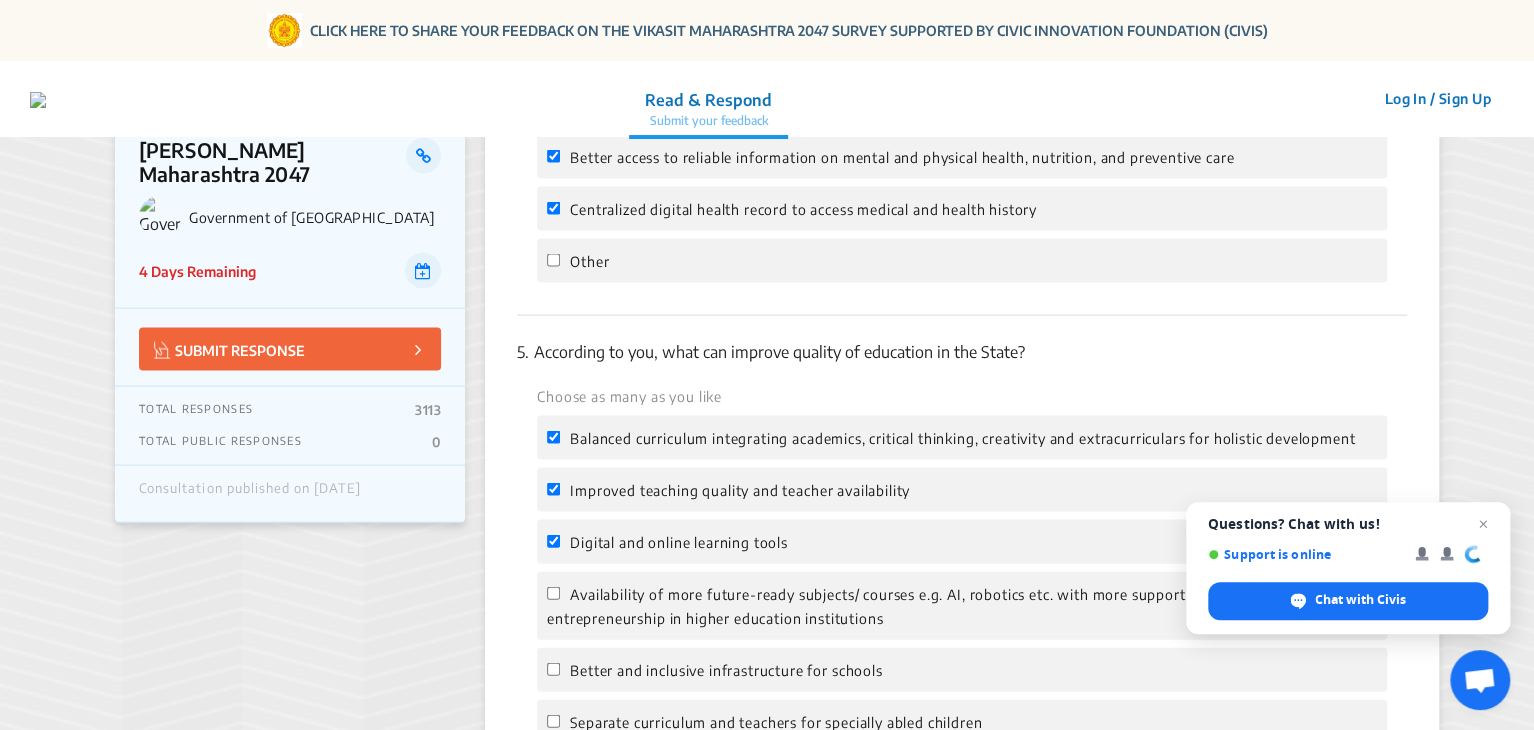 click on "Availability of more future-ready subjects/ courses e.g. AI, robotics etc. with more support for student start-ups and entrepreneurship in higher education institutions" 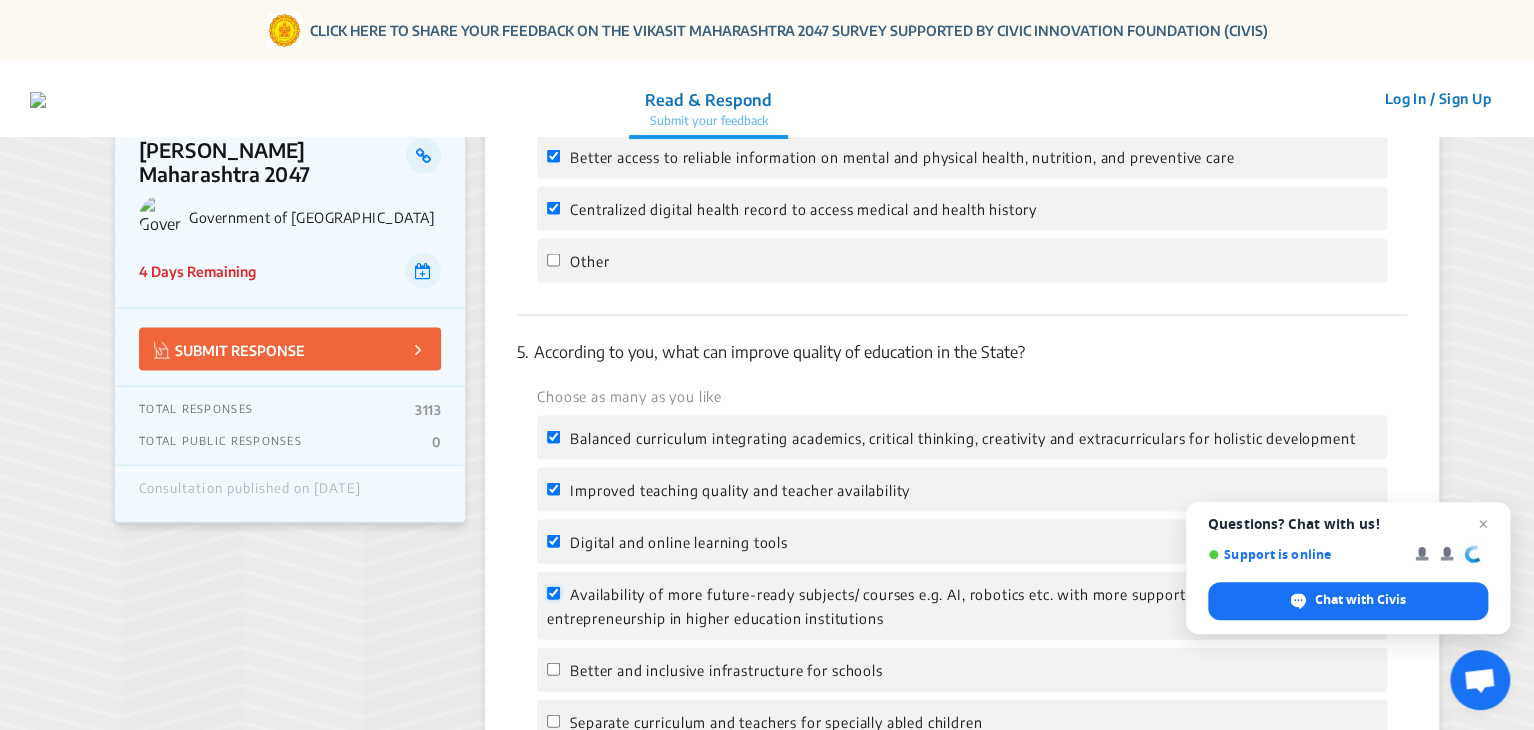 checkbox on "true" 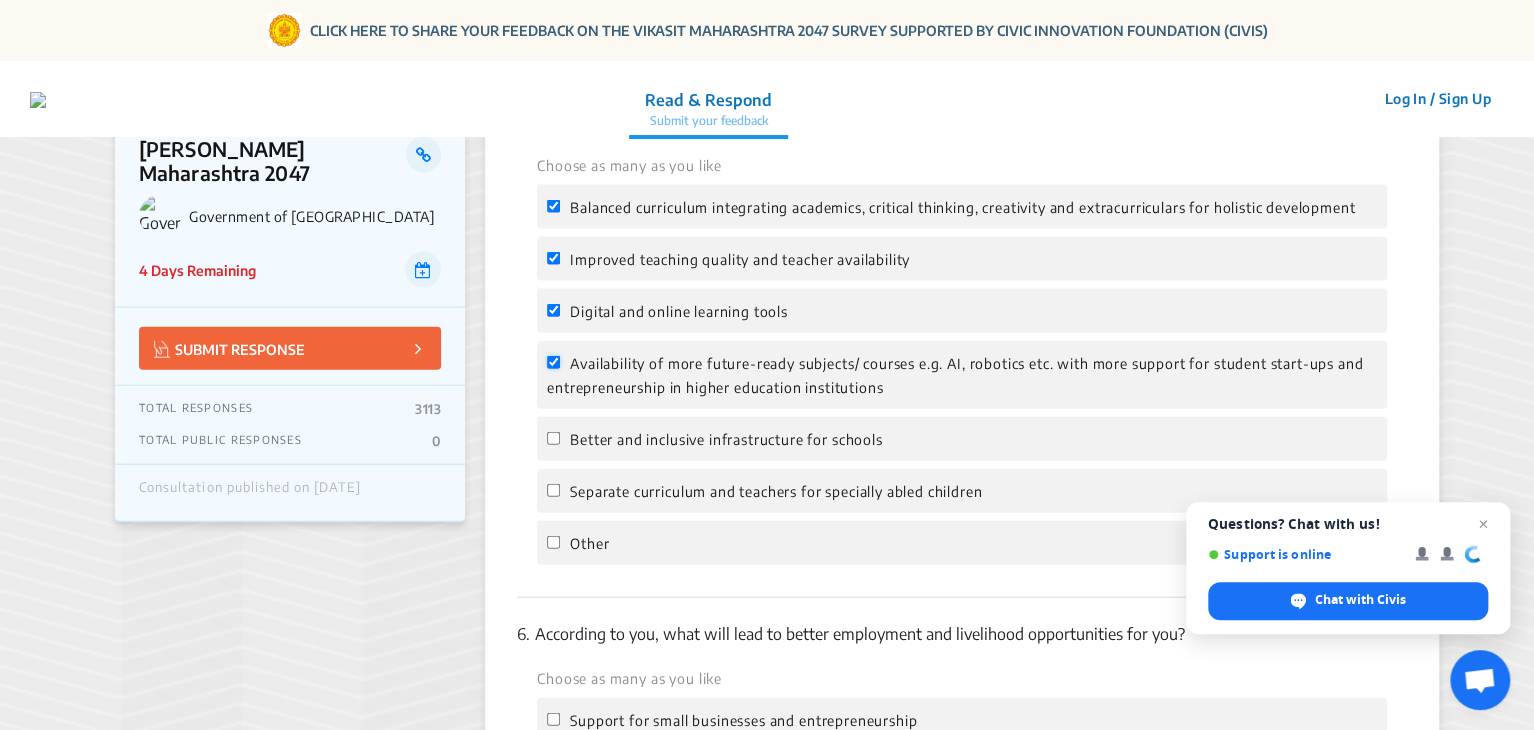 scroll, scrollTop: 2087, scrollLeft: 0, axis: vertical 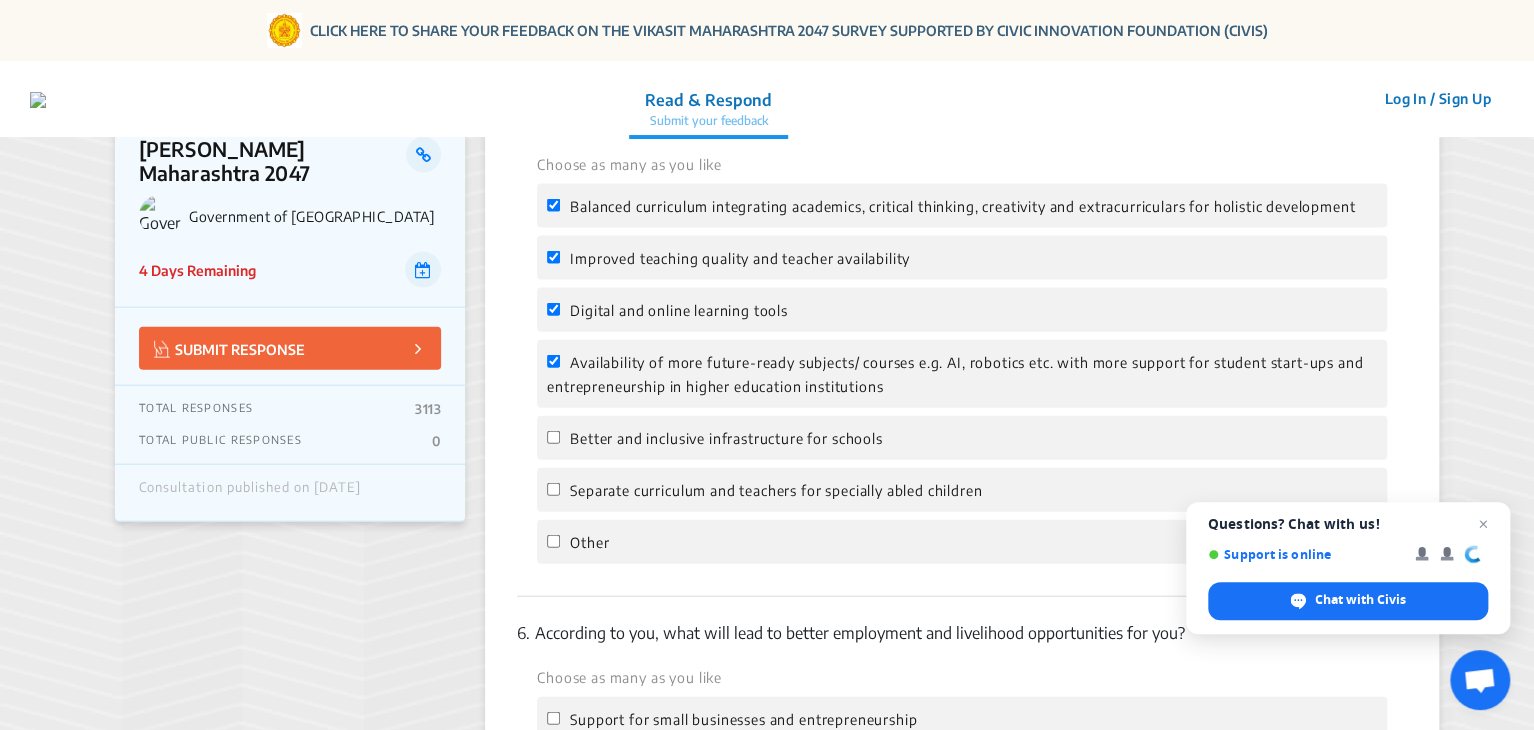 click on "Better and inclusive infrastructure for schools" 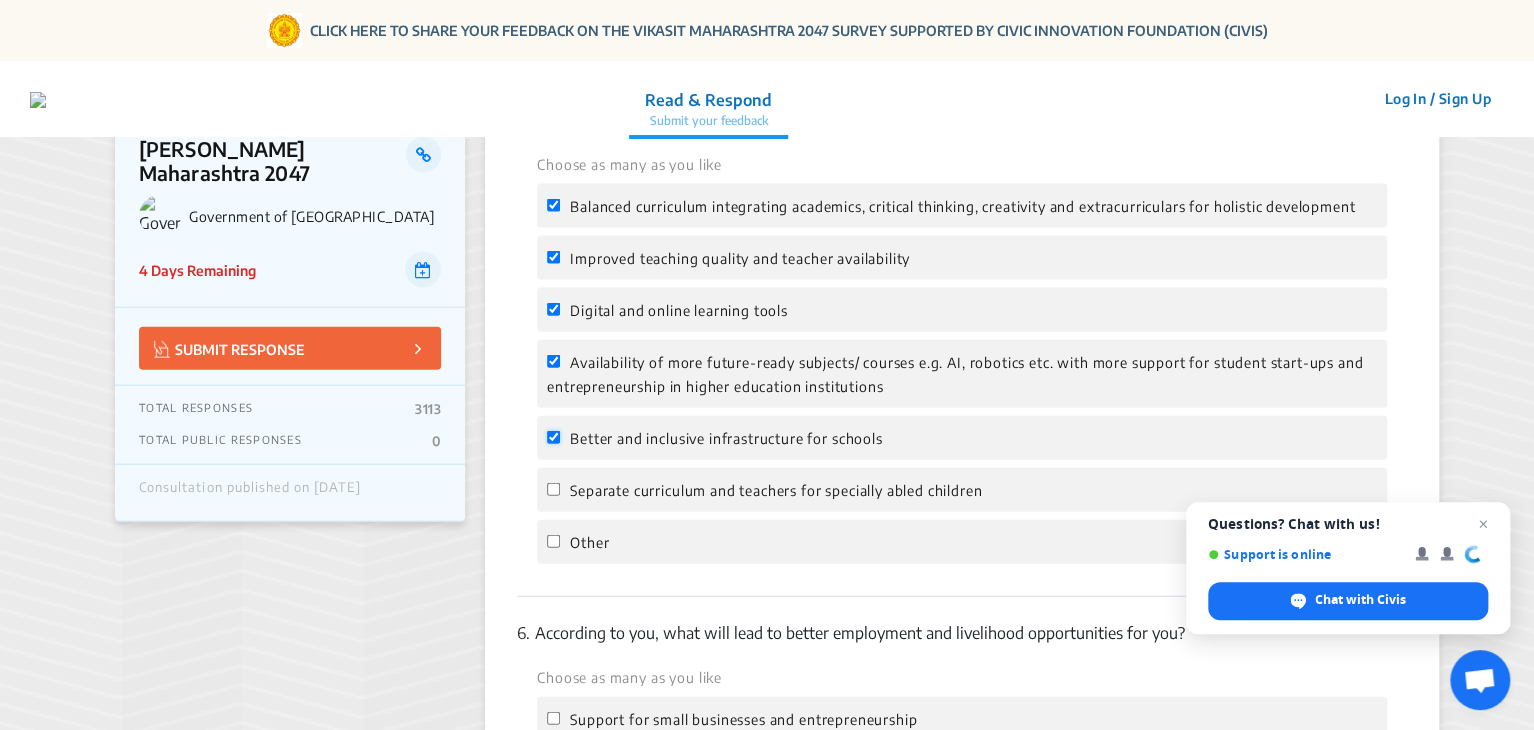 checkbox on "true" 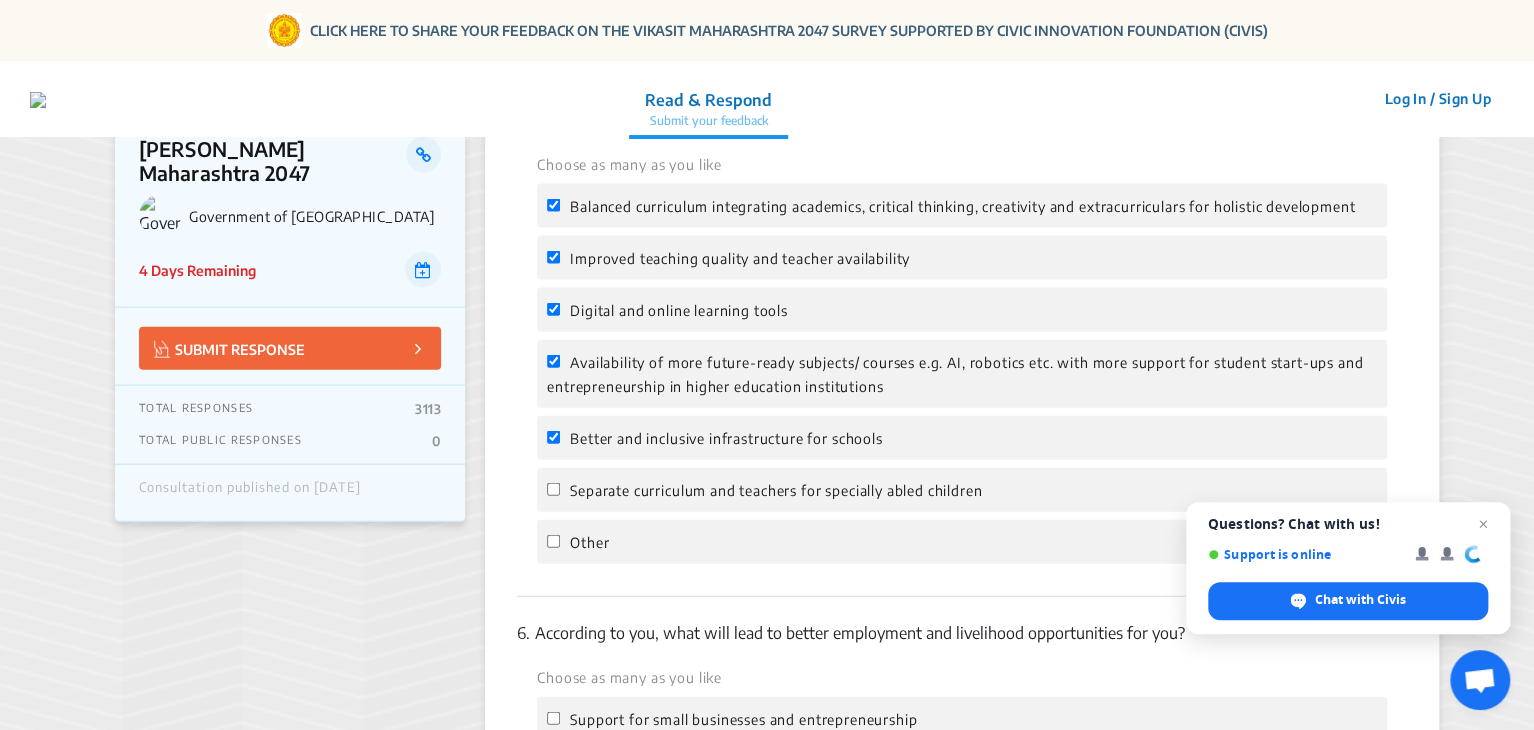 click on "Separate curriculum and teachers for specially abled children" 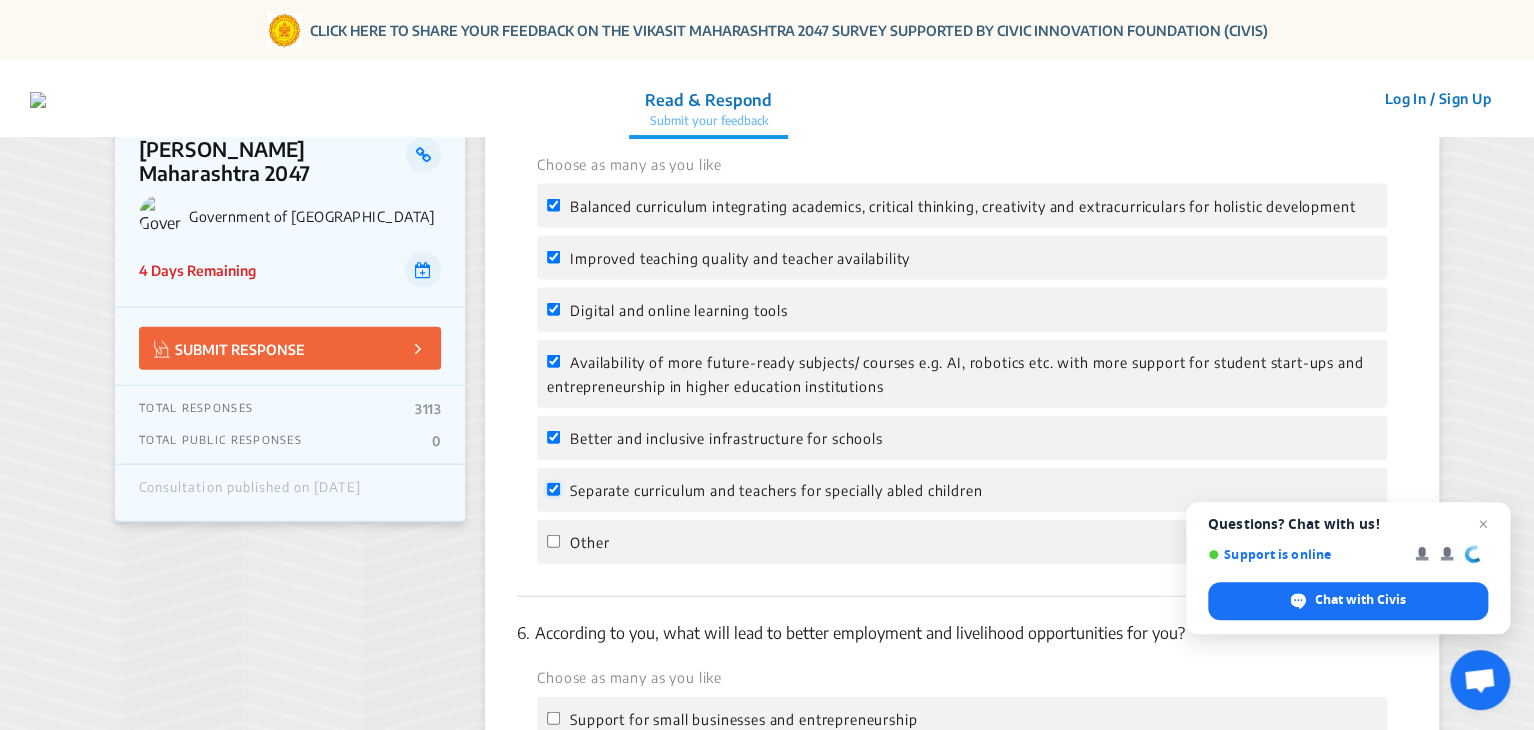 checkbox on "true" 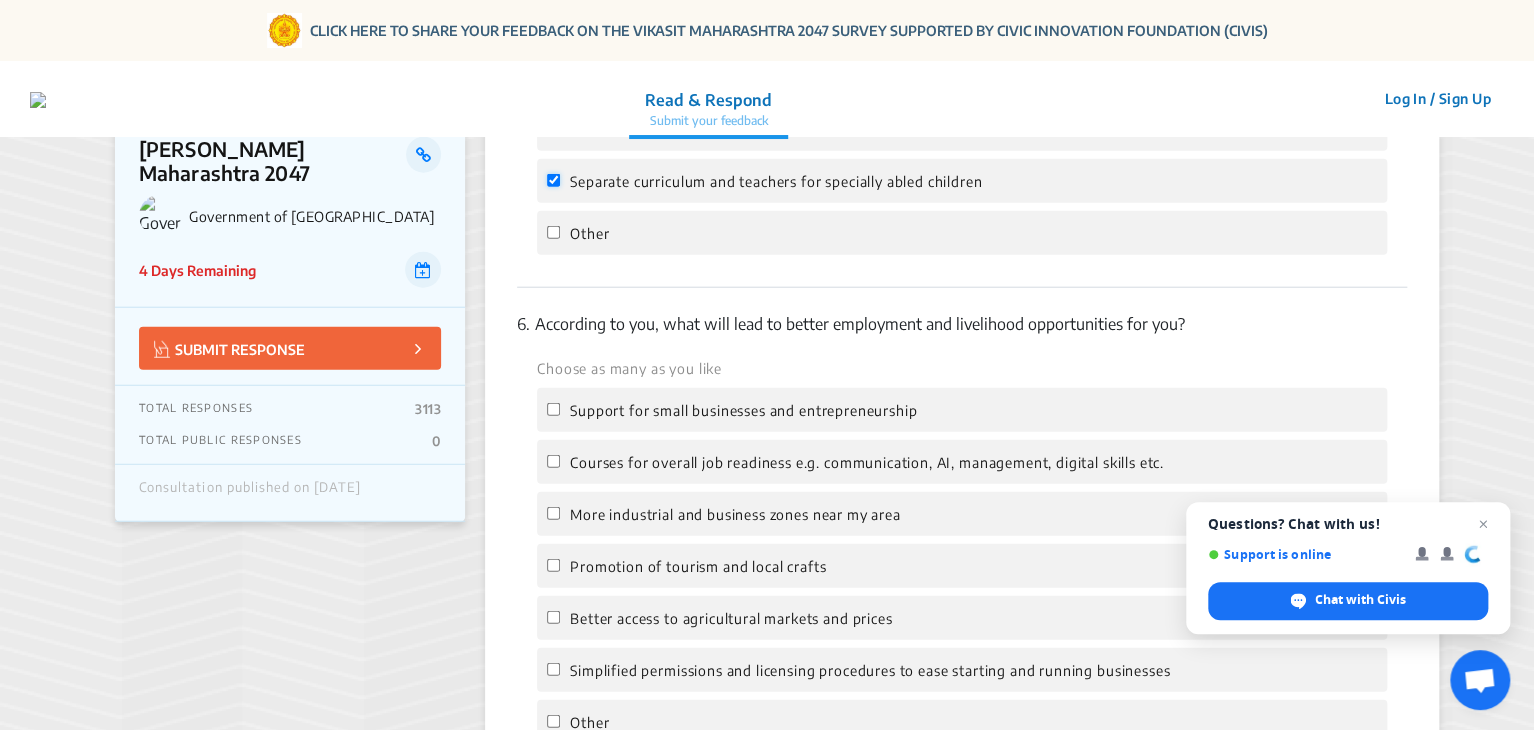 scroll, scrollTop: 2398, scrollLeft: 0, axis: vertical 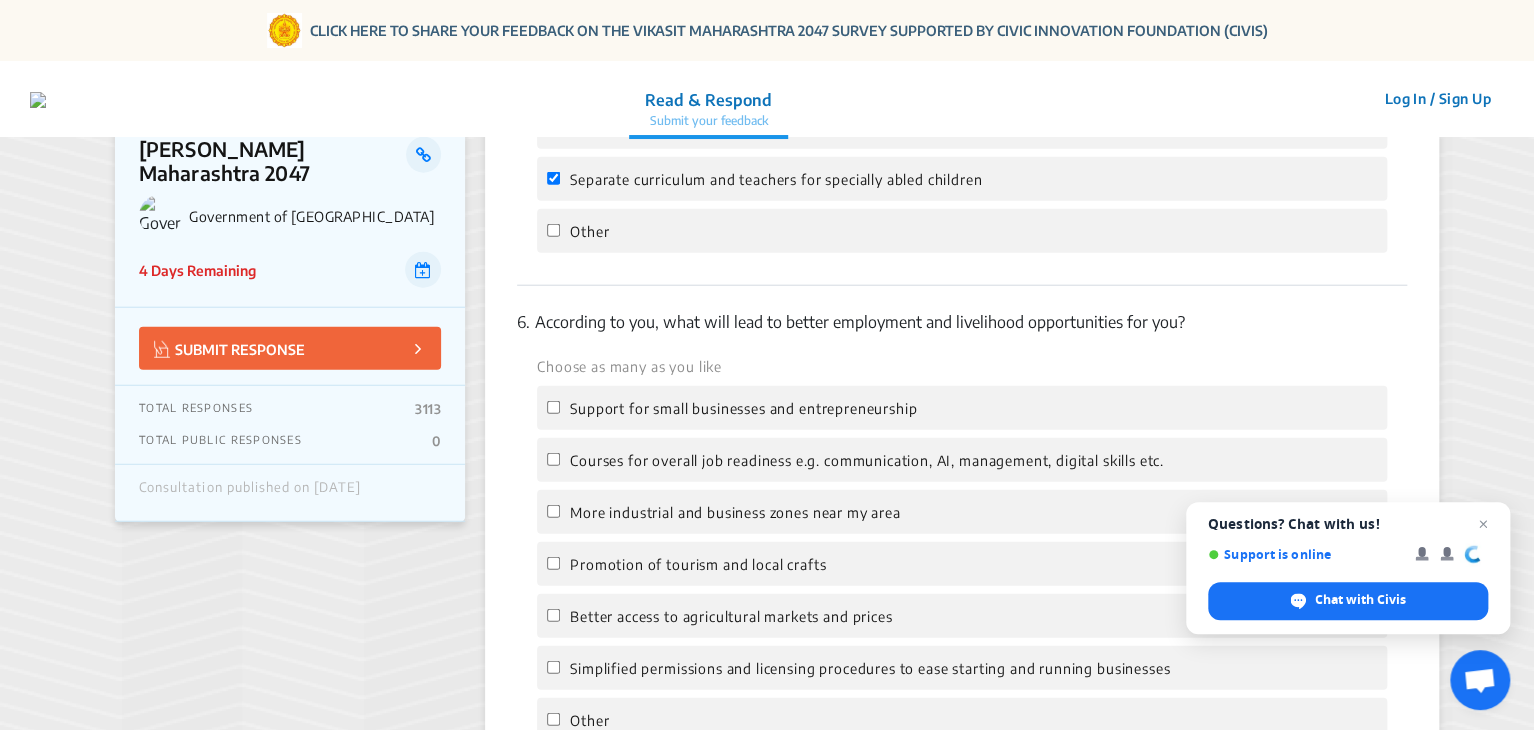 click on "Support for small businesses and entrepreneurship" 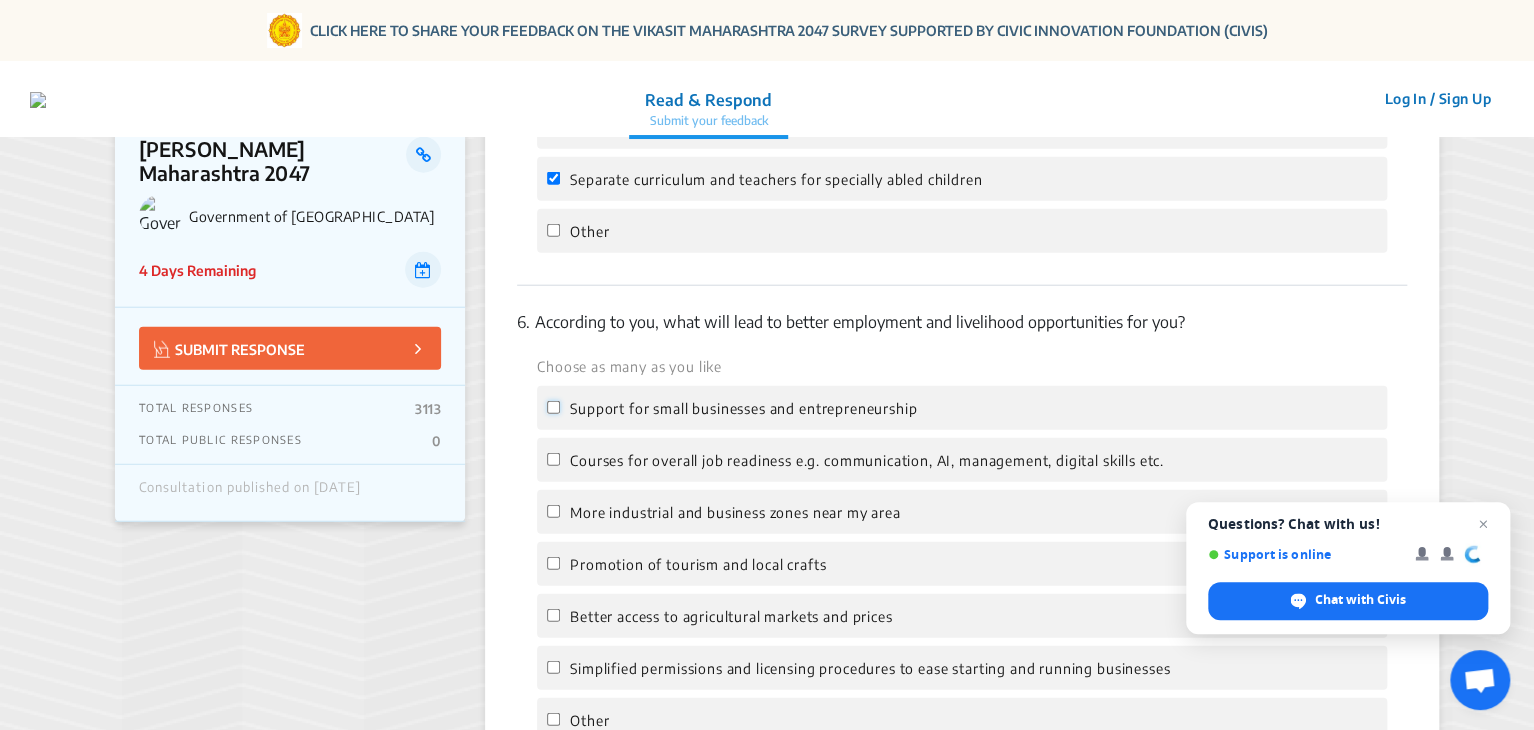 click on "Support for small businesses and entrepreneurship" 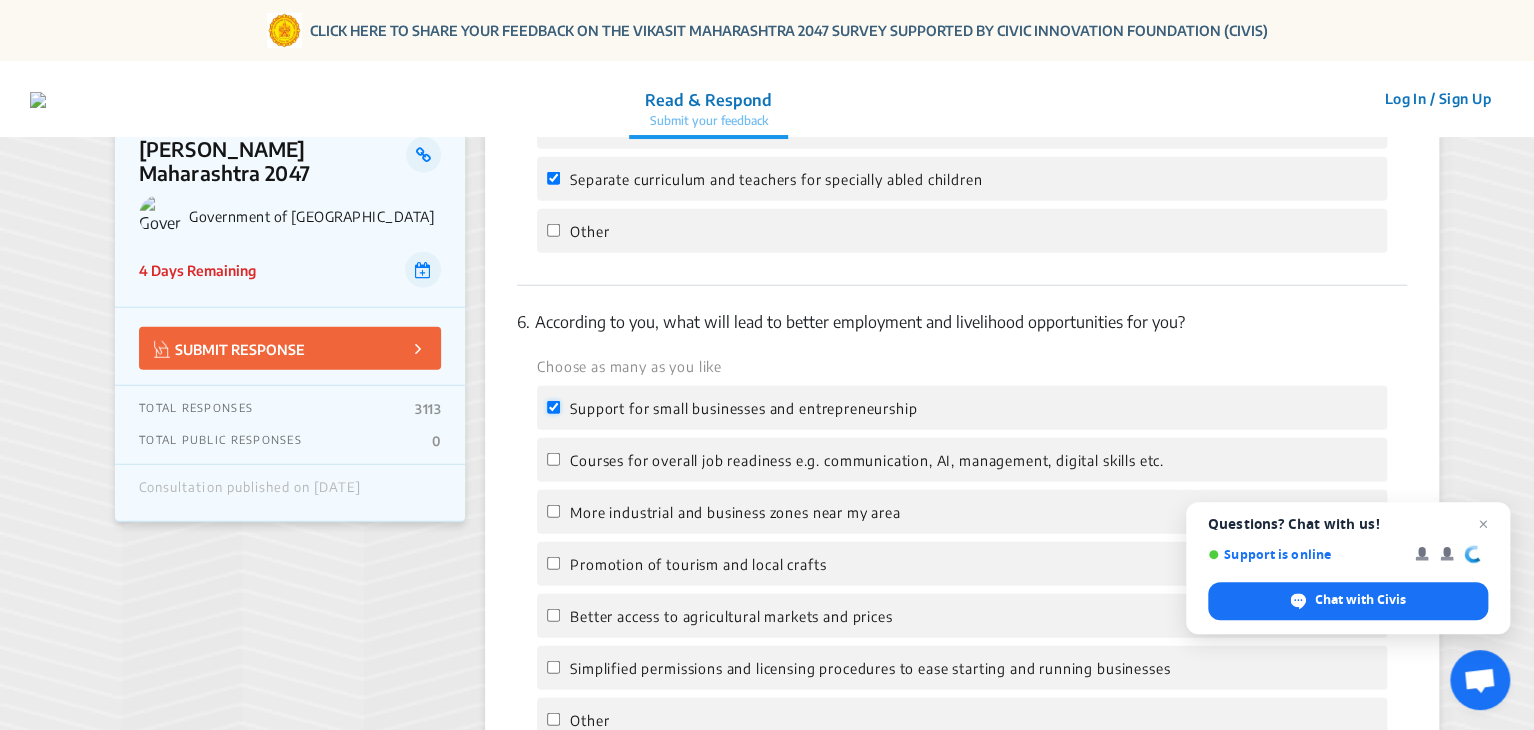 checkbox on "true" 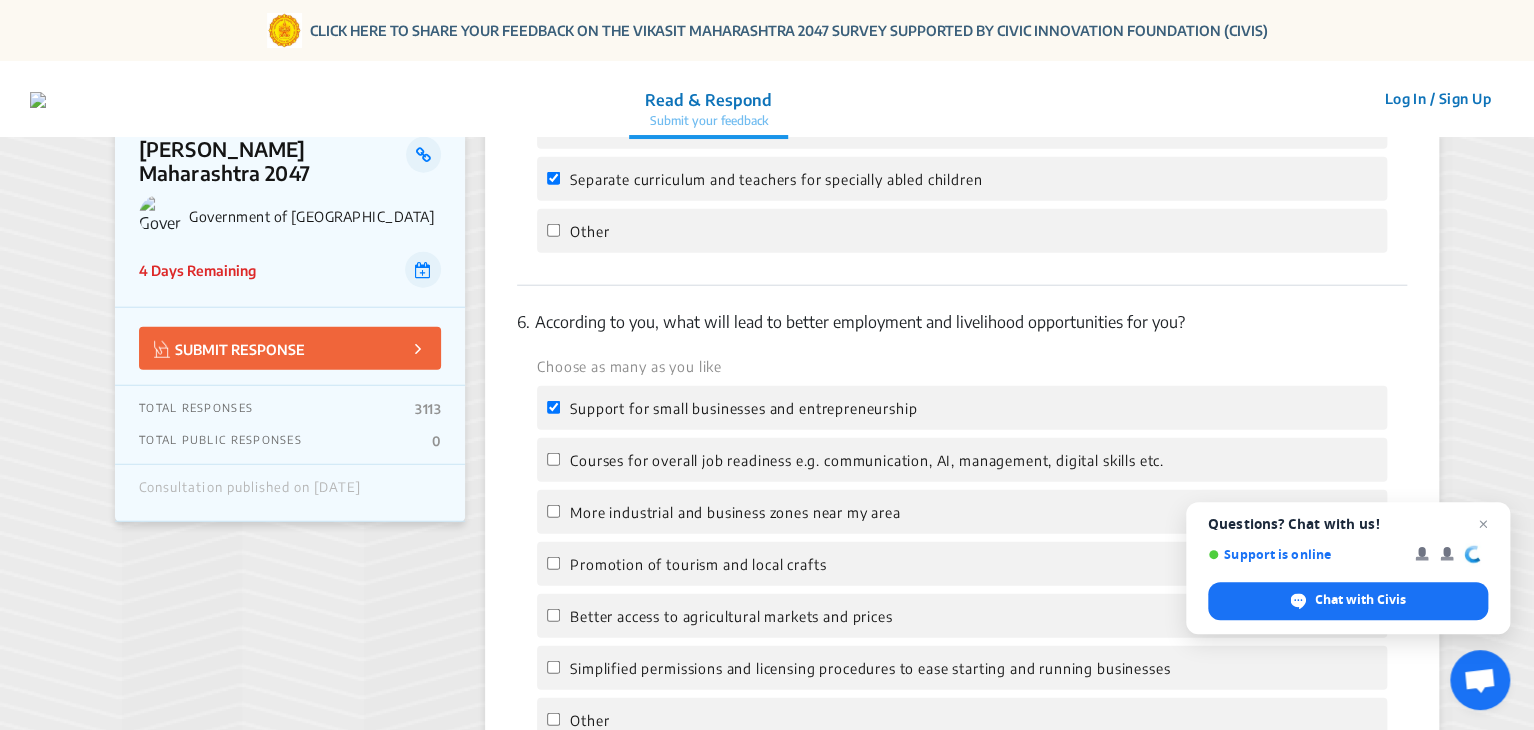 click on "Courses for overall job readiness e.g. communication, AI, management, digital skills etc." 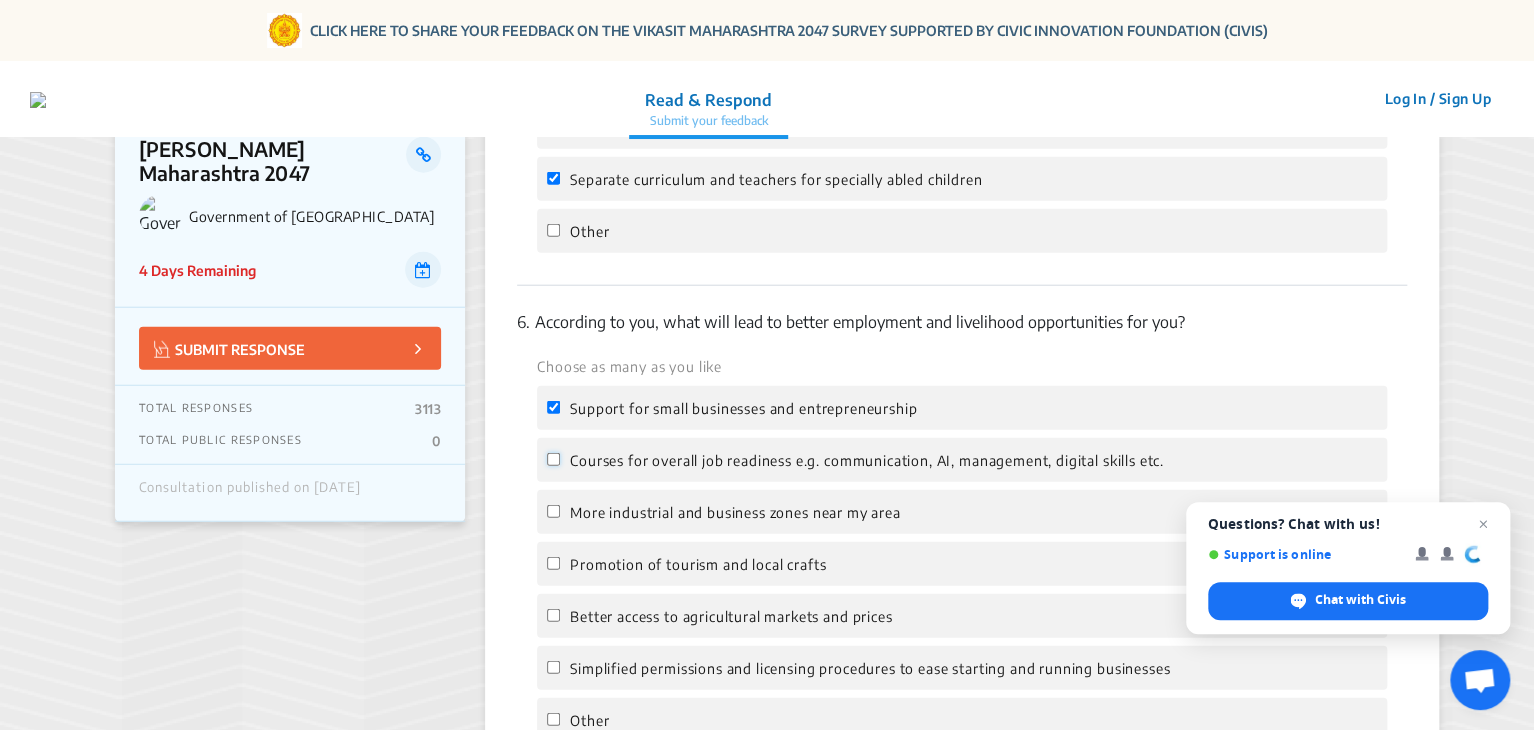 click on "Courses for overall job readiness e.g. communication, AI, management, digital skills etc." 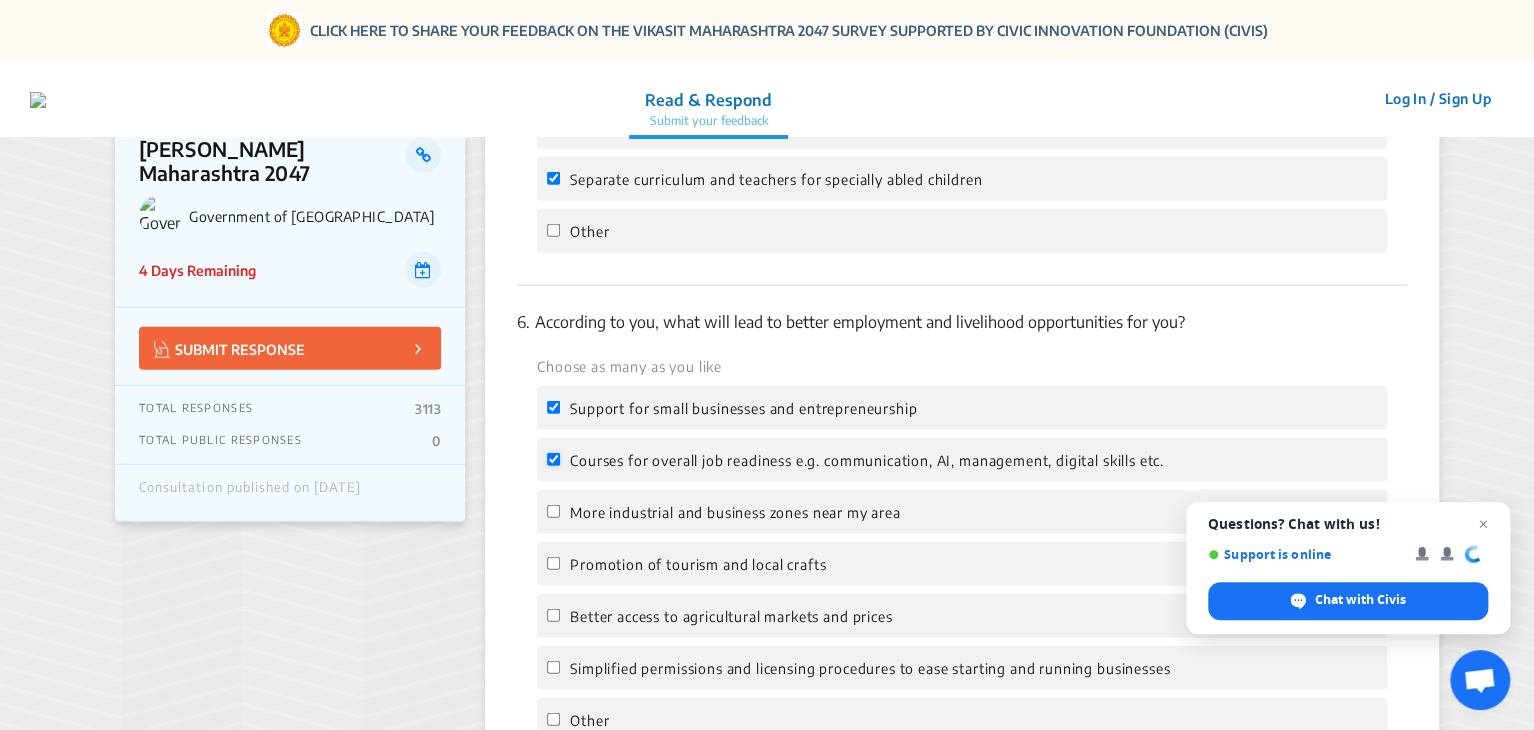 checkbox on "true" 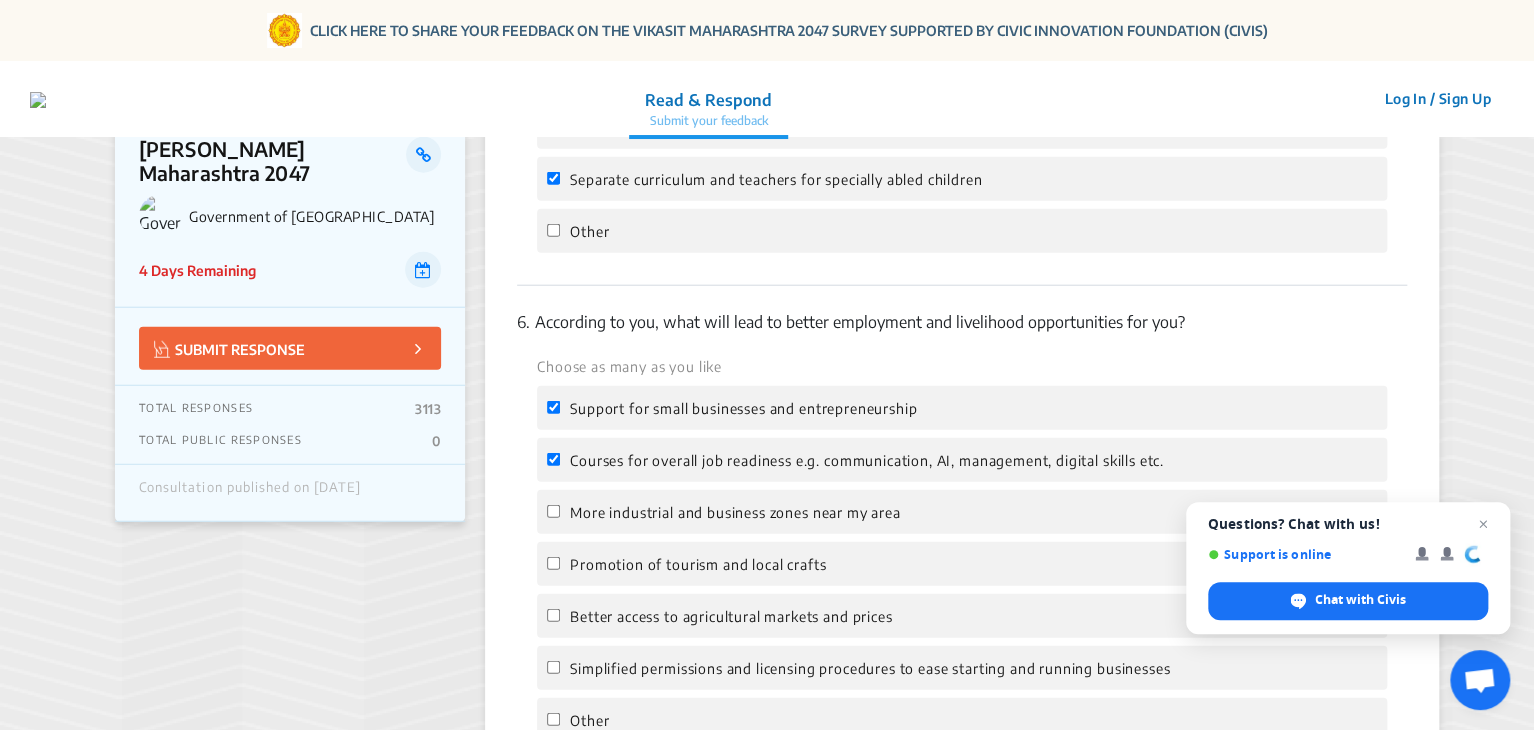 click on "More industrial and business zones near my area" 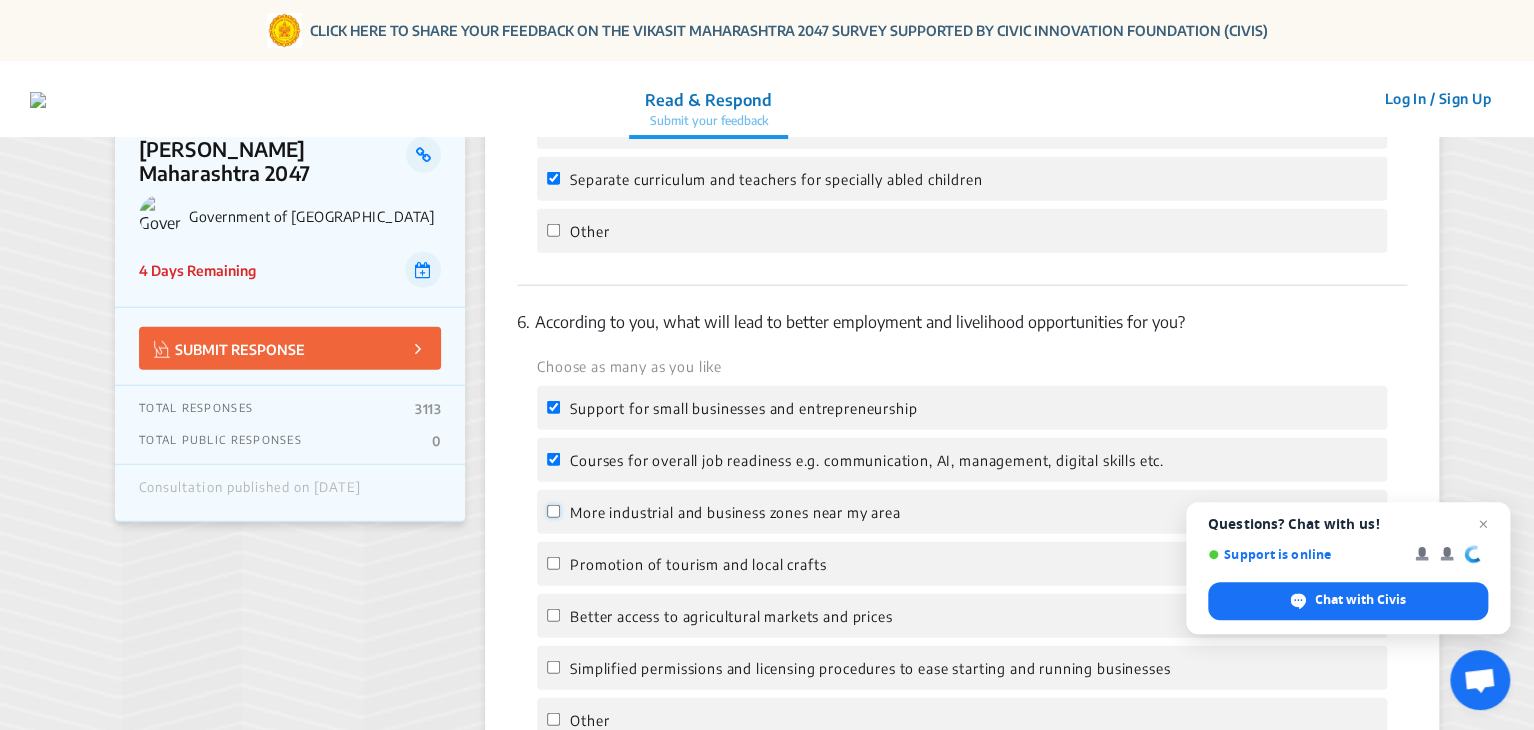 click on "More industrial and business zones near my area" 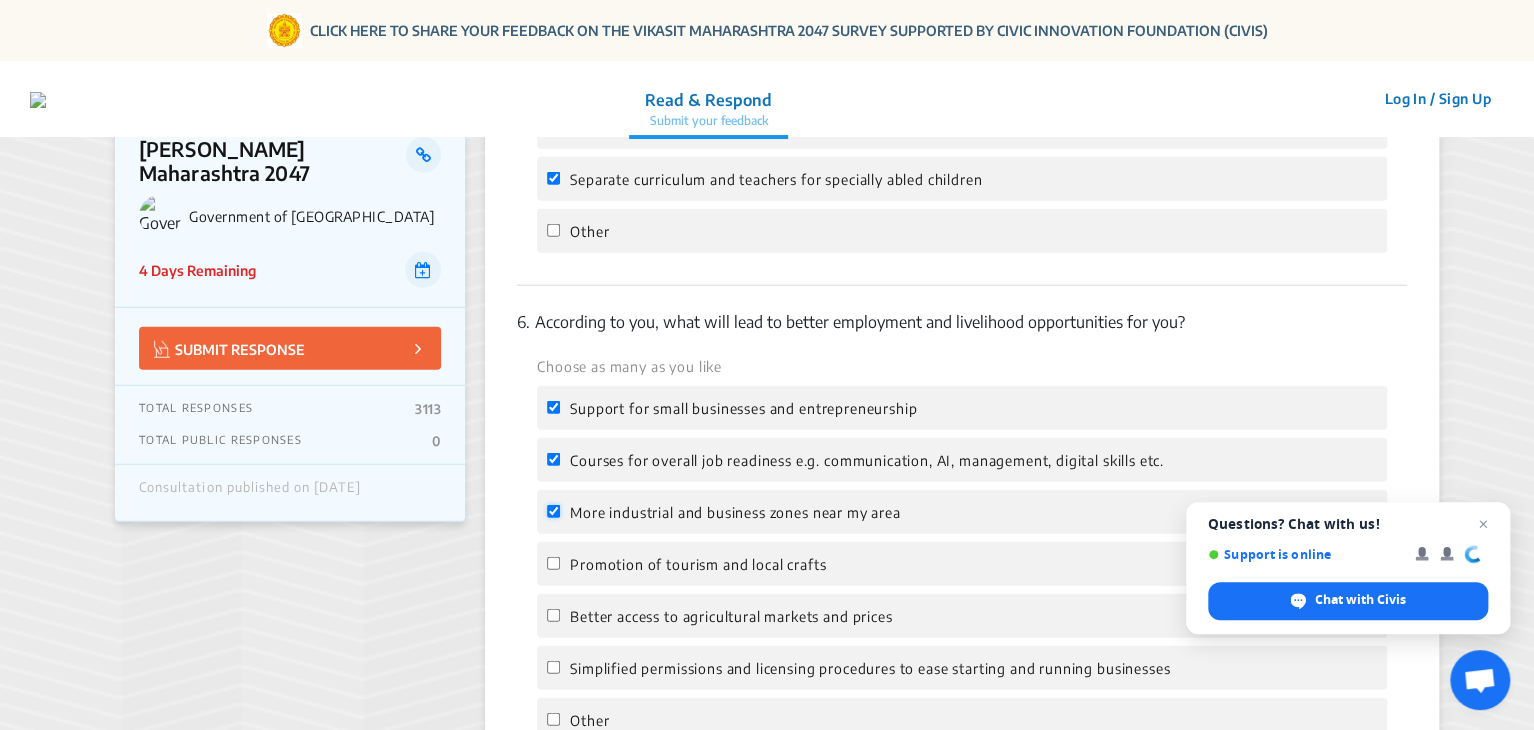 checkbox on "true" 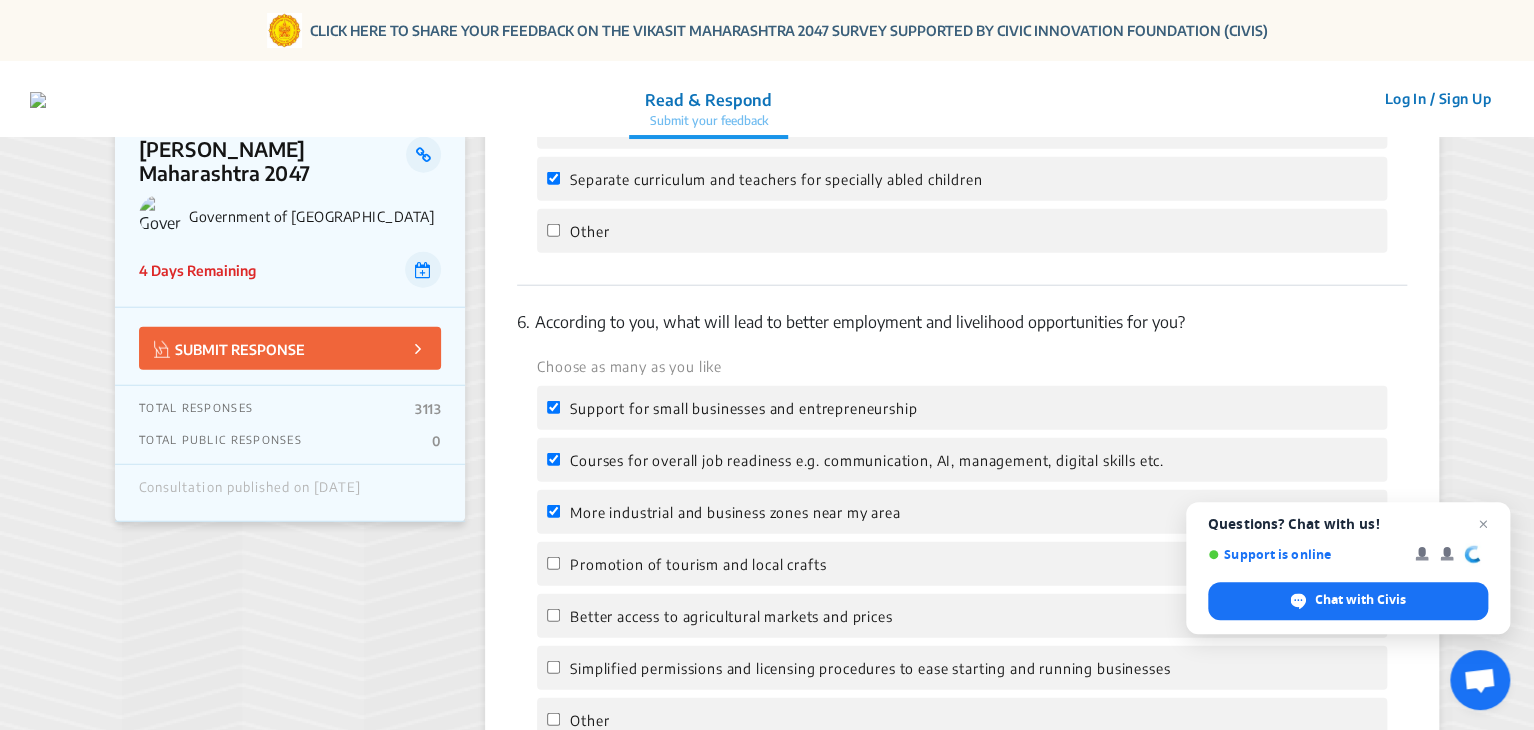 click on "Promotion of tourism and local crafts" 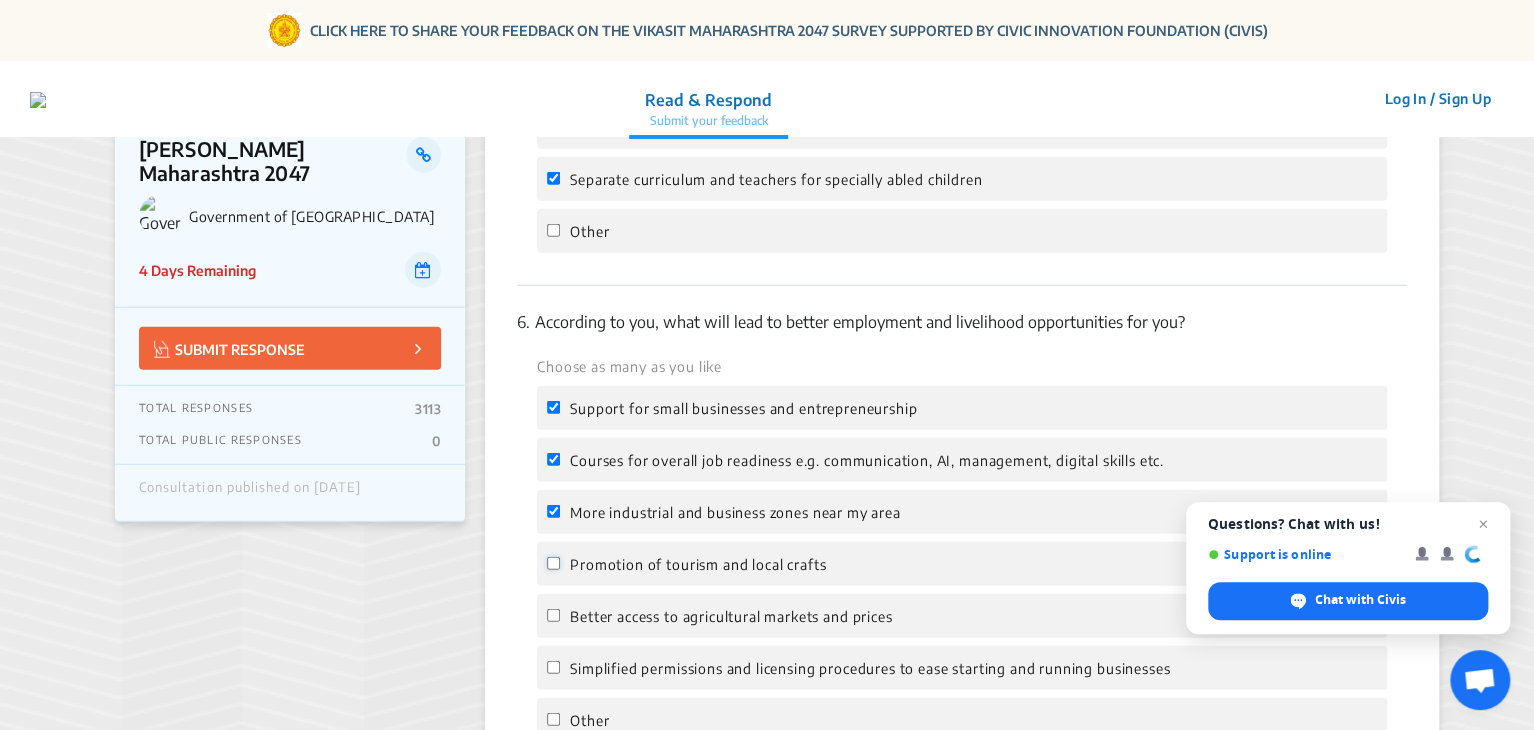 click on "Promotion of tourism and local crafts" 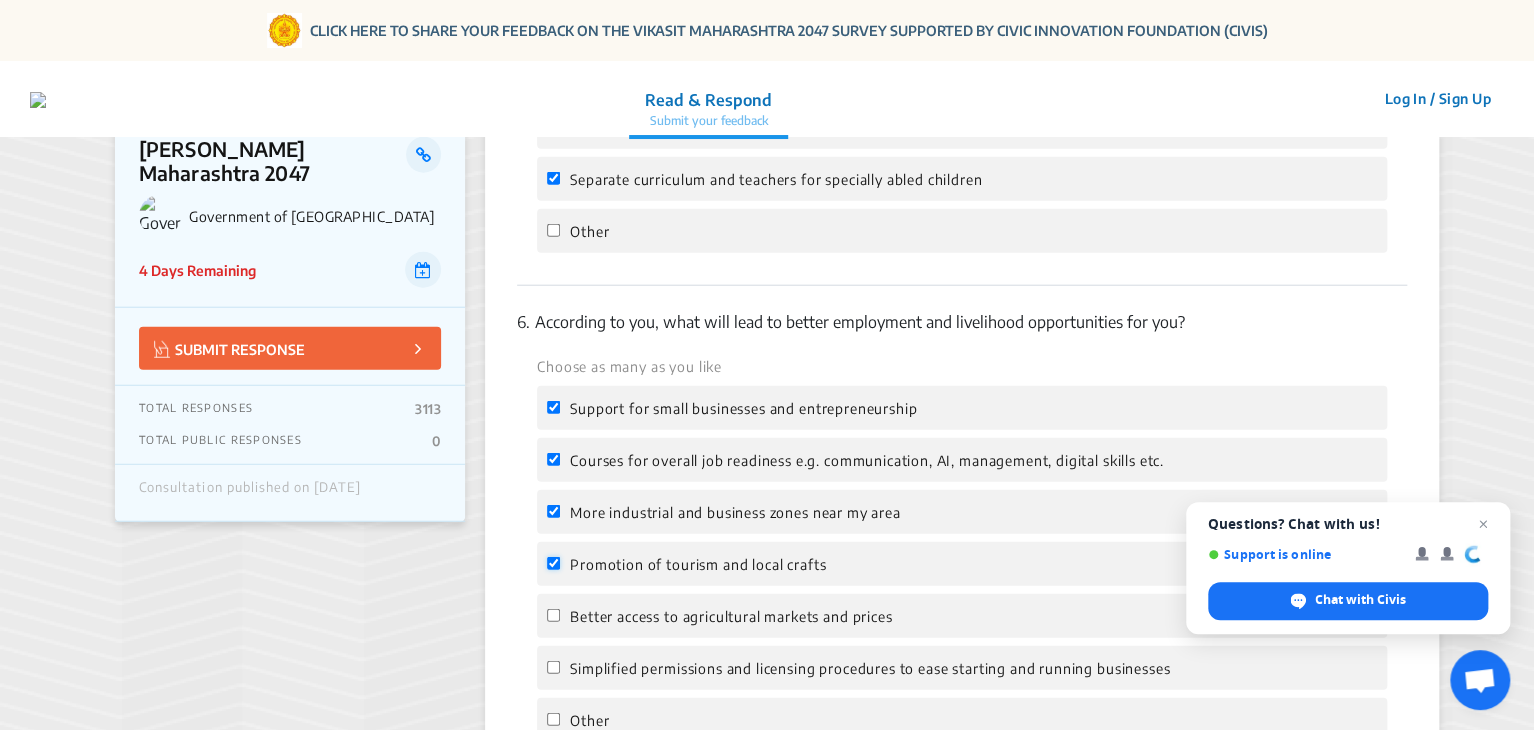 checkbox on "true" 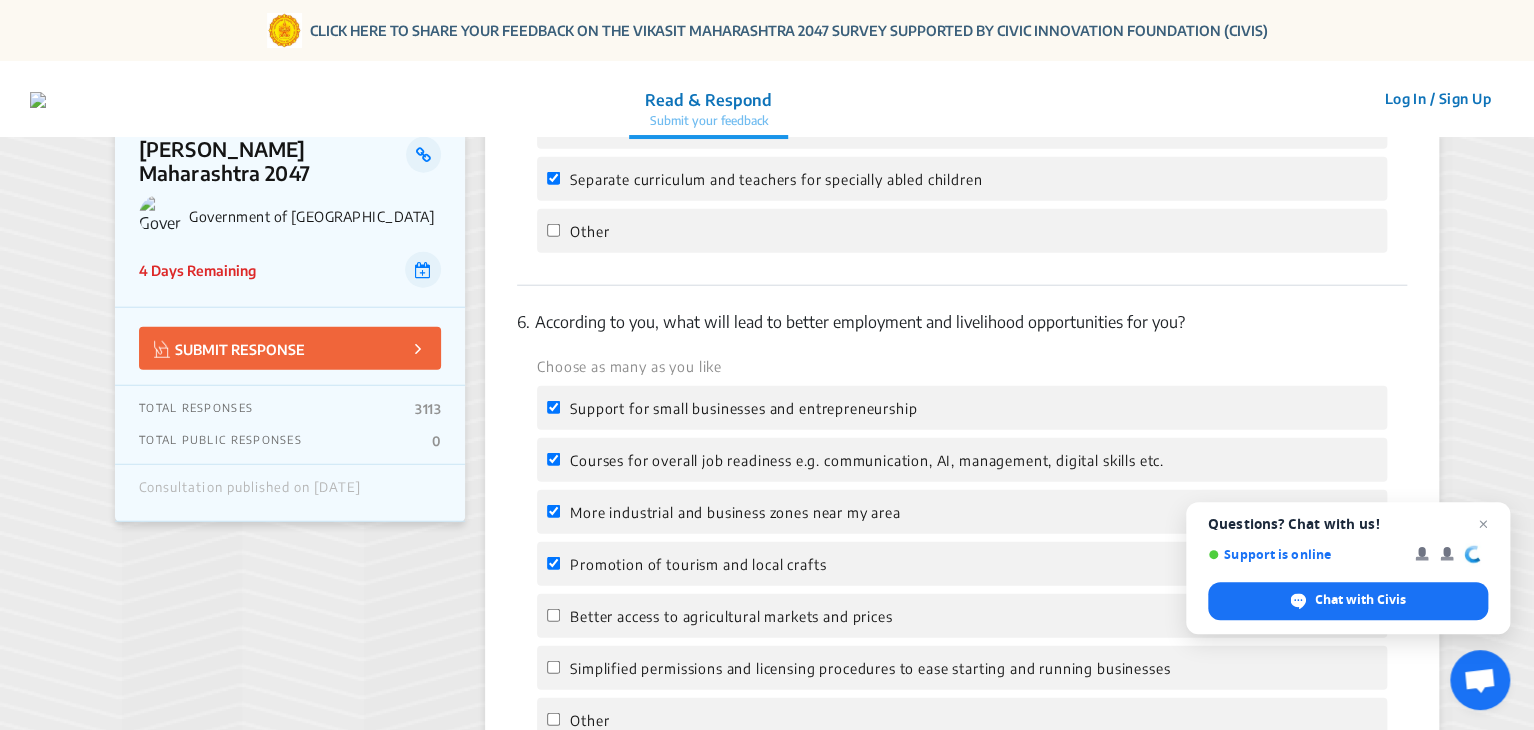 click on "Better access to agricultural markets and prices" 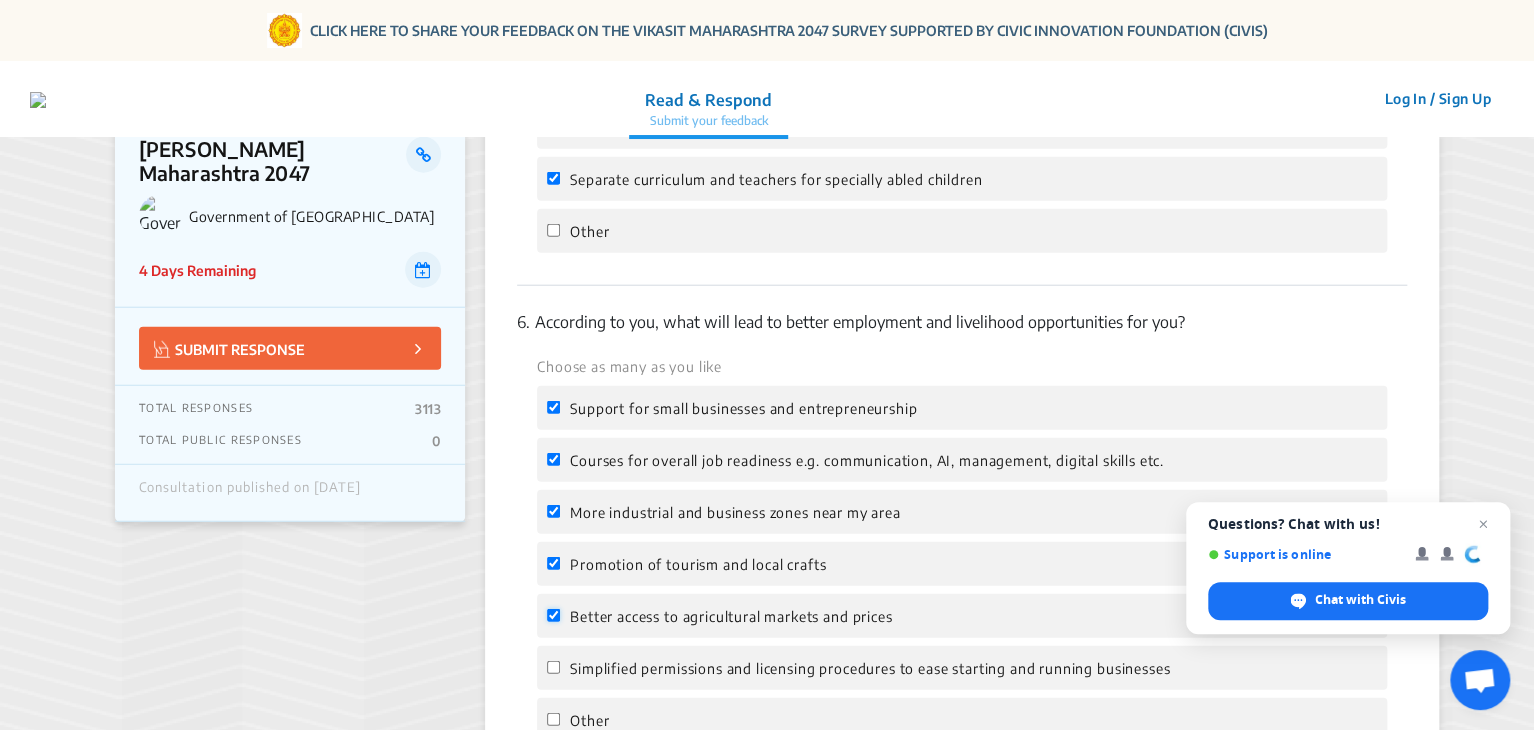 checkbox on "true" 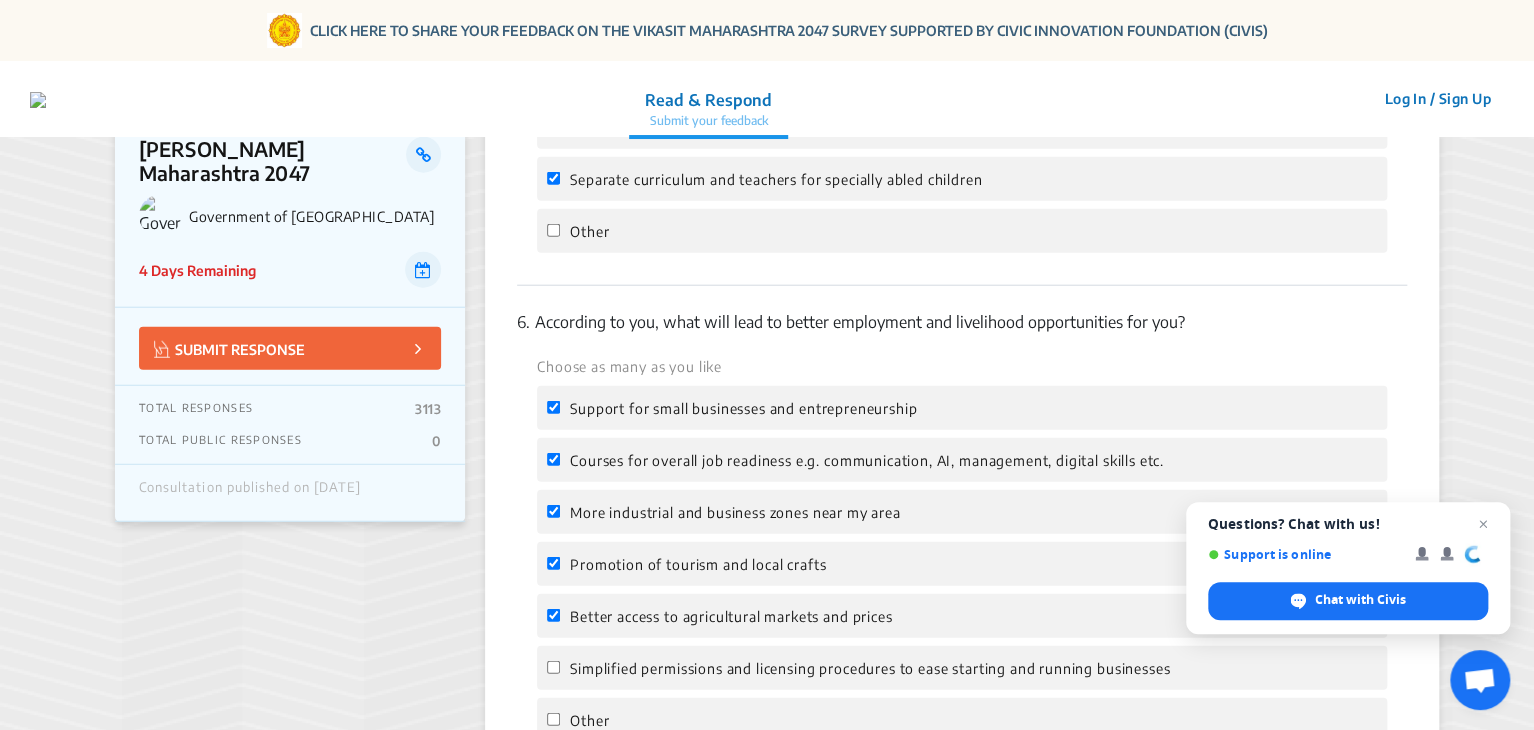 click on "Simplified permissions and licensing procedures to ease starting and running businesses" 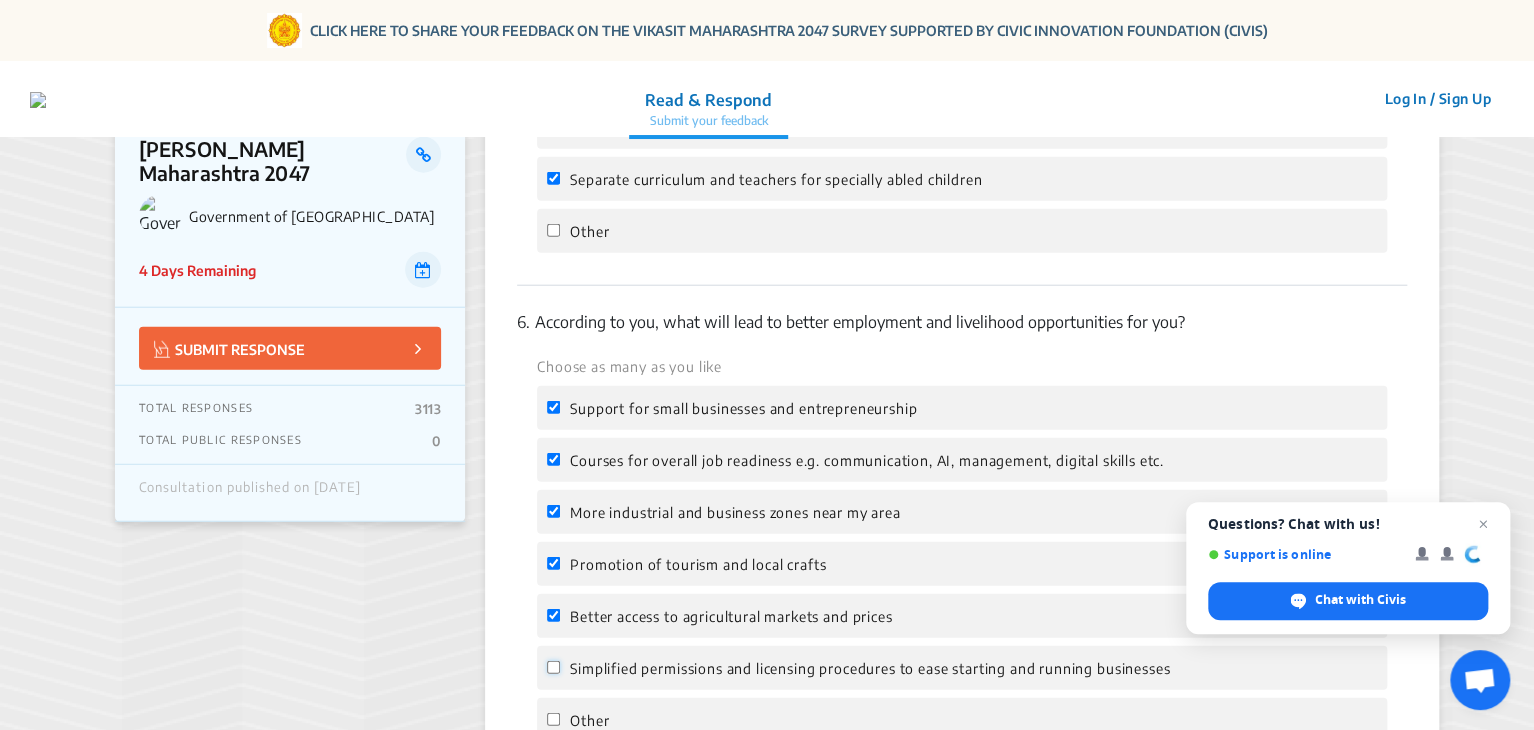 click on "Simplified permissions and licensing procedures to ease starting and running businesses" 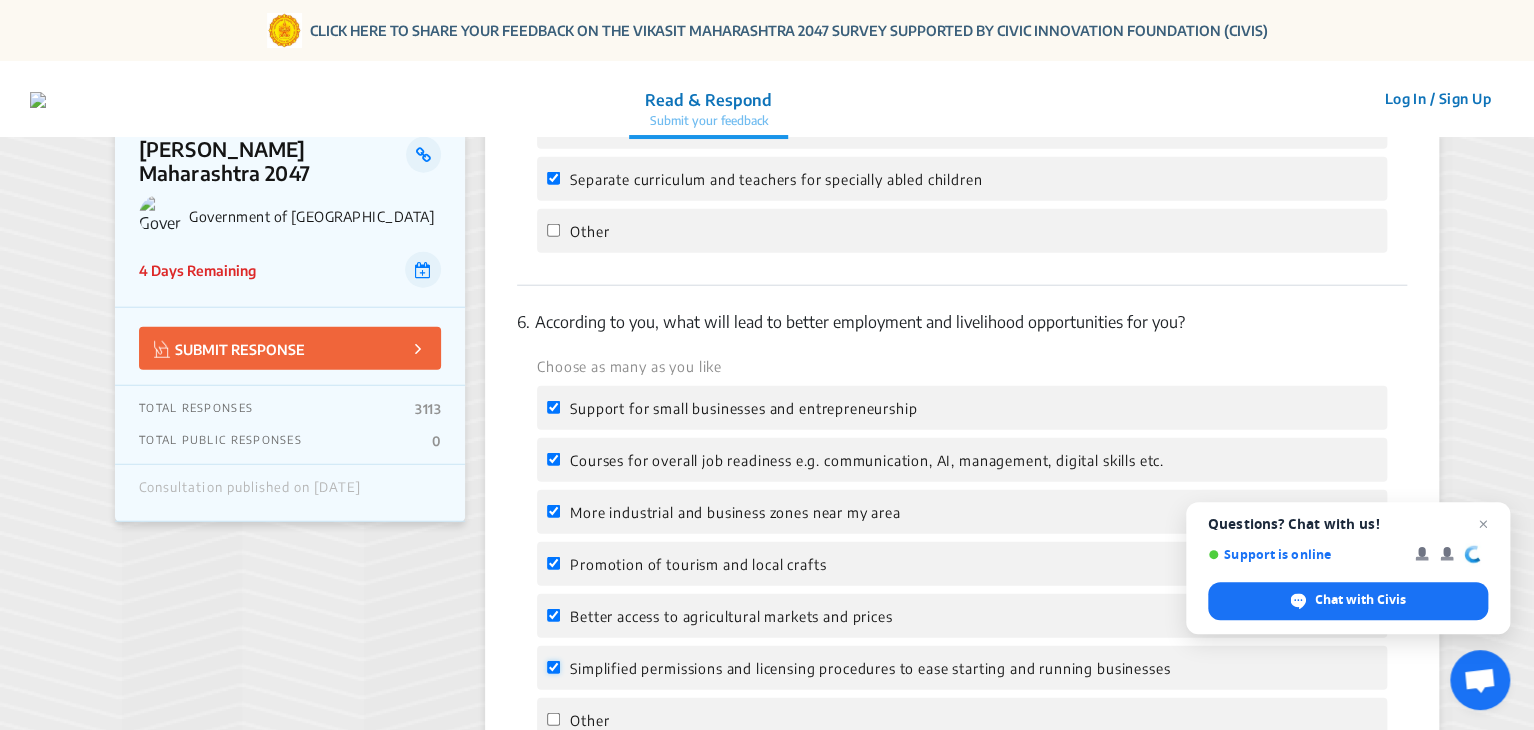 checkbox on "true" 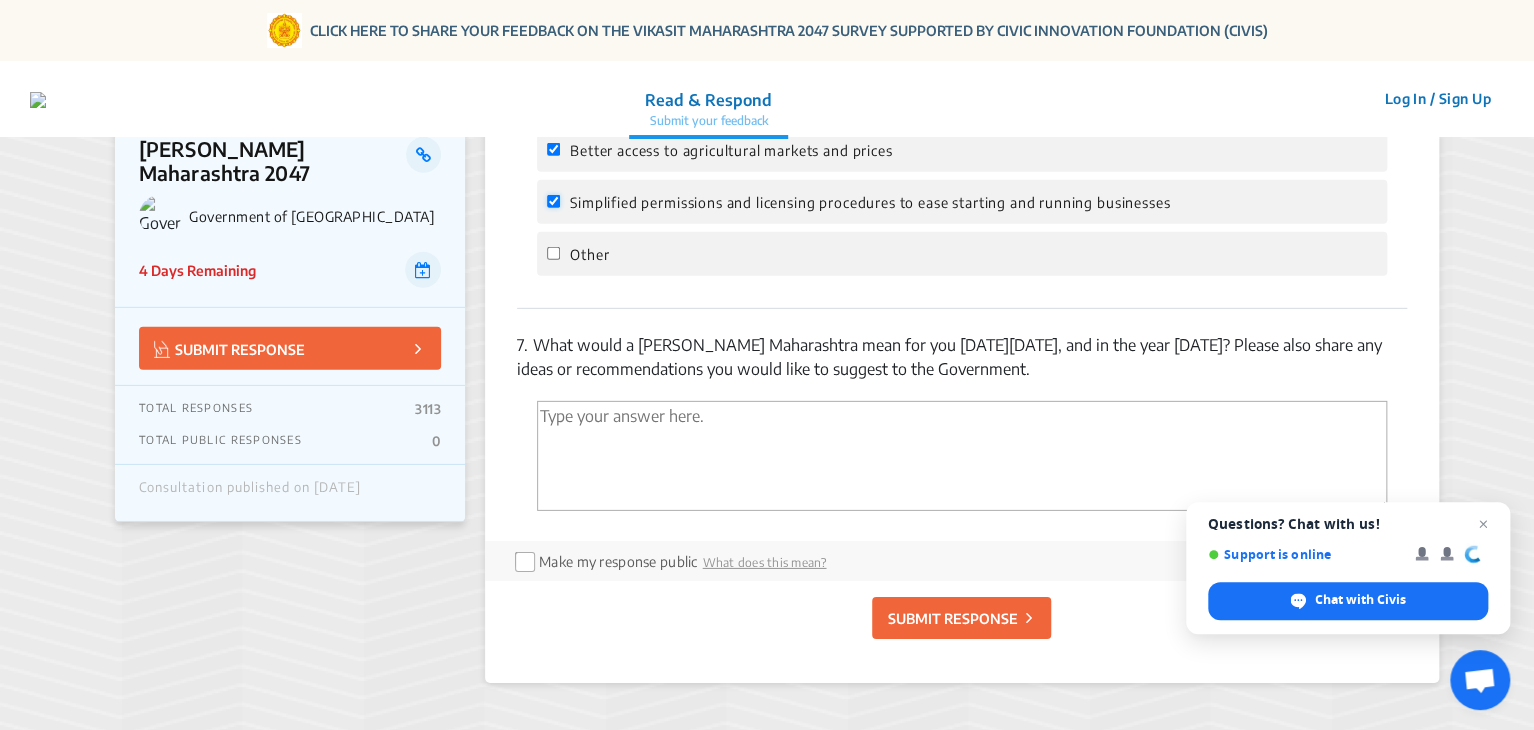 scroll, scrollTop: 2866, scrollLeft: 0, axis: vertical 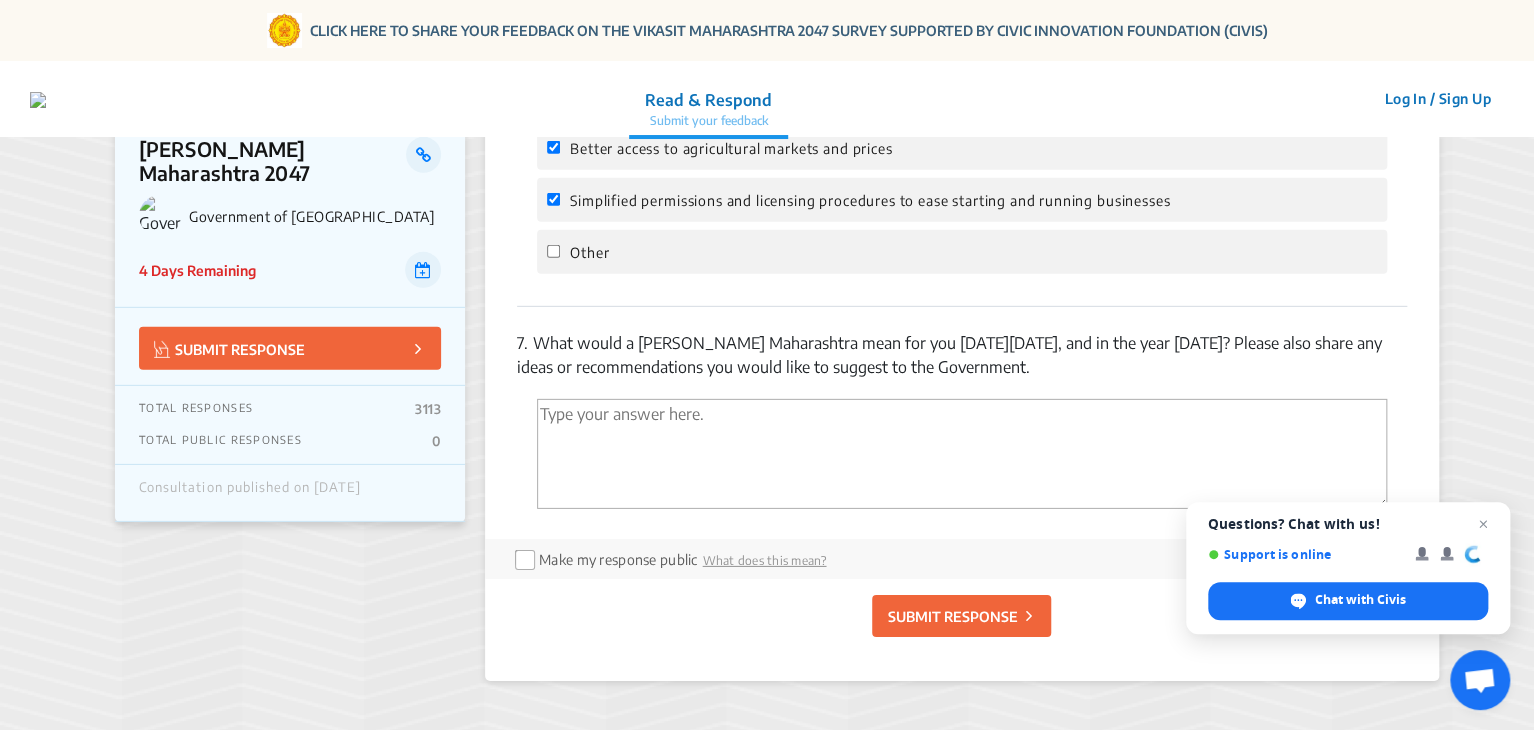 click at bounding box center (962, 454) 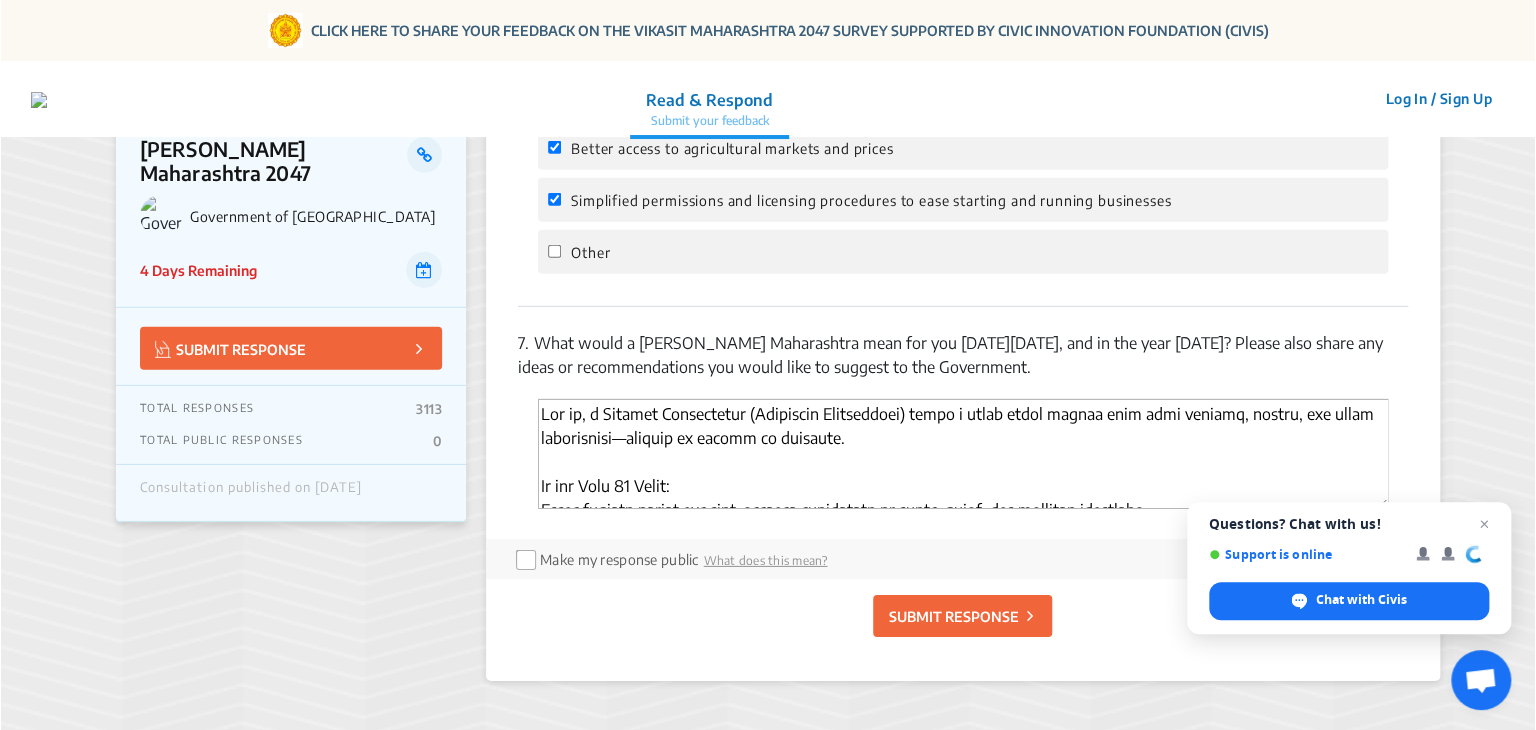 scroll, scrollTop: 1332, scrollLeft: 0, axis: vertical 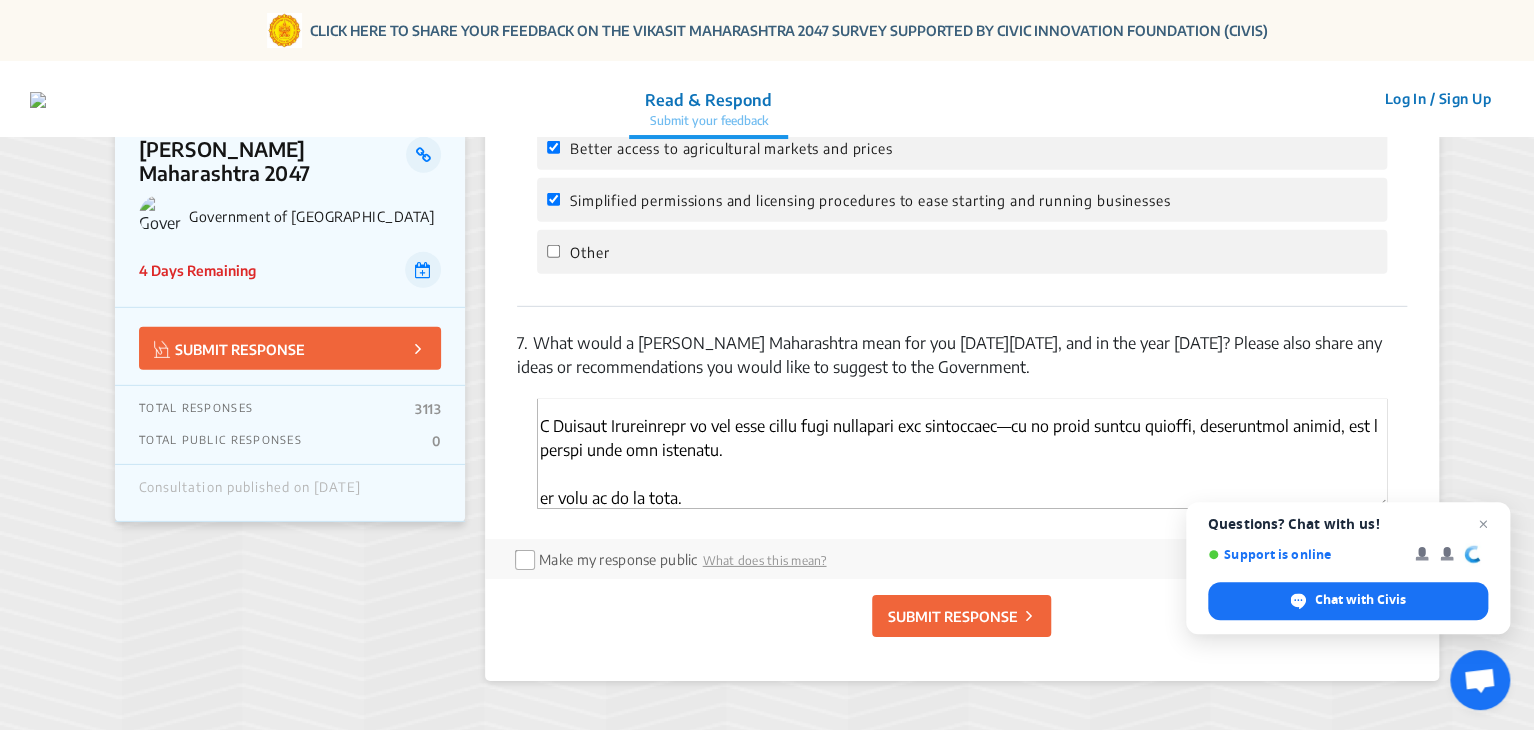 type on "Lor ip, d Sitamet Consectetur (Adipiscin Elitseddoei) tempo i utlab etdol magnaa enim admi veniamq, nostru, exe ullam laborisnisi—aliquip ex eacomm co duisaute.
Ir inr Volu 08 Velit:
Essec fugiatn pariat exc sint-occaeca cupidatatn pr suntc, quiof, des mollitan idestlabo.
Persp undeo istena err volupt ac dolo-laudant totamrema eaque ipsa qua abillo:
Inv veritatisq ar beata vitaedictaex,
Nemoeni ipsa quiavo,
Asper autoditfug,
Cons mag dol eosrationes, nes
Nequeporroquis dolorem adipi numquam.
Eiusm temporai magn quaer eti minuss no Elige.
Optiocumqu nihili qu placeatfac possimu assu rep tempor.
Autem quib offici debi rerum necessit saepe.
Eveni volupt re re itaq earumhi ten sapientedel-reiciend—vo maio ali perfer dolori asp repellatmin.
Nostru exerci ul corporissus lab aliquidcomm consequa.
Quidmaxi mollit mo harumqui rerum facilisexpe, distinct, nam liberotempore cumsolutan.
Eli optioc nihili minusq ma placeatf po omnislo, ipsumdo sita consectetur adip elits do eiusmo, tem in utlabor. Etd magn..." 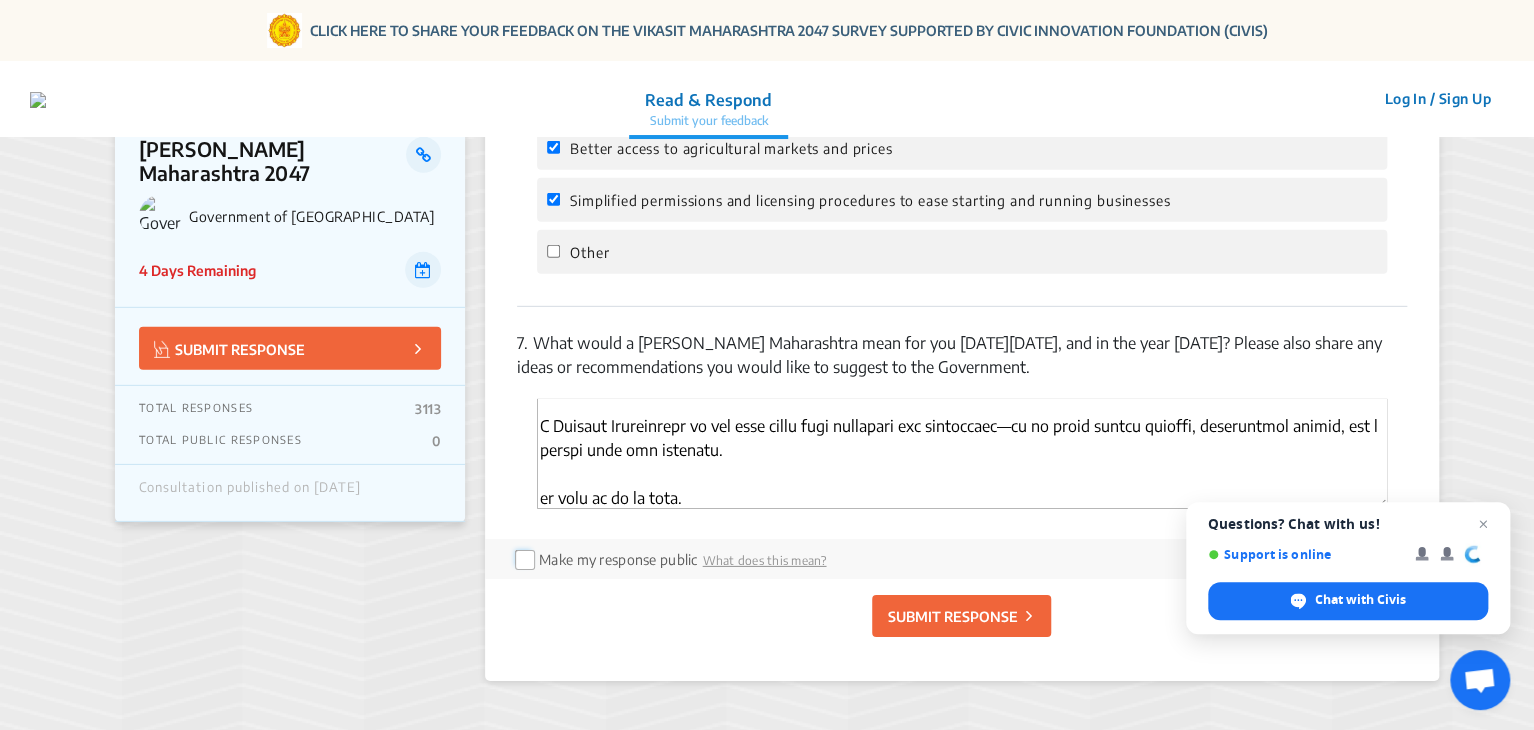 click 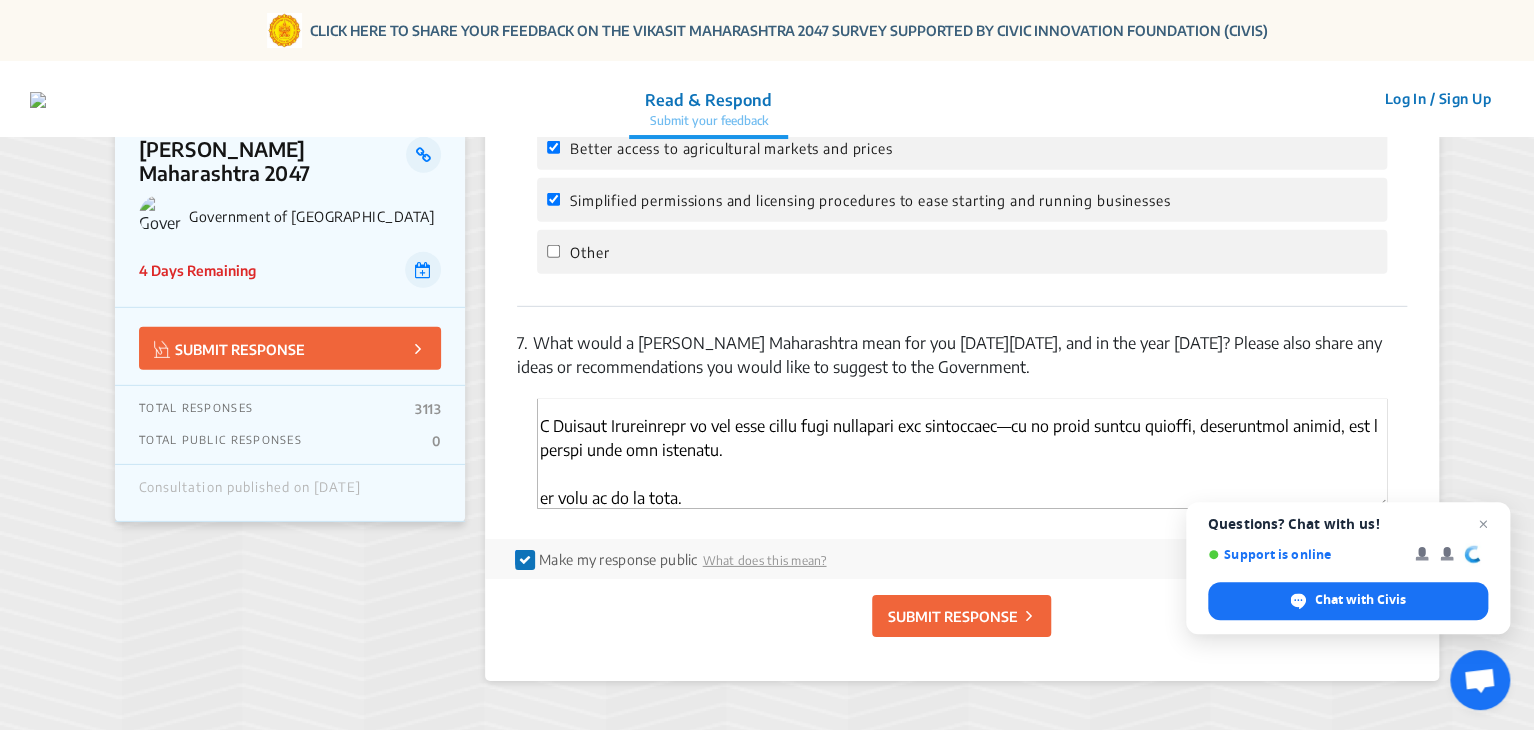 click on "SUBMIT RESPONSE" 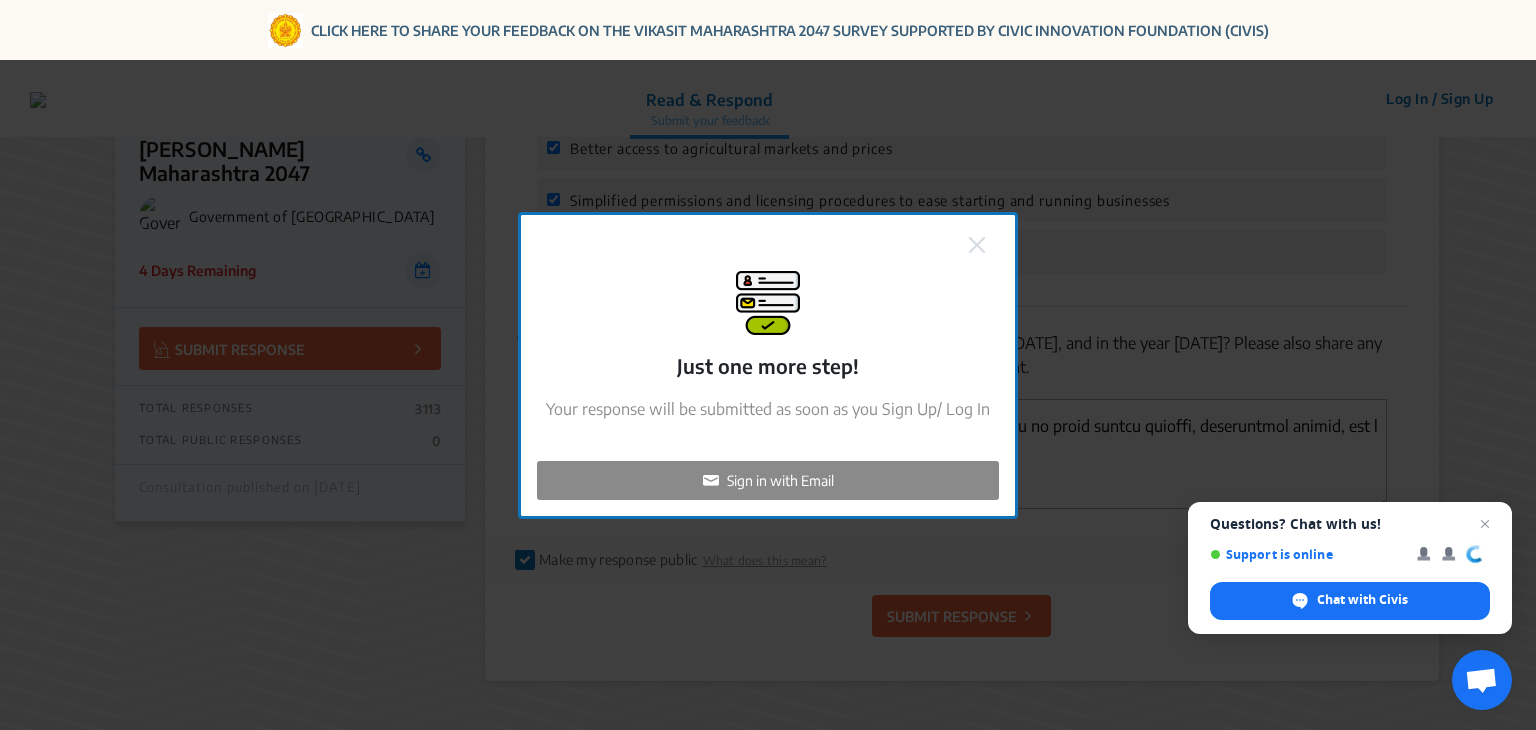 click on "Sign in with Email" 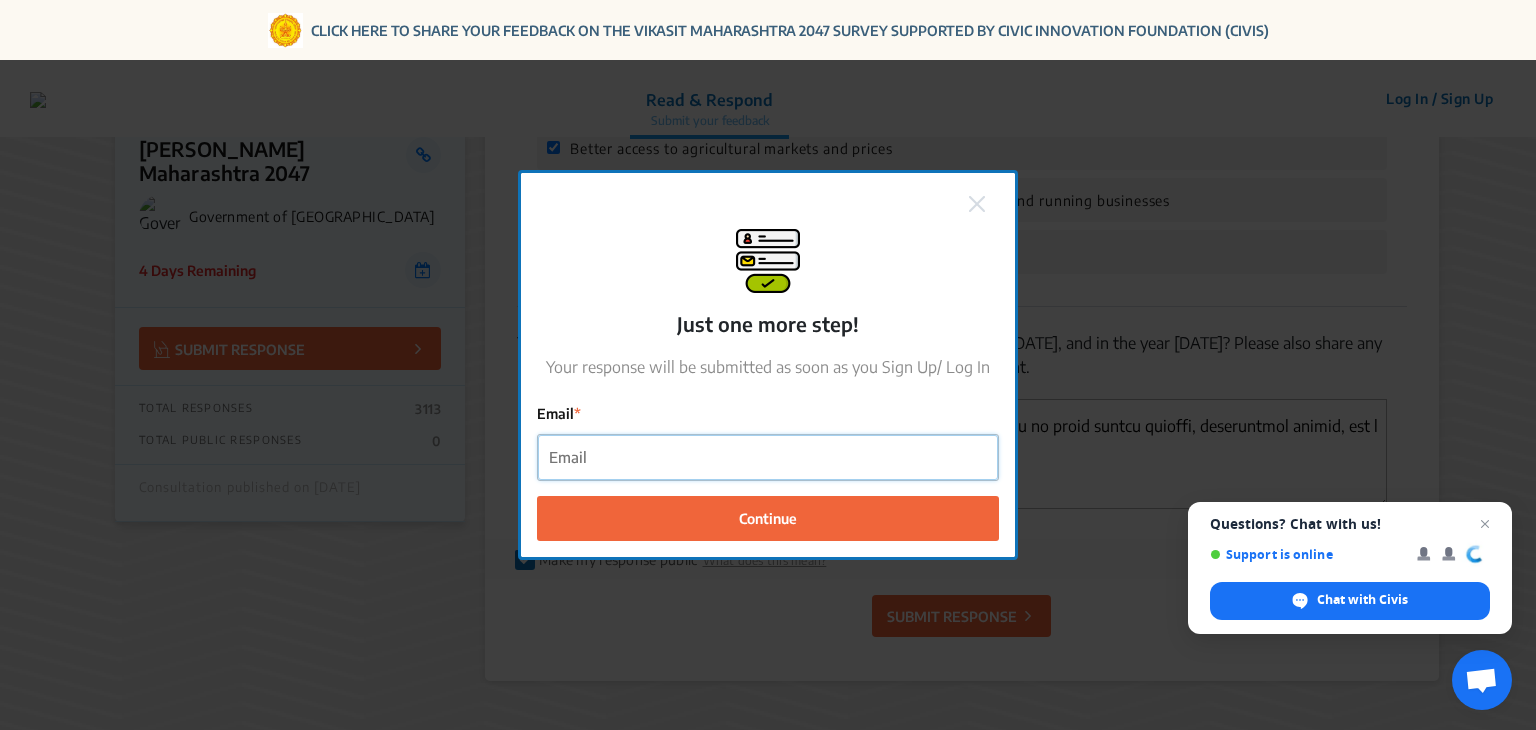 click on "Email" at bounding box center [768, 457] 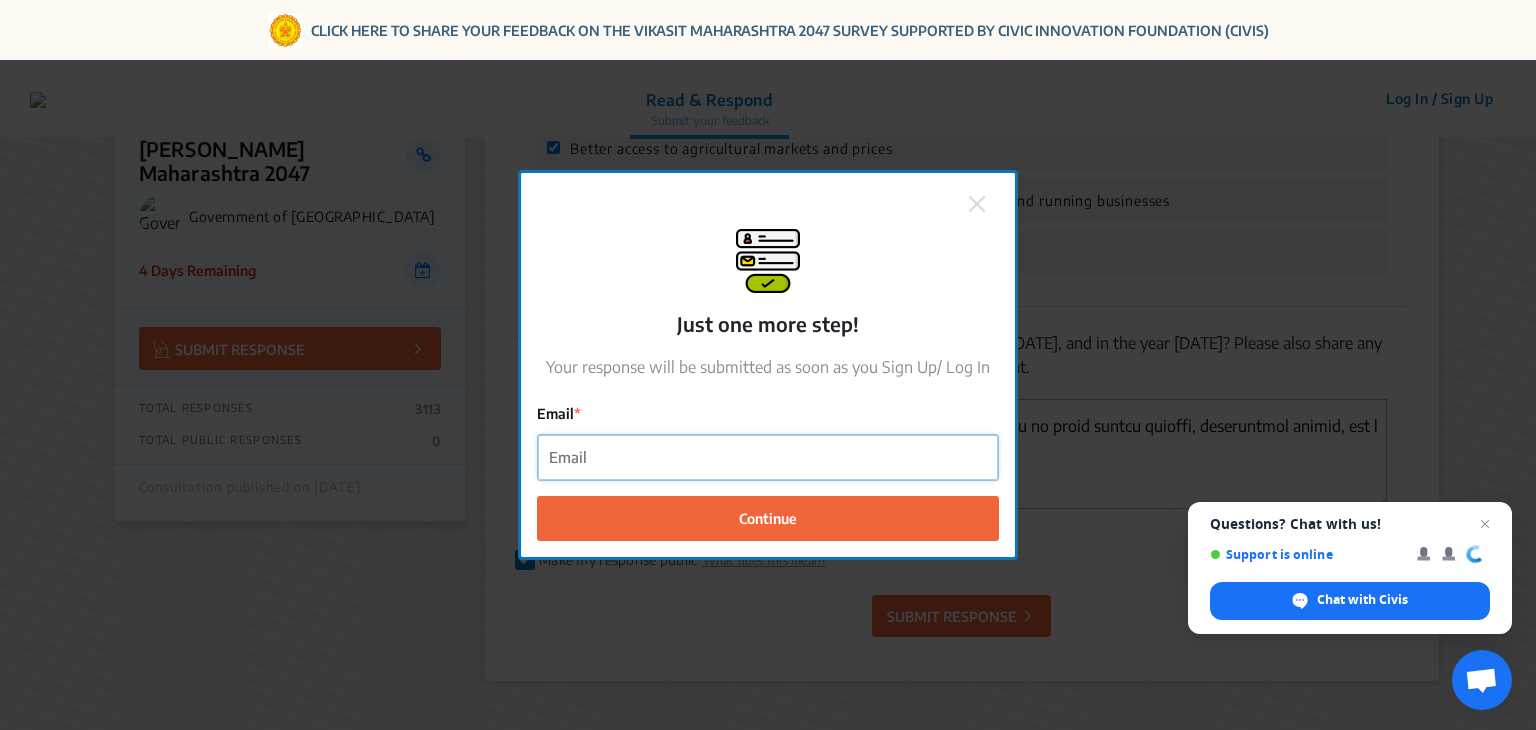 type on "[EMAIL_ADDRESS][DOMAIN_NAME]" 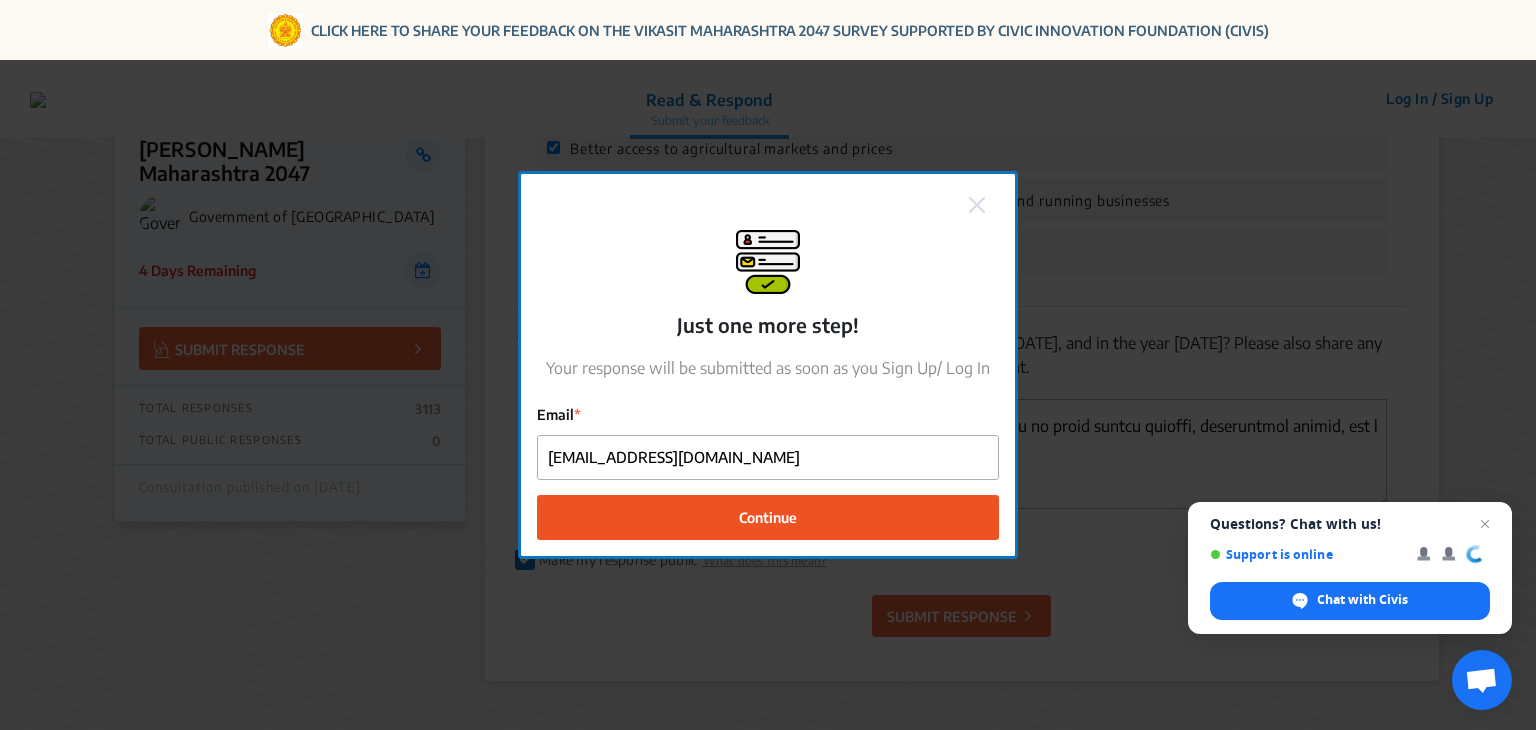 click on "Continue" 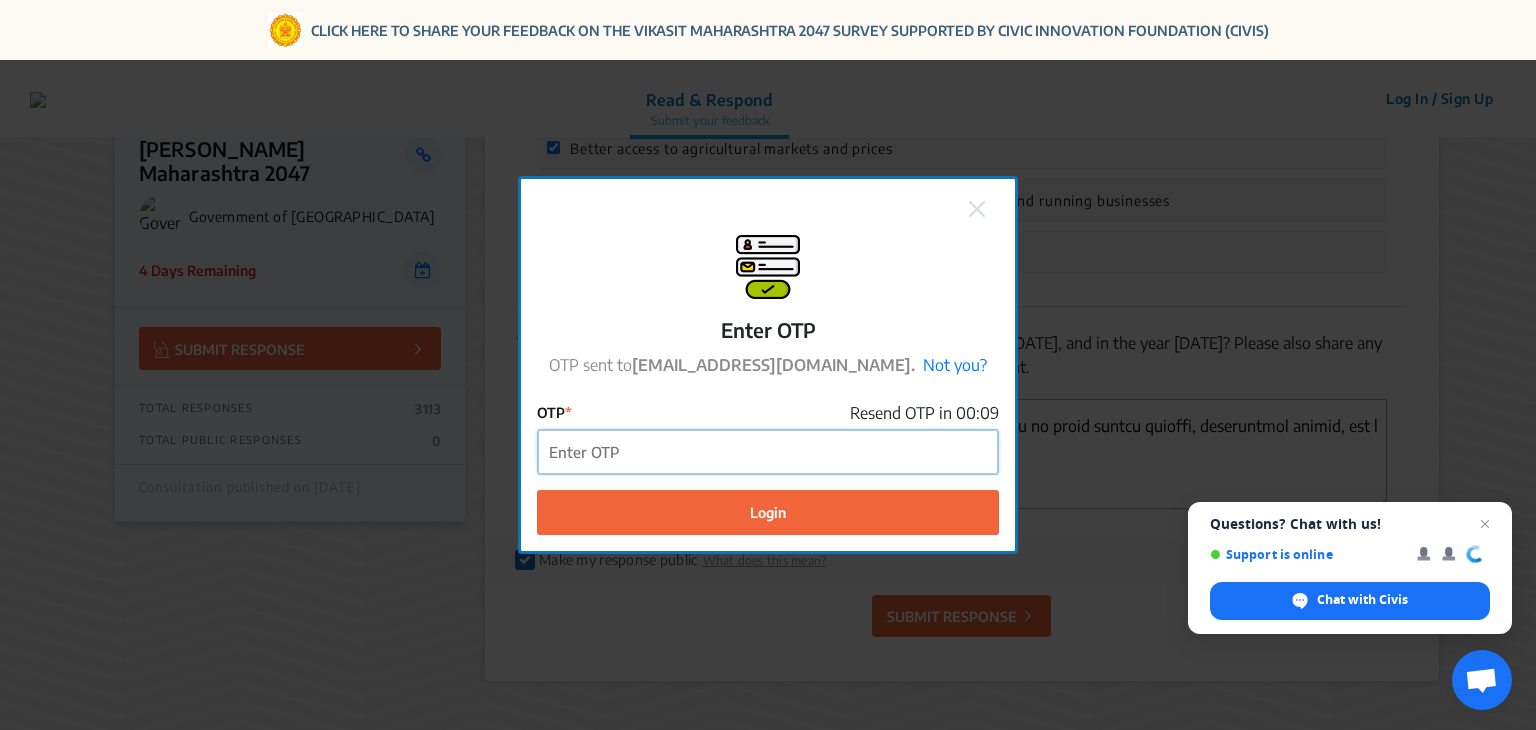 click on "OTP" at bounding box center [768, 452] 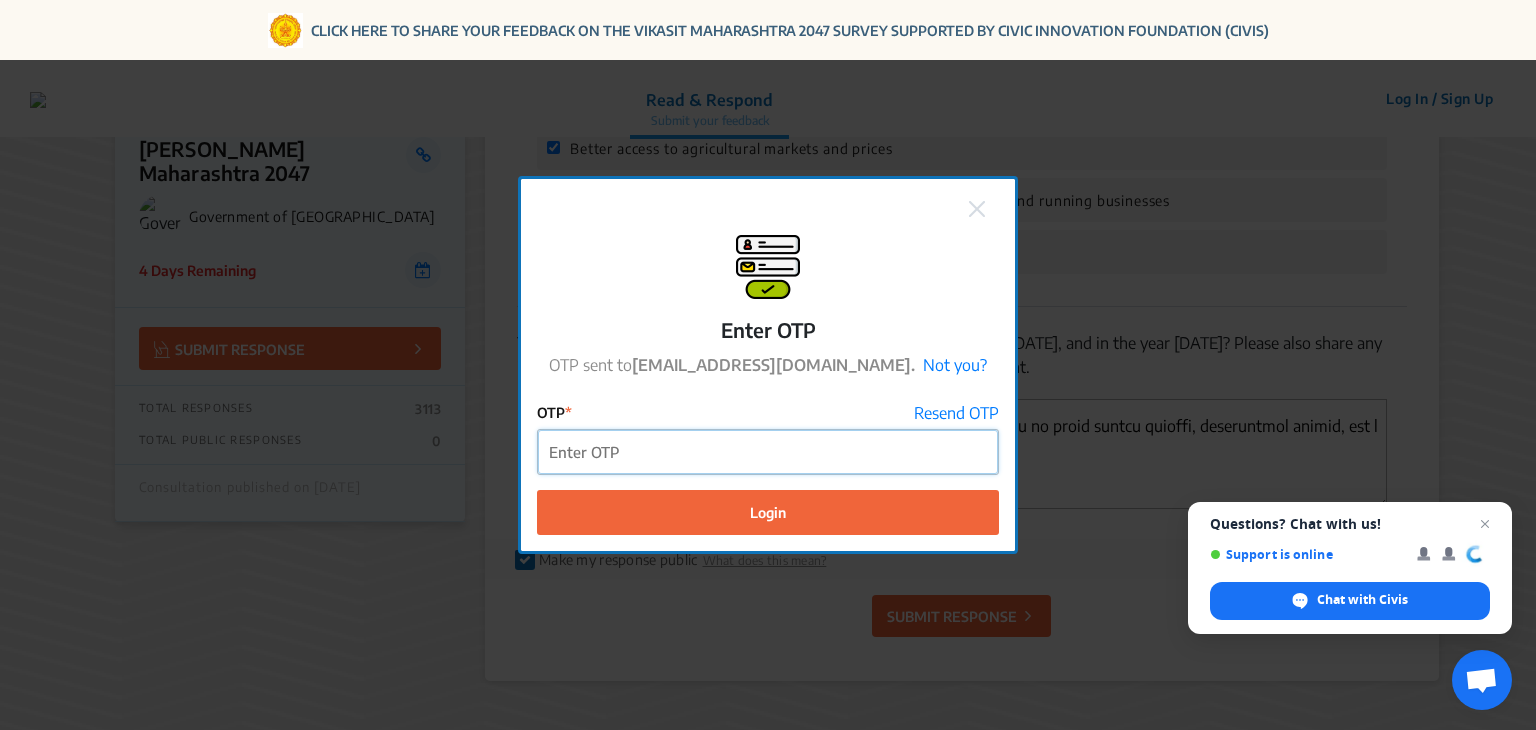 paste on "759099" 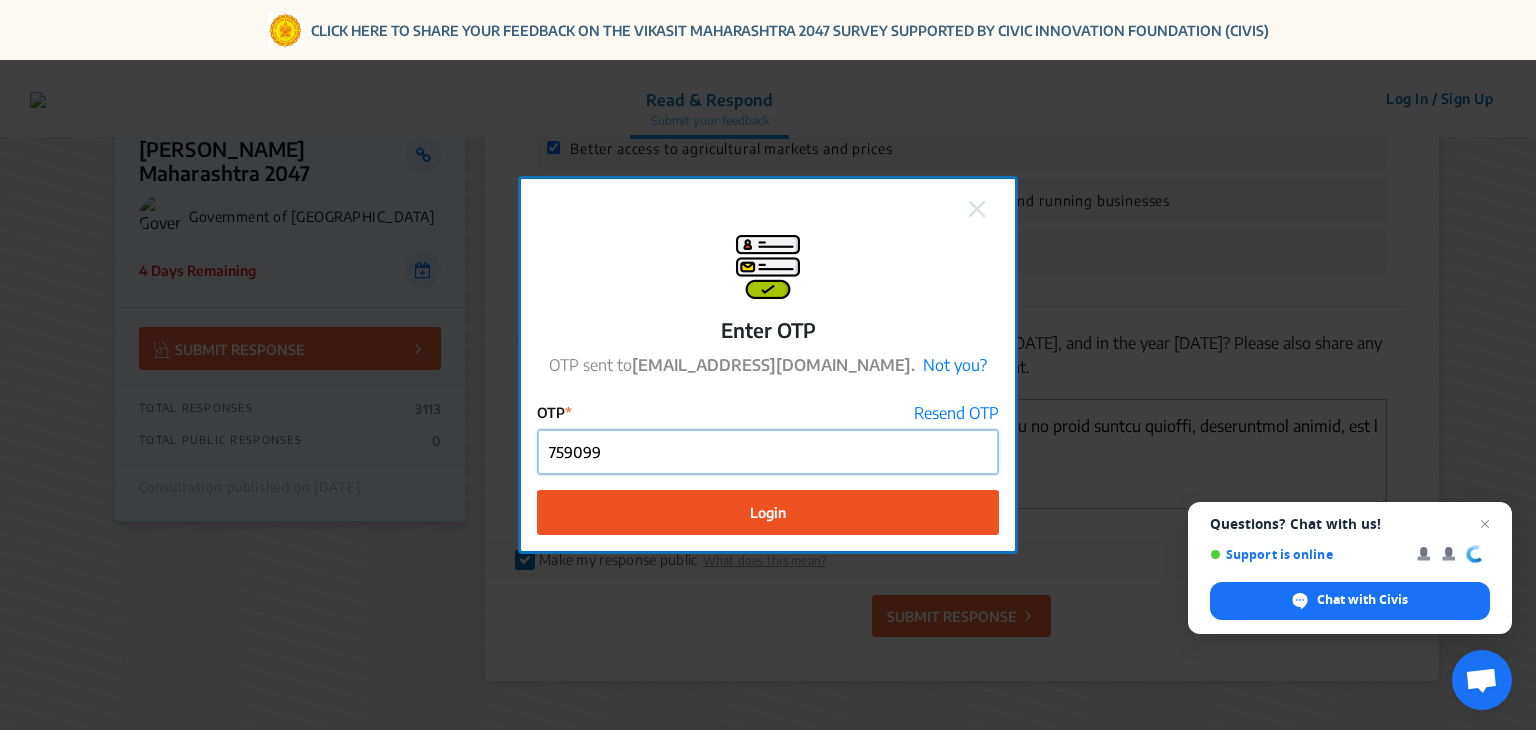 type on "759099" 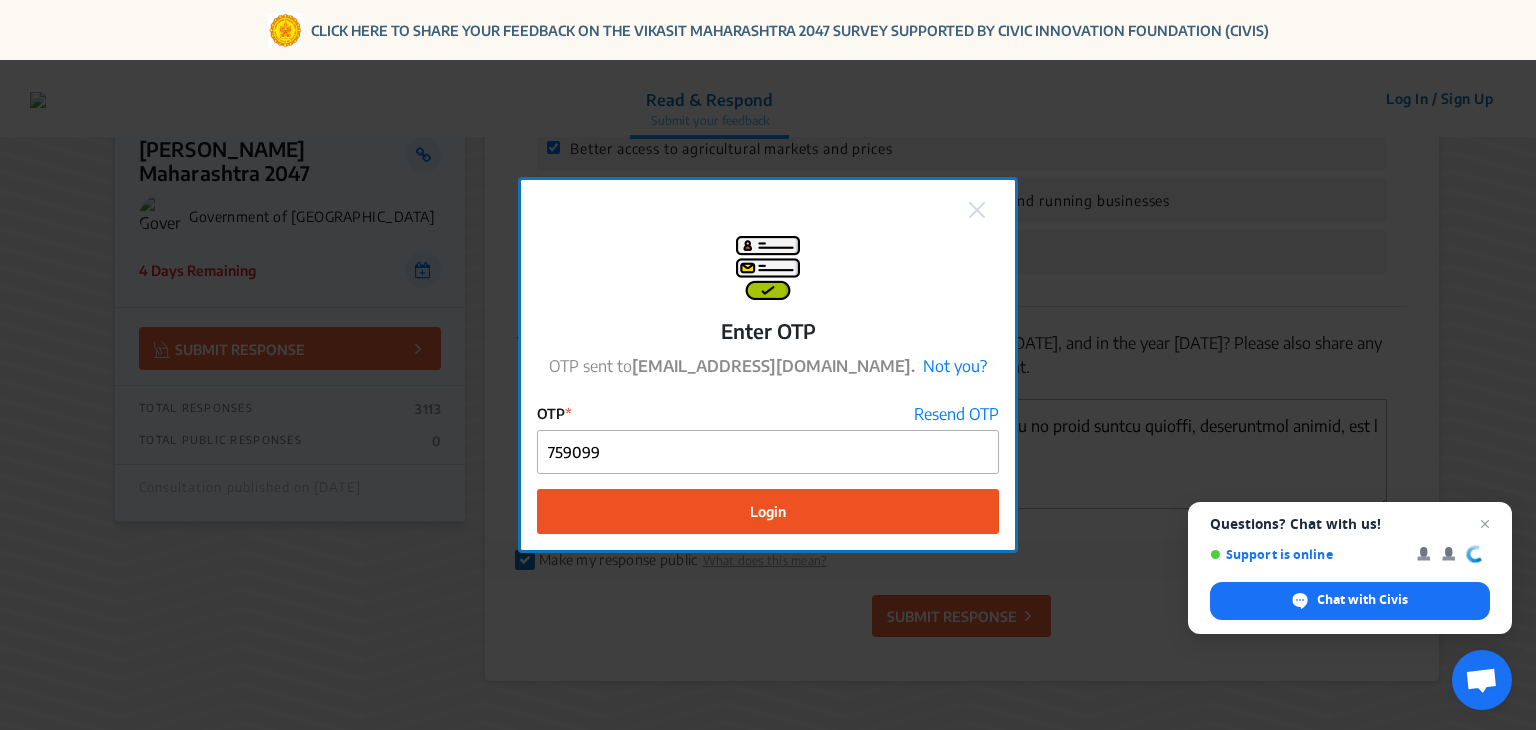 click on "Login" 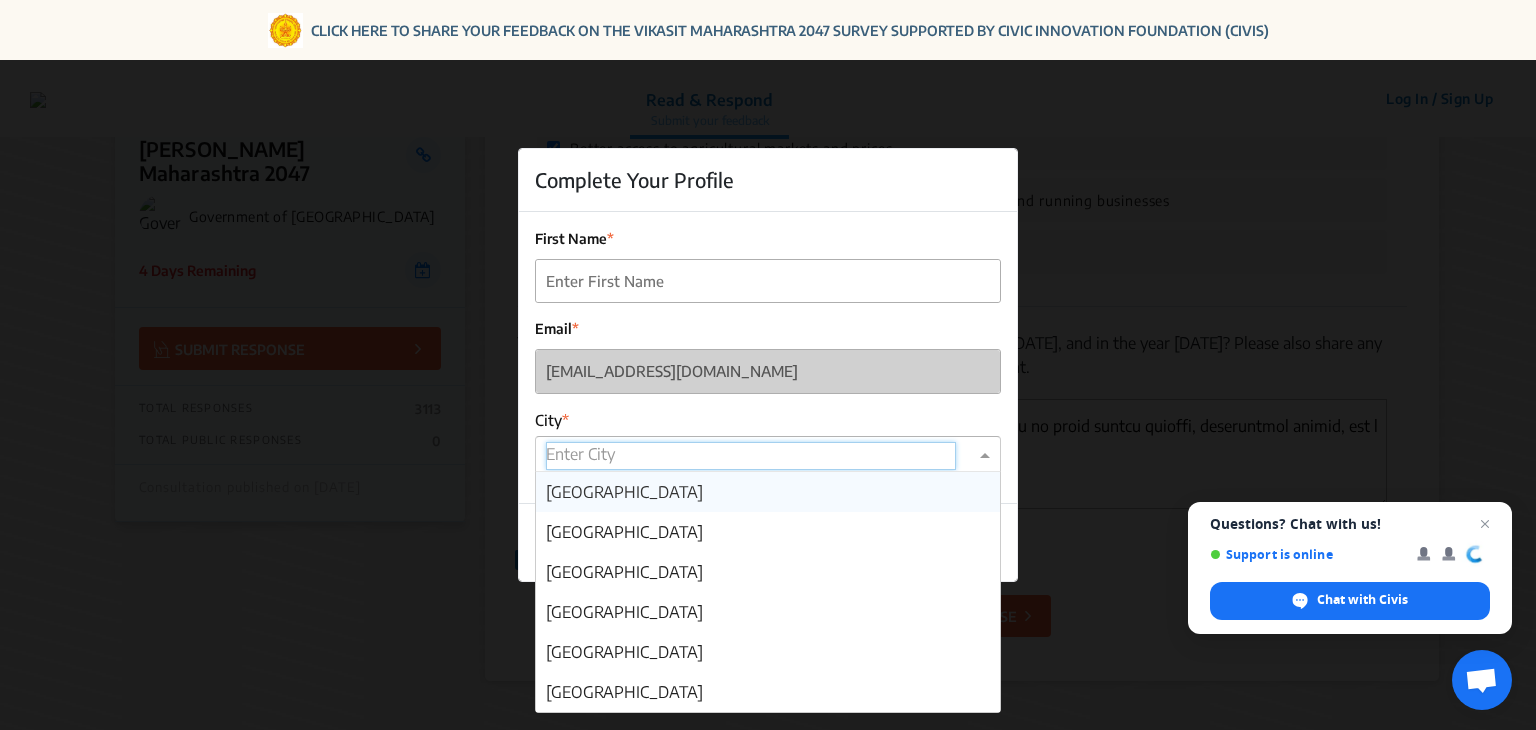 click at bounding box center (751, 456) 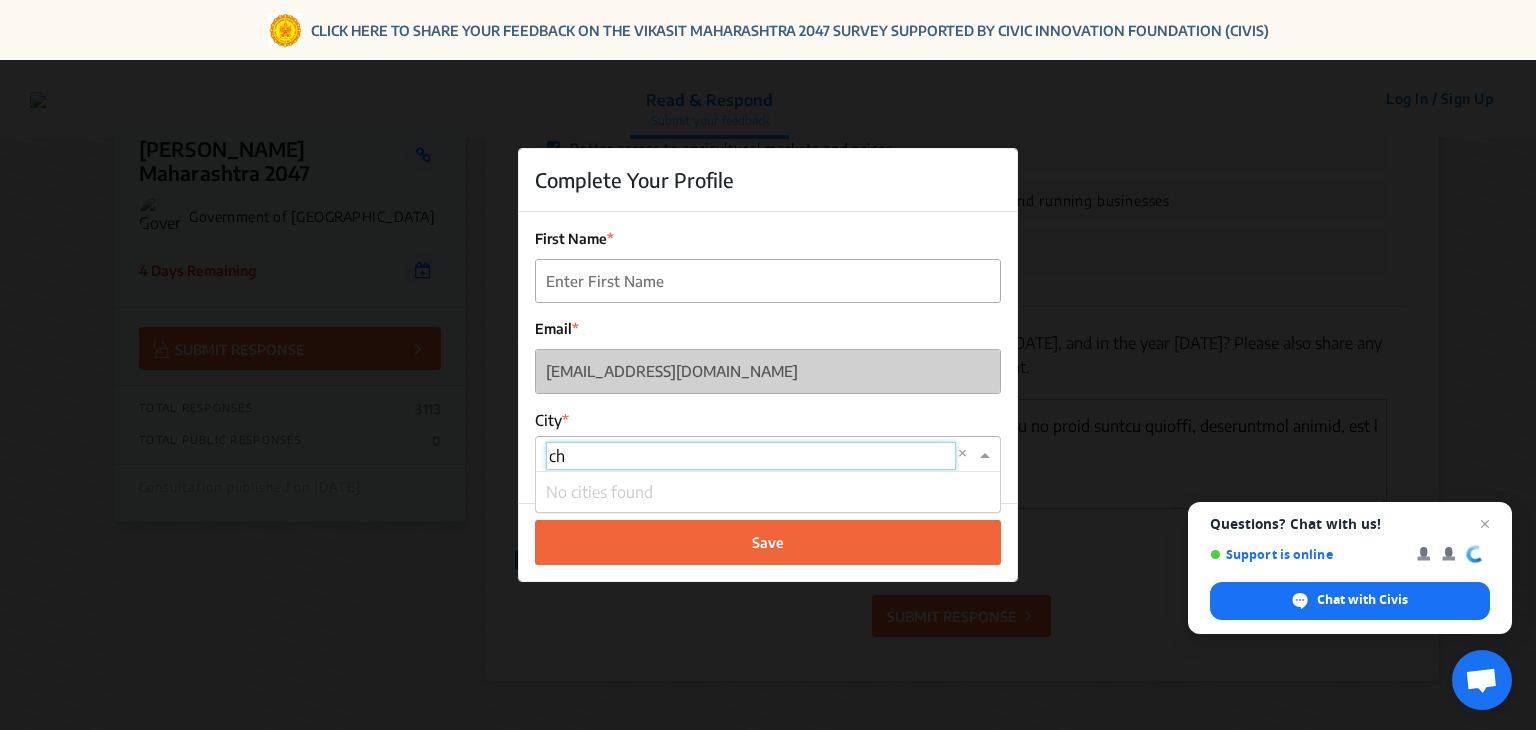type on "c" 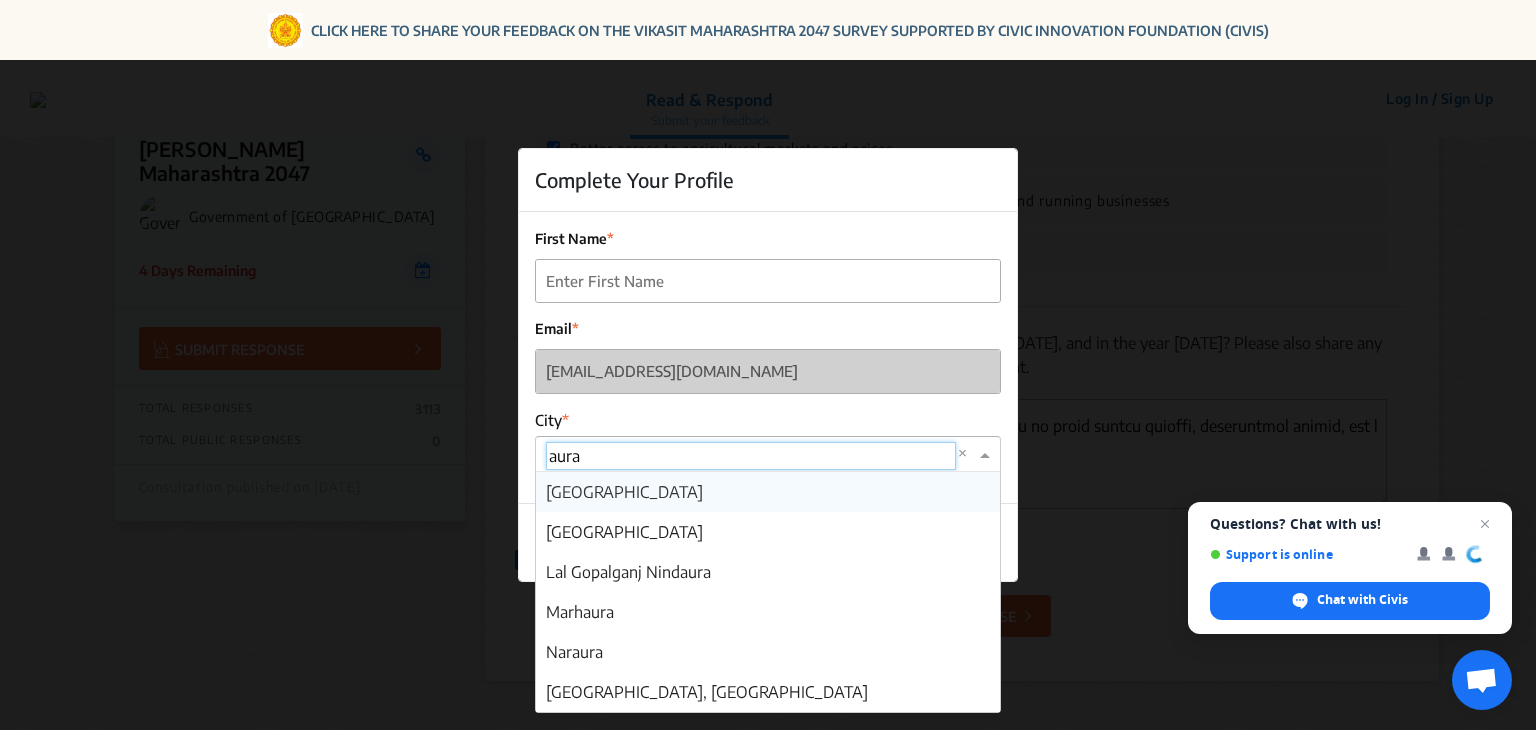 type on "auran" 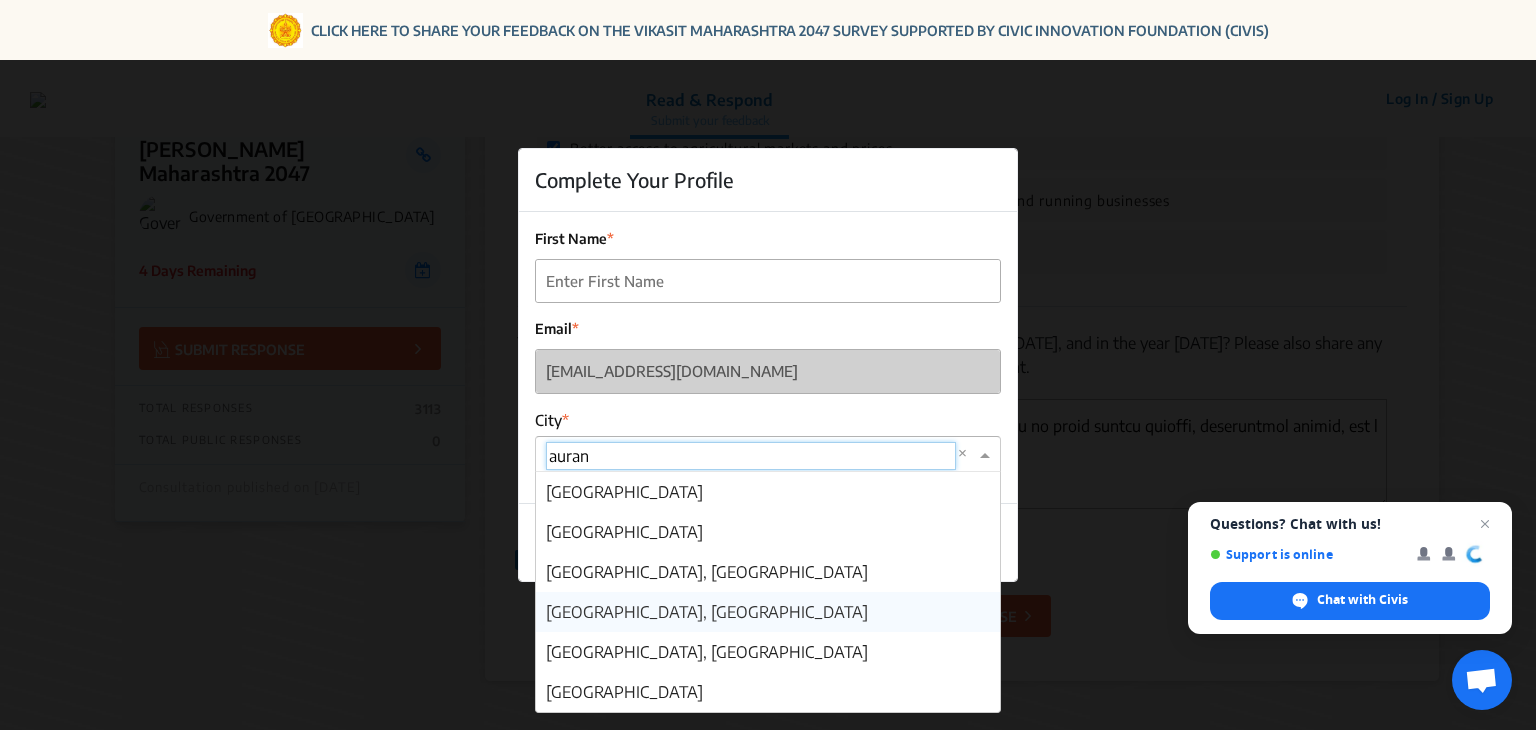 click on "[GEOGRAPHIC_DATA], [GEOGRAPHIC_DATA]" at bounding box center (707, 612) 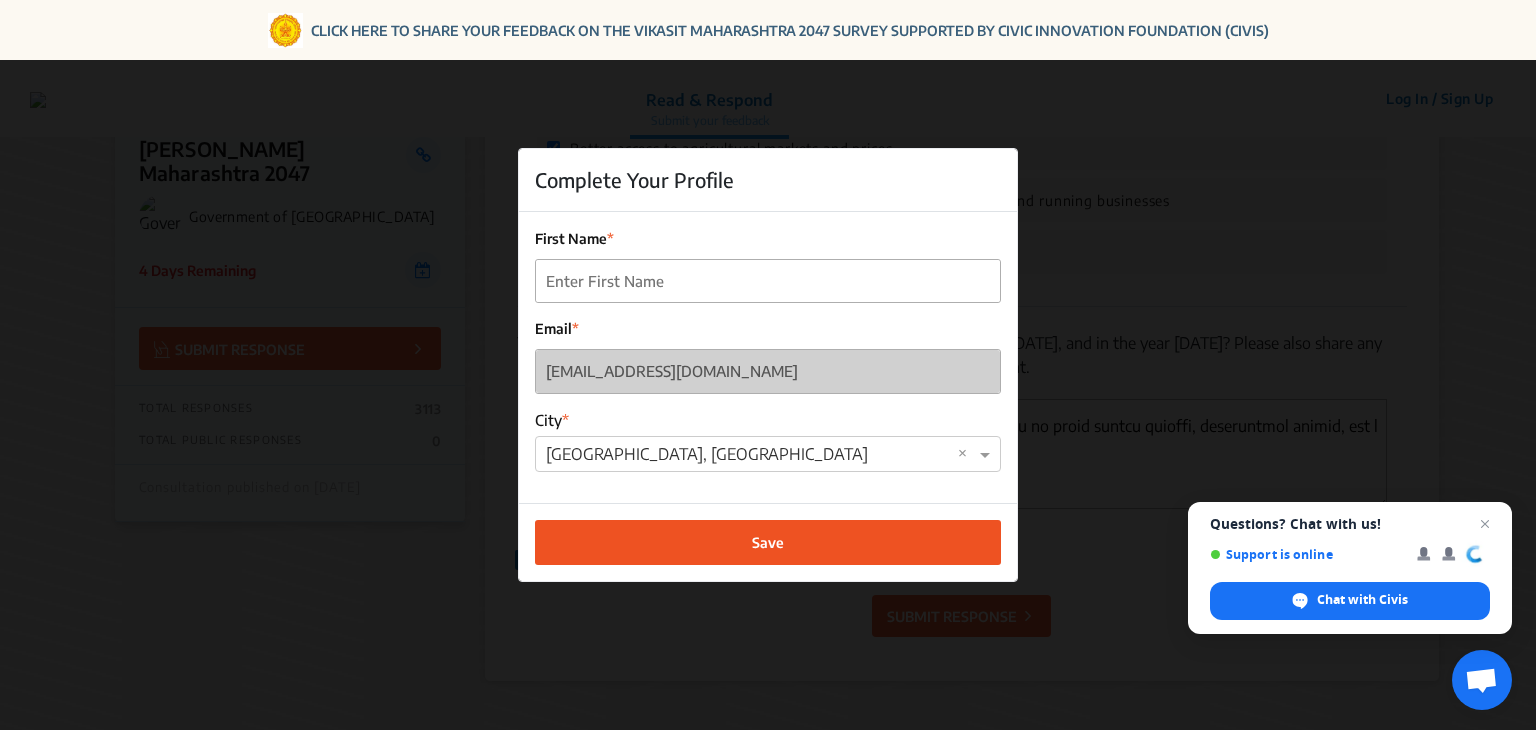 click on "Save" 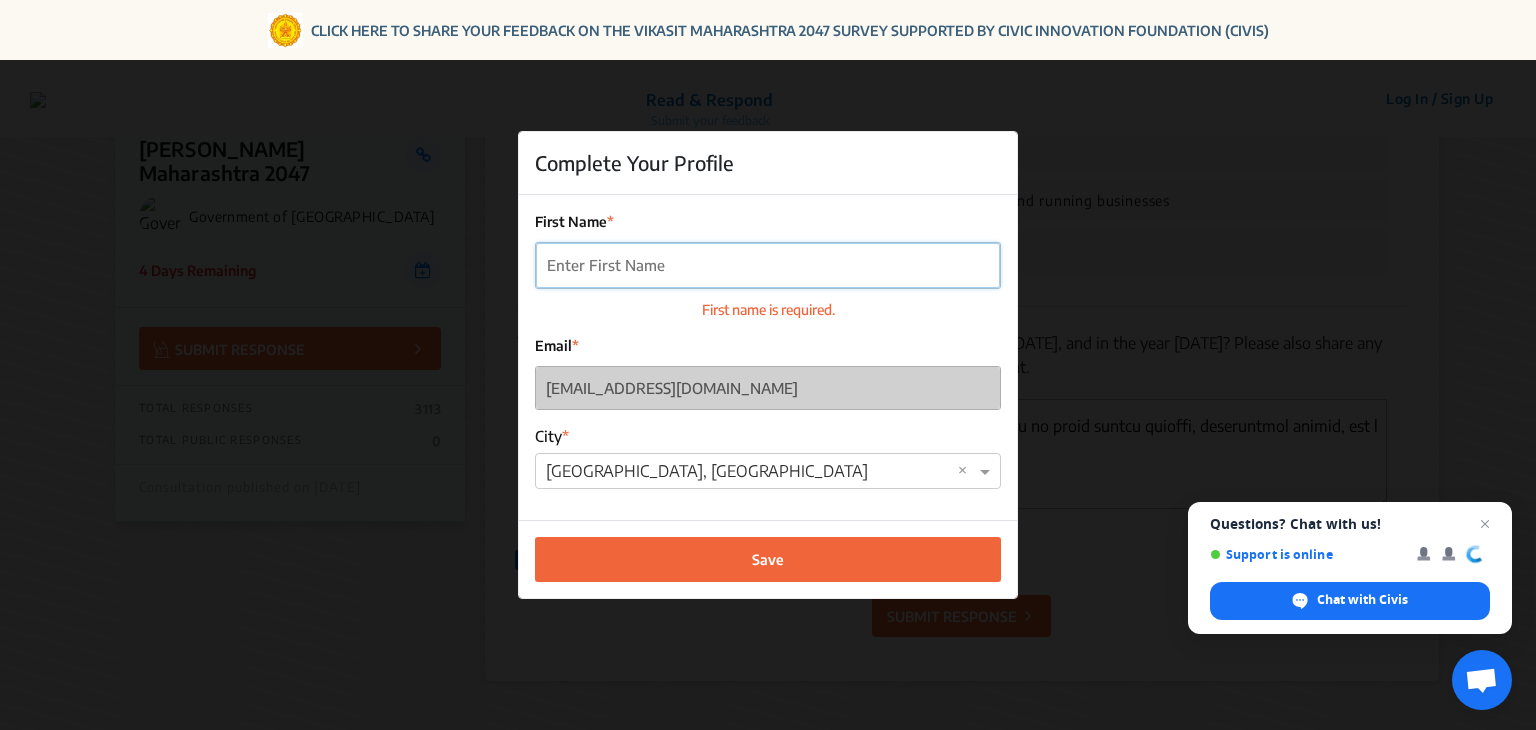 click on "First Name" at bounding box center (768, 265) 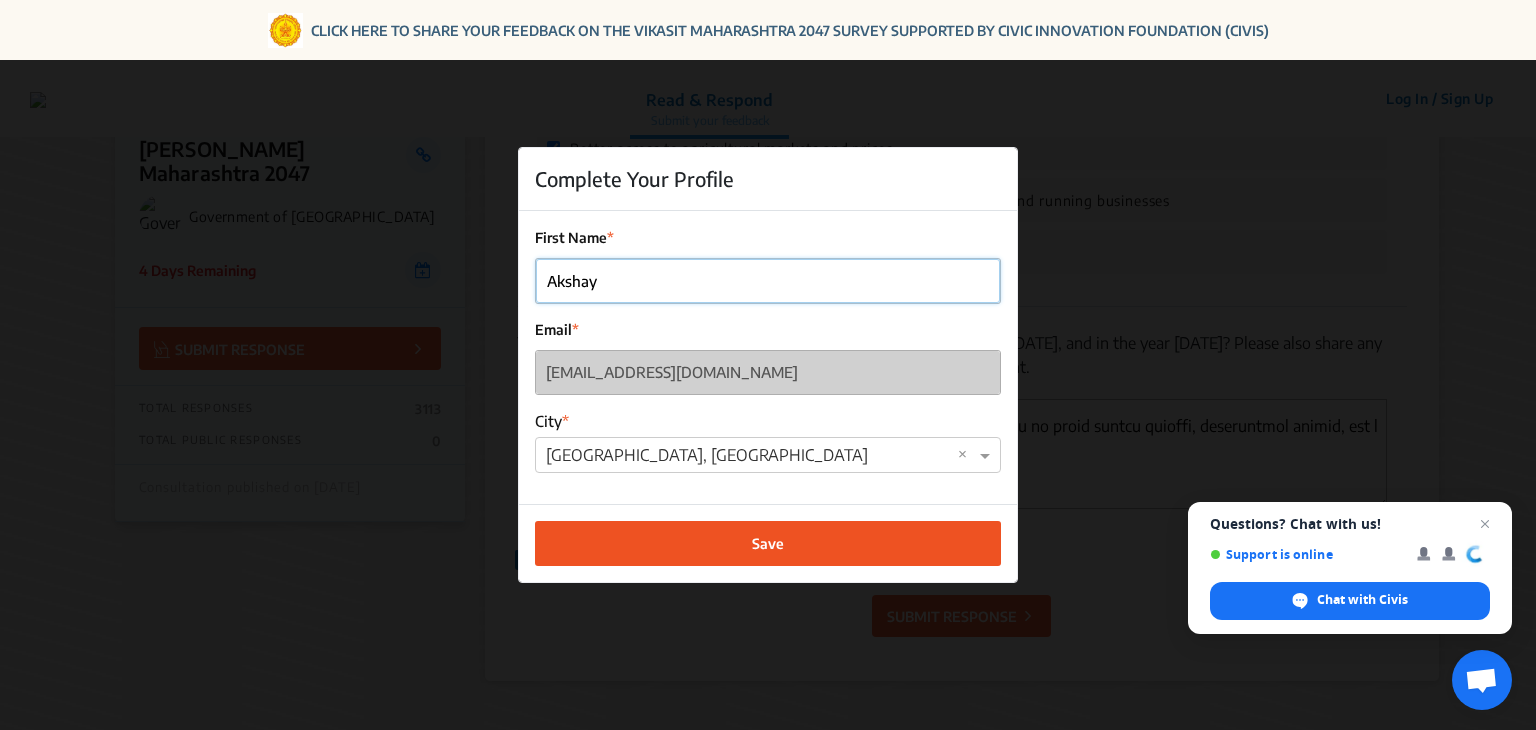 type on "Akshay" 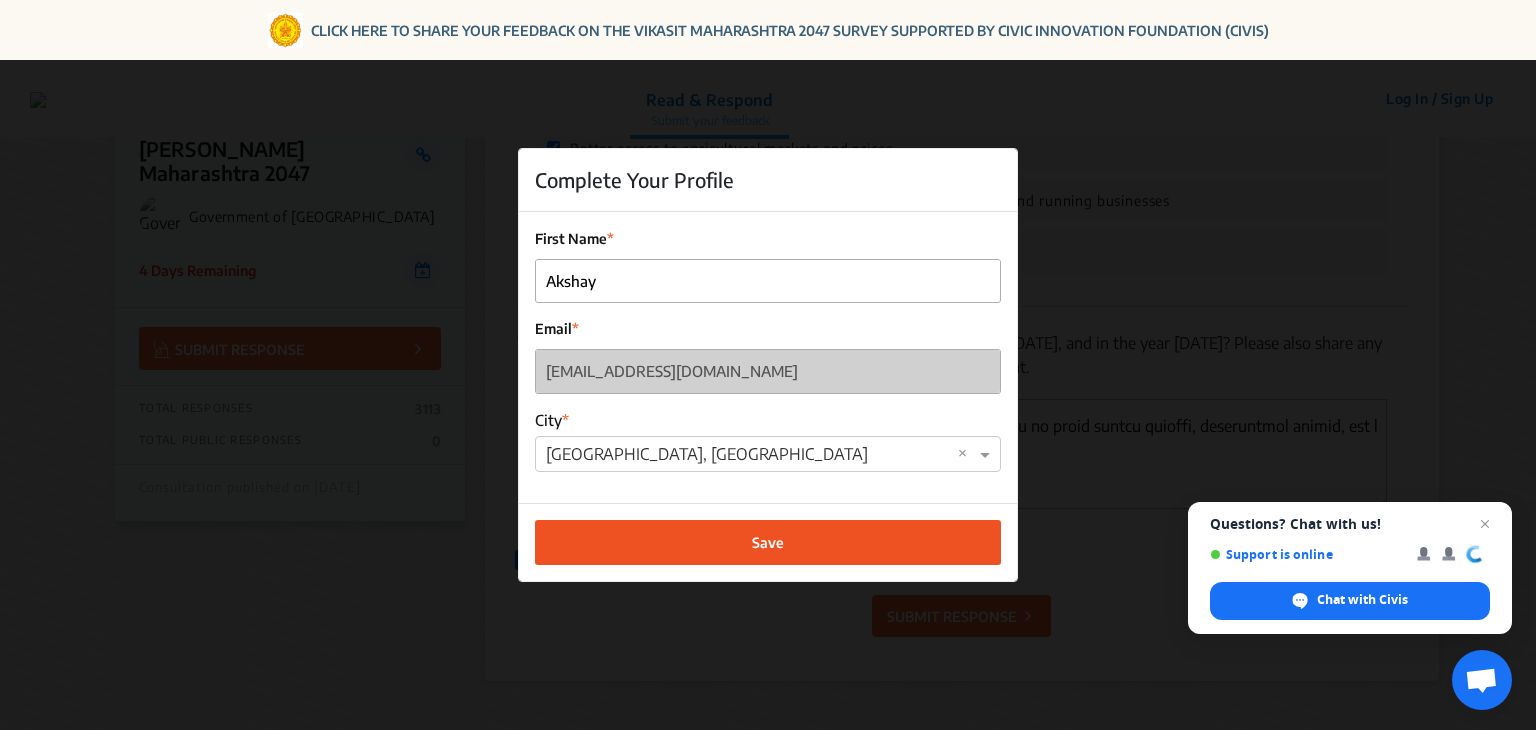 click on "Save" 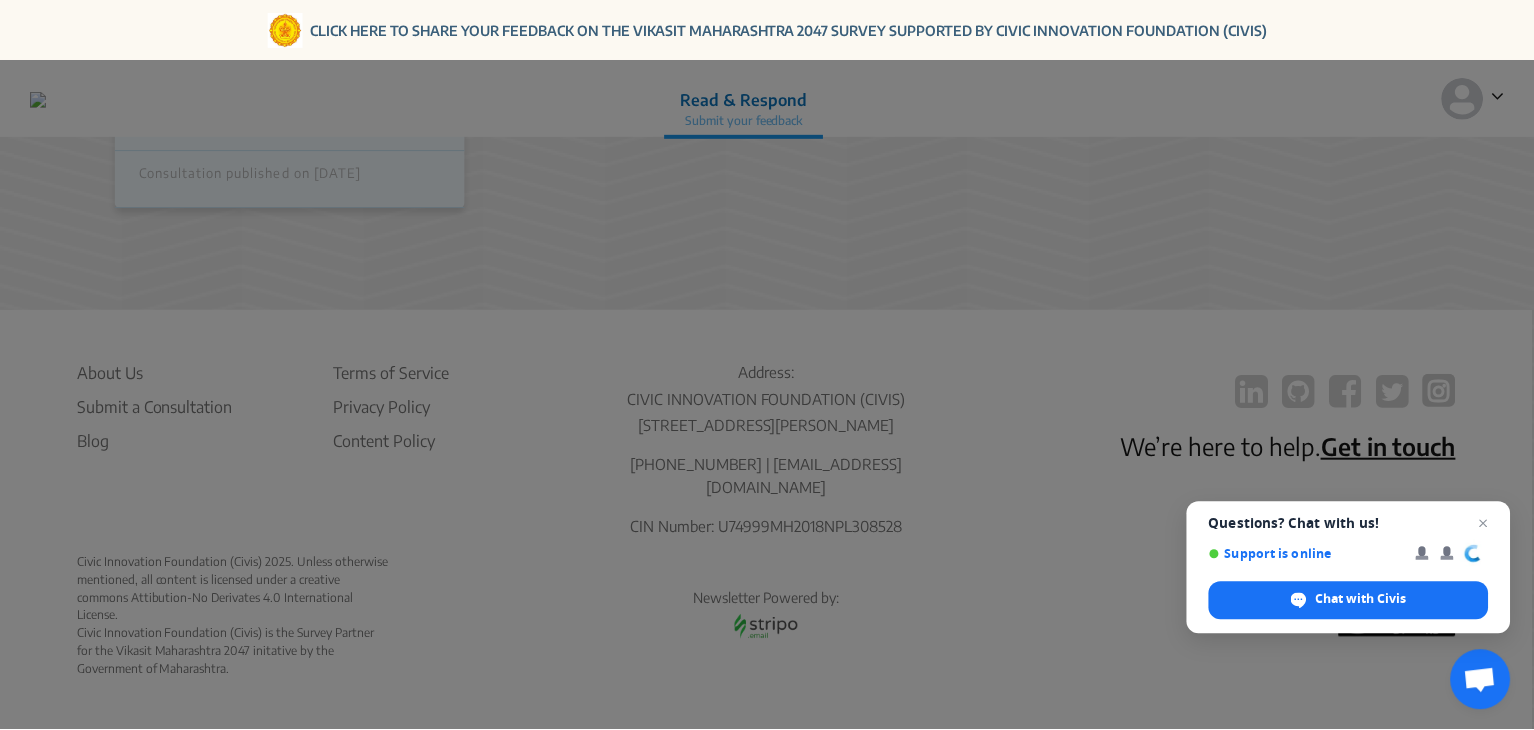 scroll, scrollTop: 550, scrollLeft: 0, axis: vertical 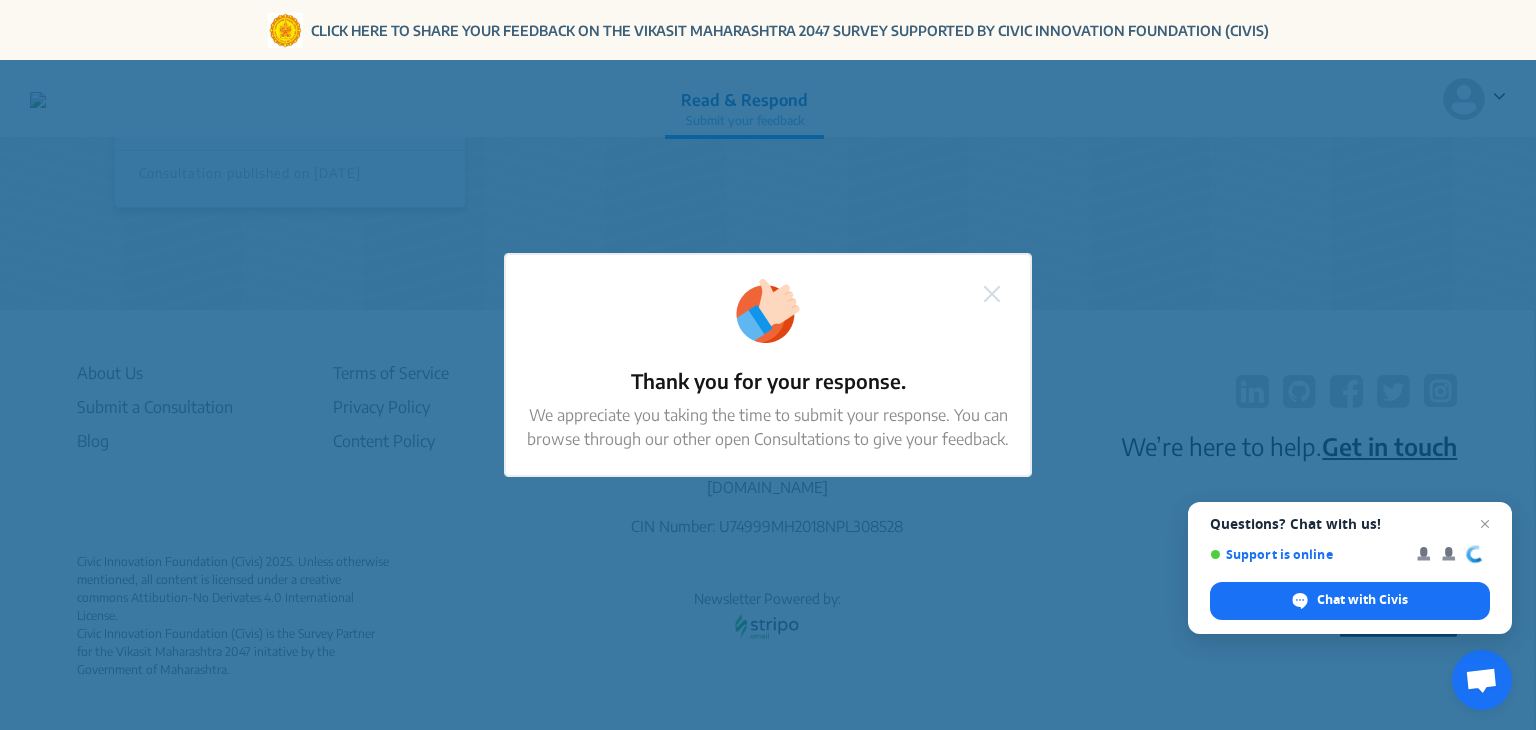 click 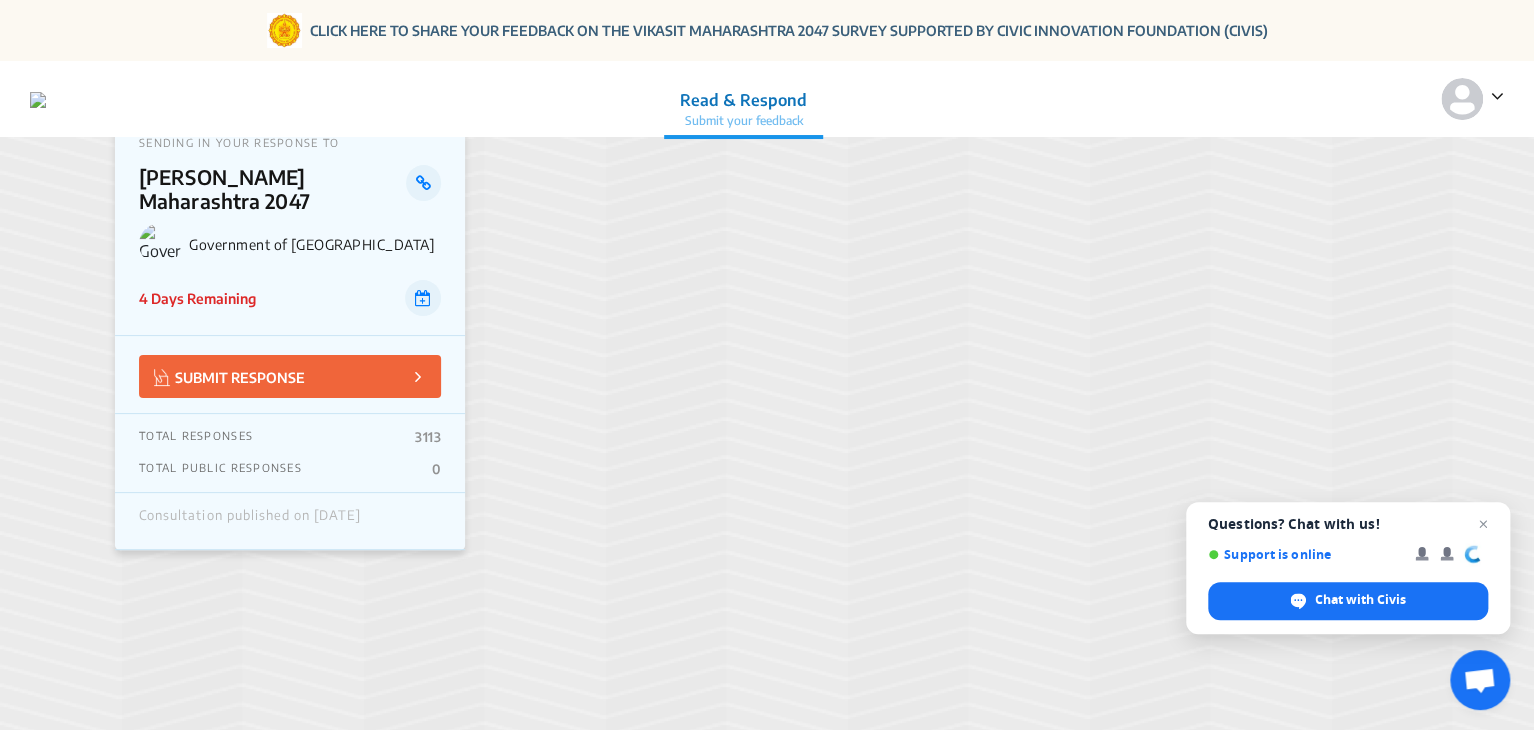 scroll, scrollTop: 48, scrollLeft: 0, axis: vertical 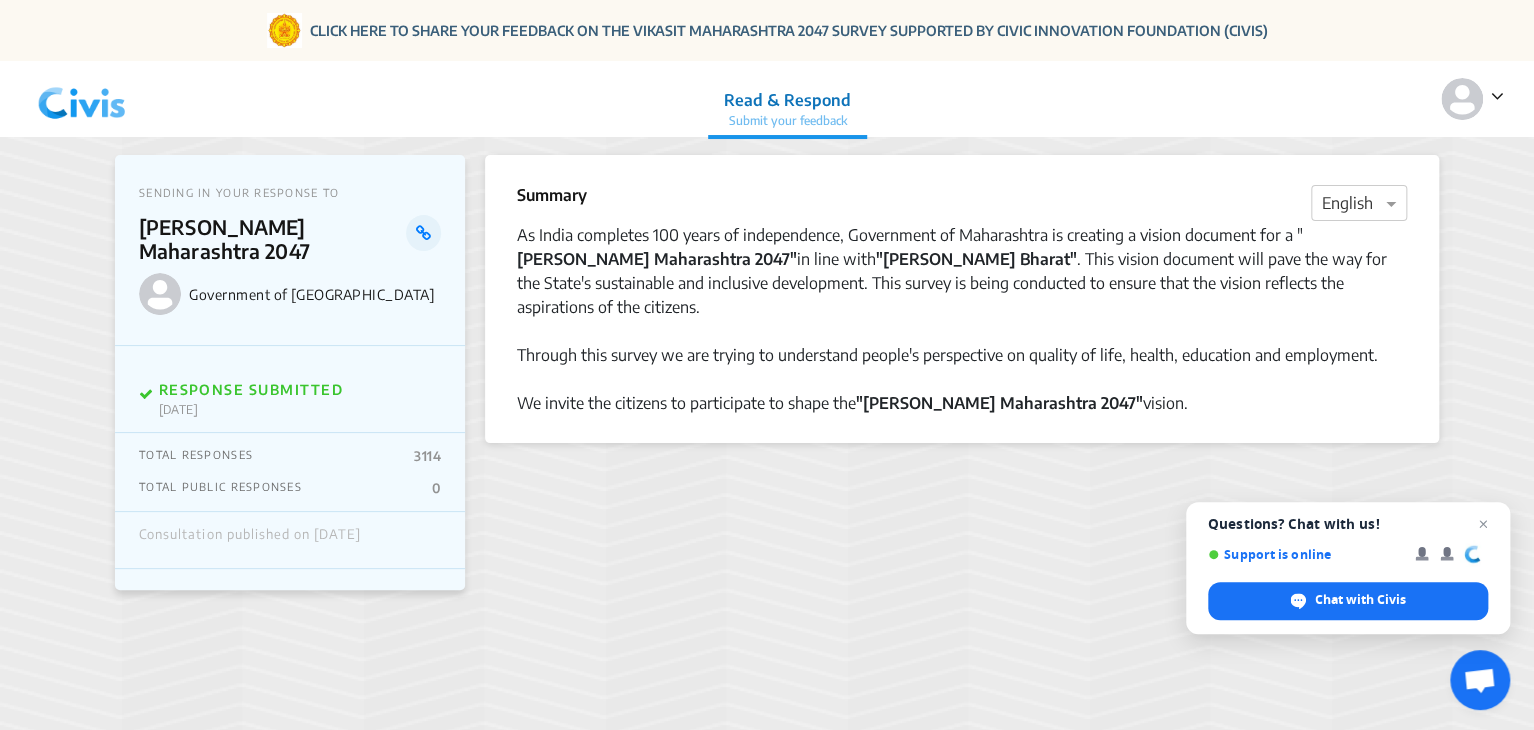 click 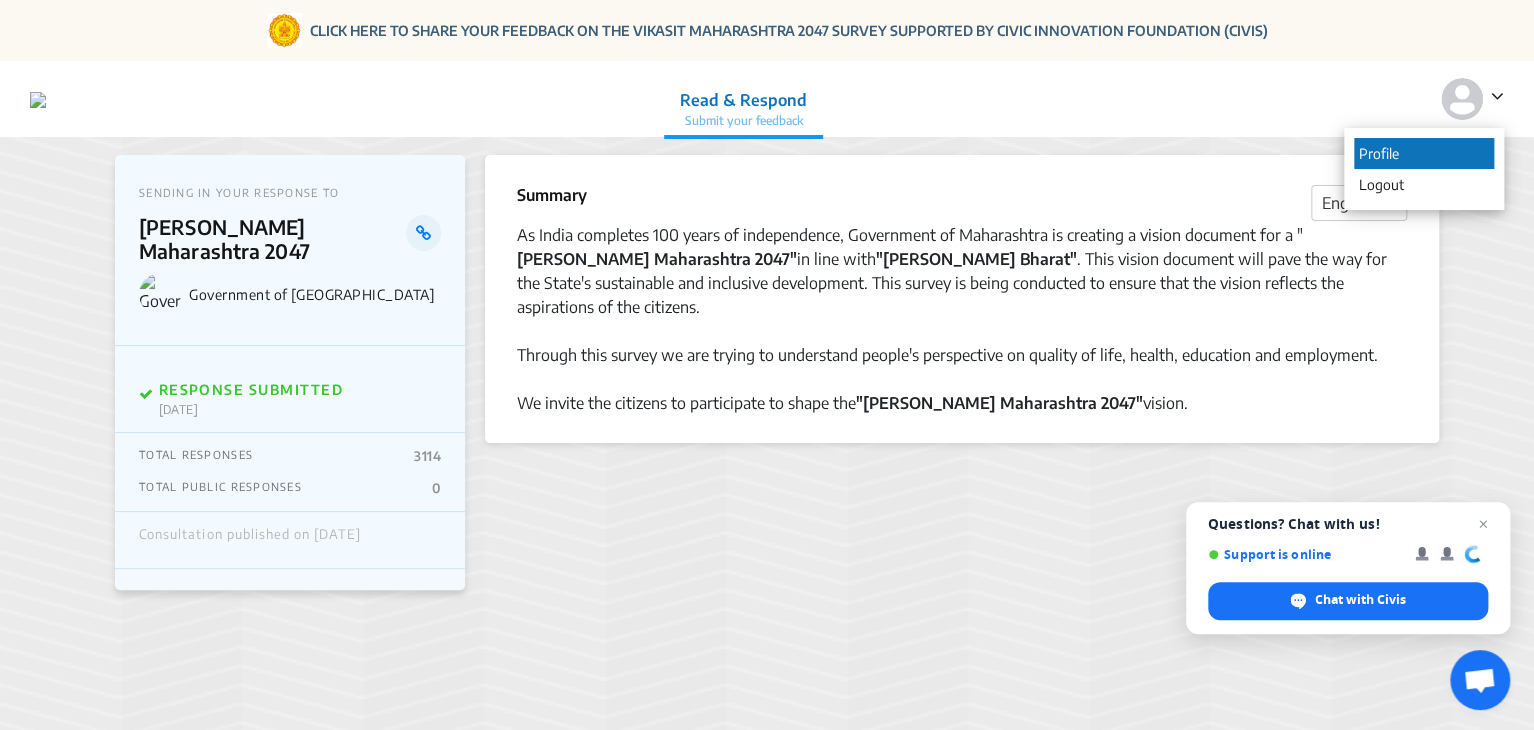 click on "Profile" 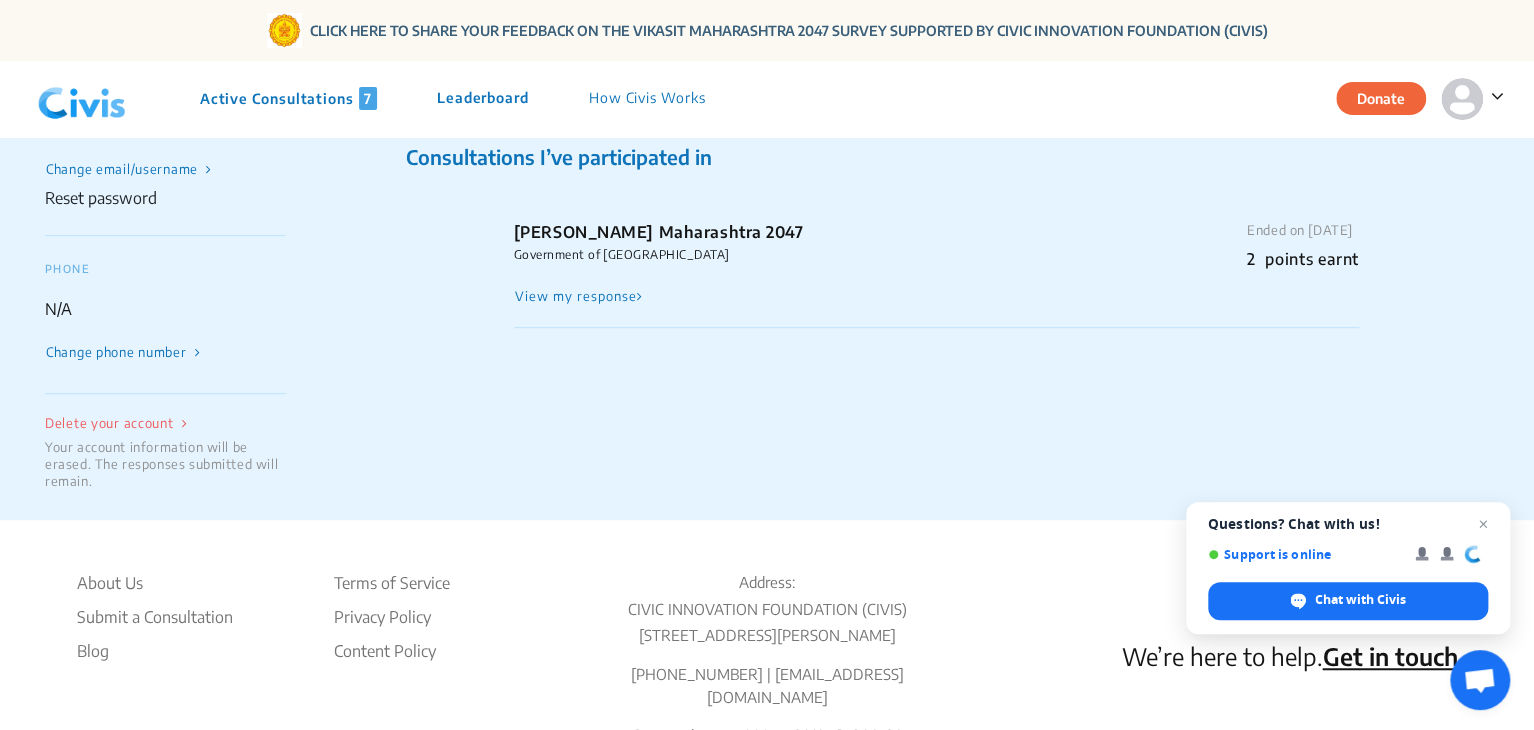scroll, scrollTop: 0, scrollLeft: 0, axis: both 